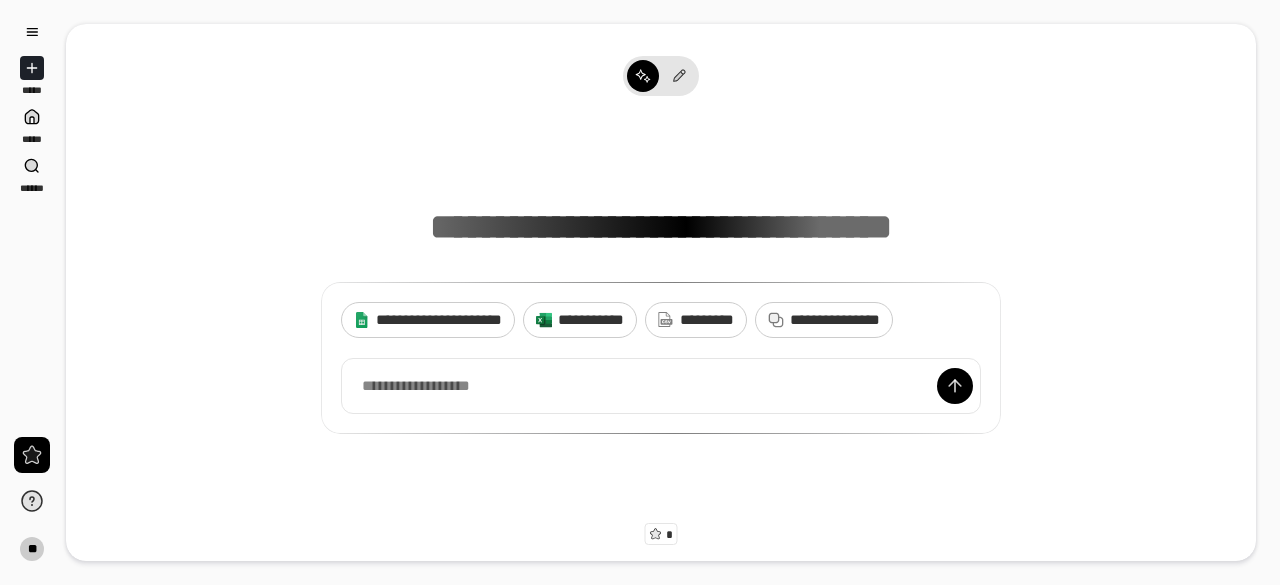 scroll, scrollTop: 0, scrollLeft: 0, axis: both 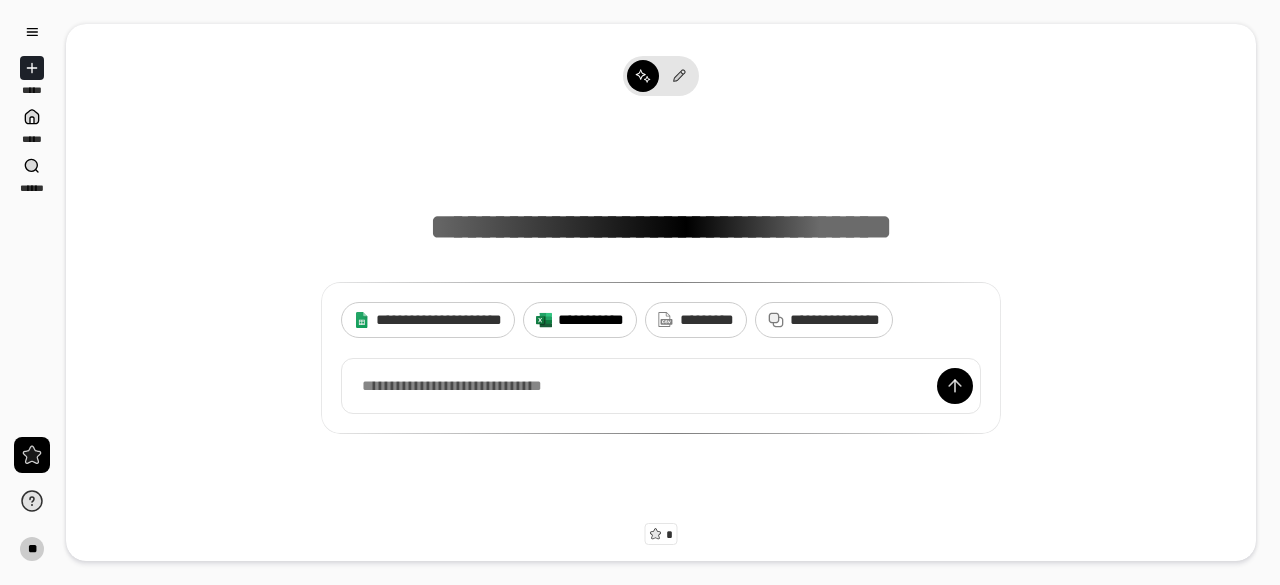 click on "**********" at bounding box center [591, 319] 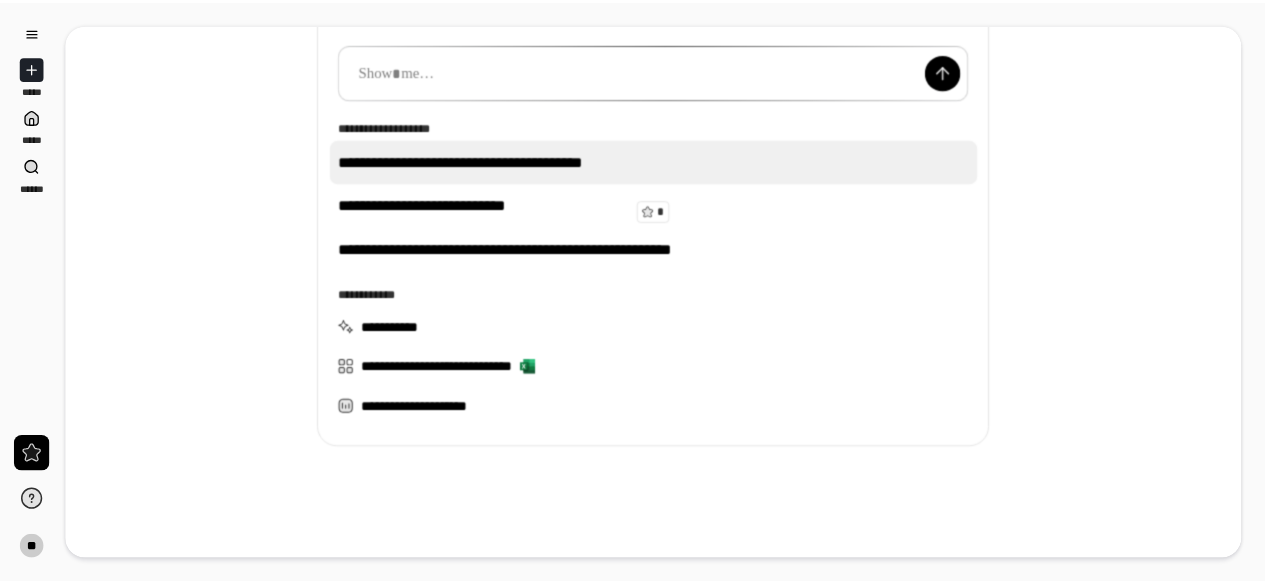 scroll, scrollTop: 325, scrollLeft: 0, axis: vertical 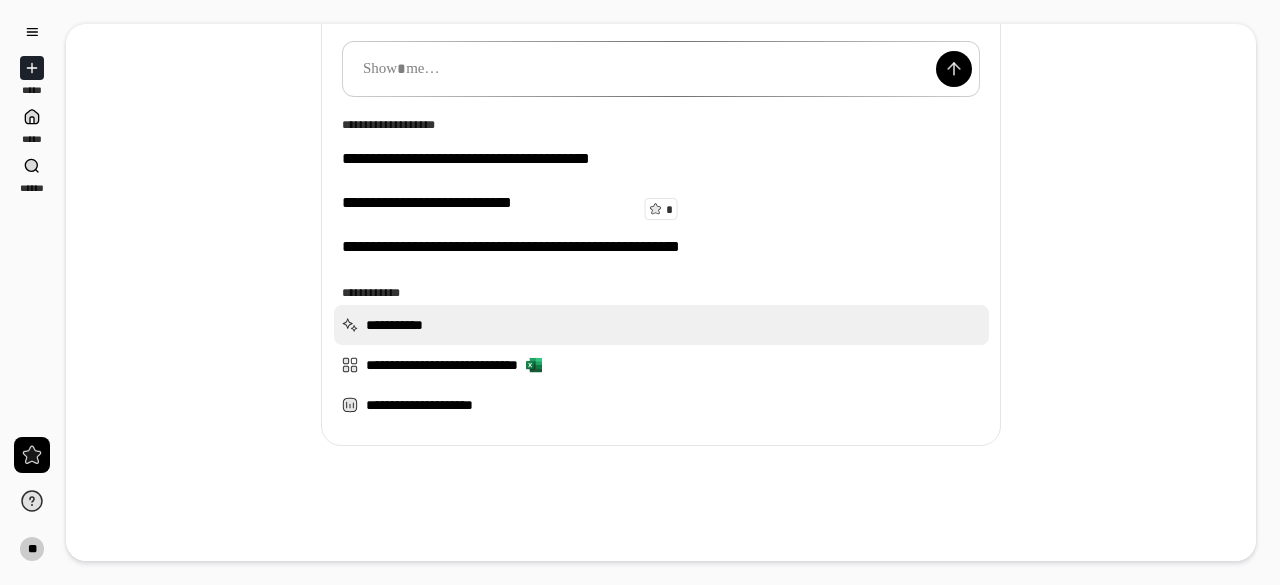 click on "**********" at bounding box center [661, 325] 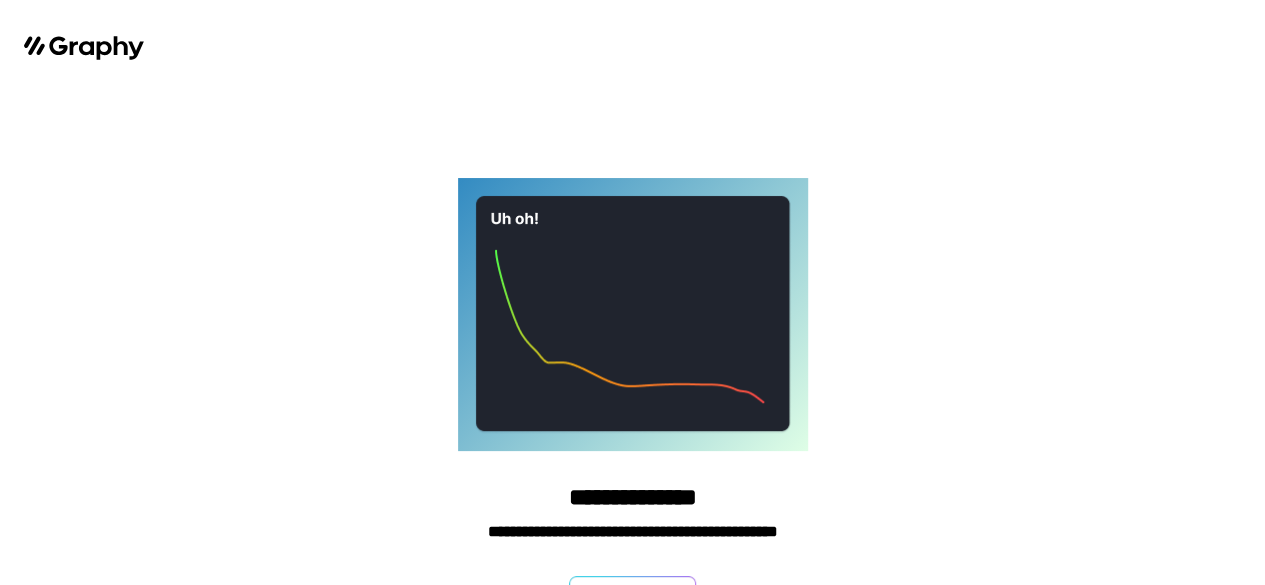 scroll, scrollTop: 21, scrollLeft: 0, axis: vertical 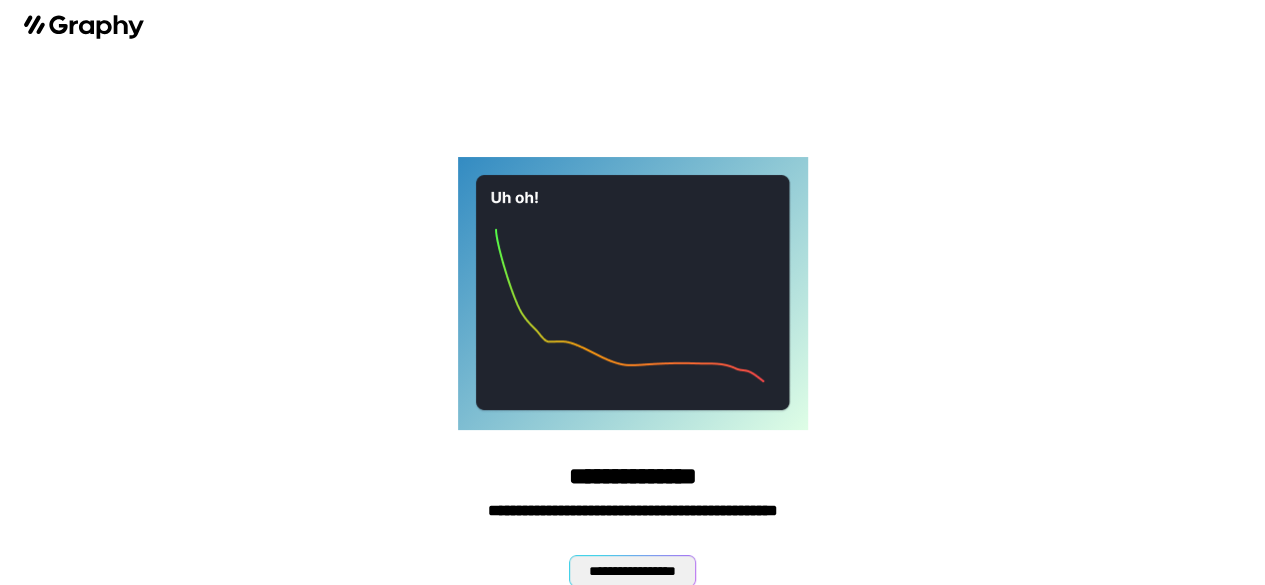click on "**********" at bounding box center (632, 571) 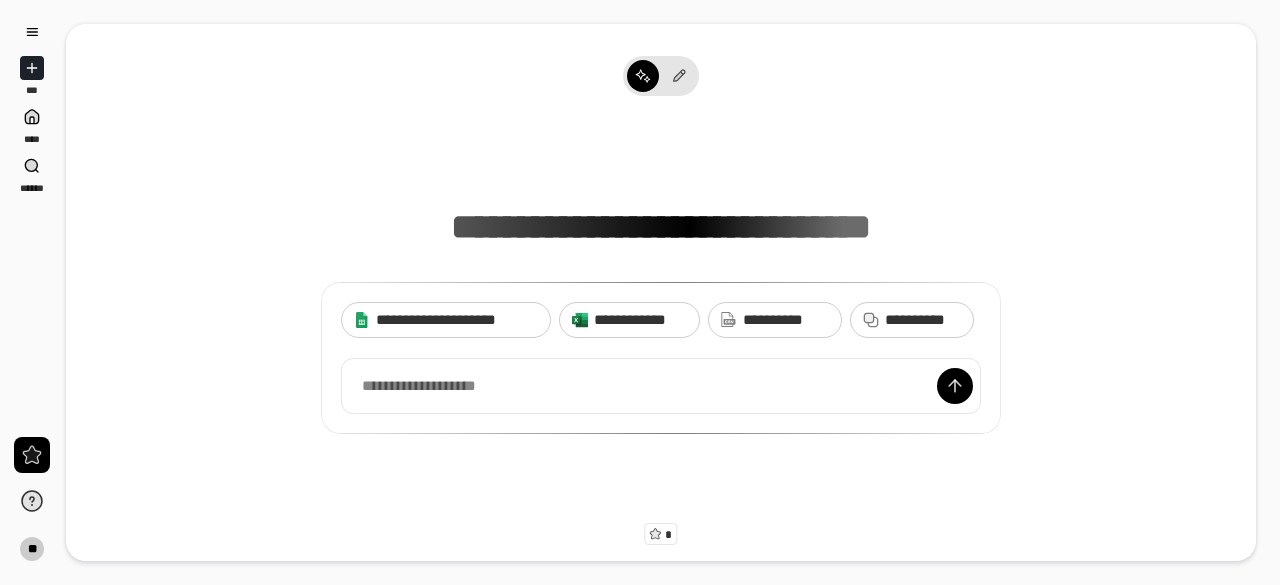 scroll, scrollTop: 0, scrollLeft: 0, axis: both 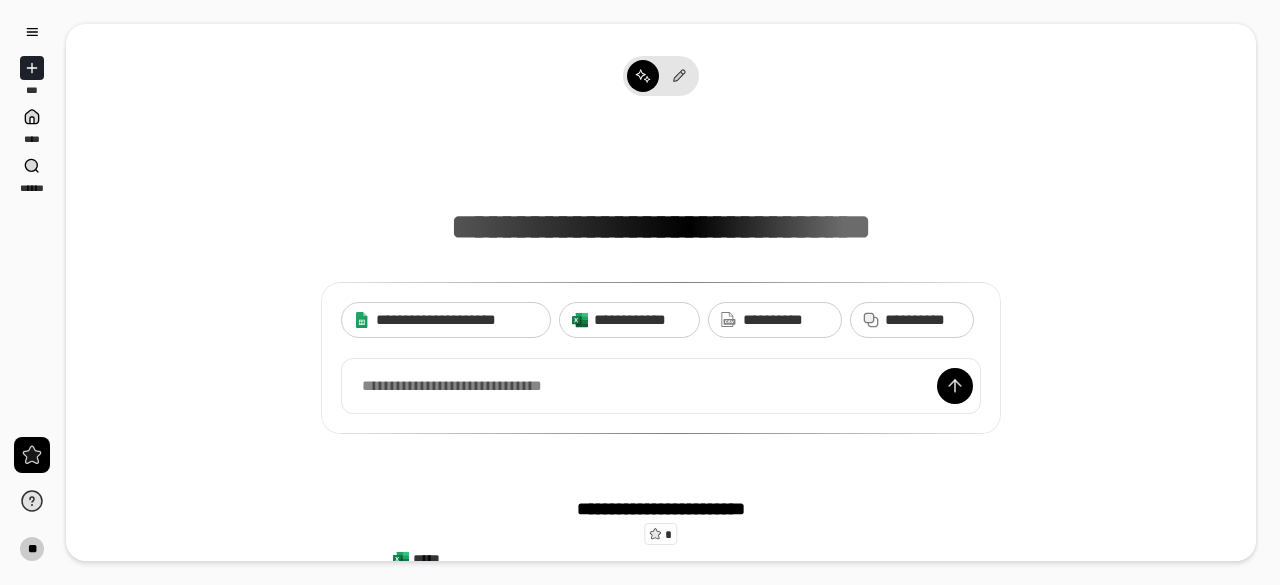 click on "**********" at bounding box center (661, 358) 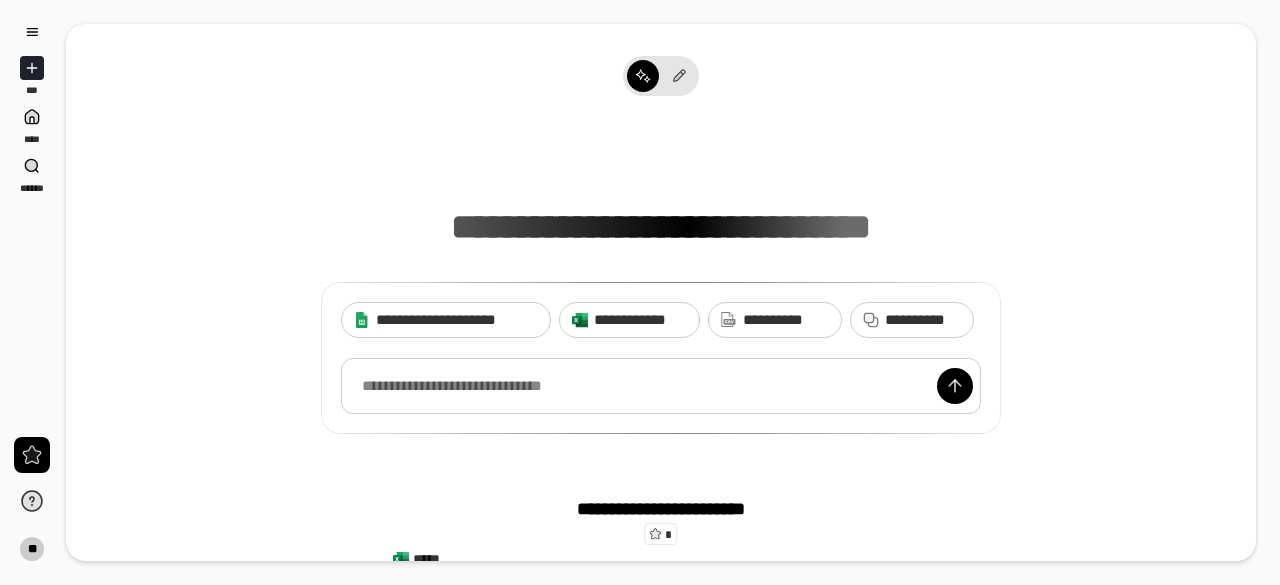 scroll, scrollTop: 14, scrollLeft: 0, axis: vertical 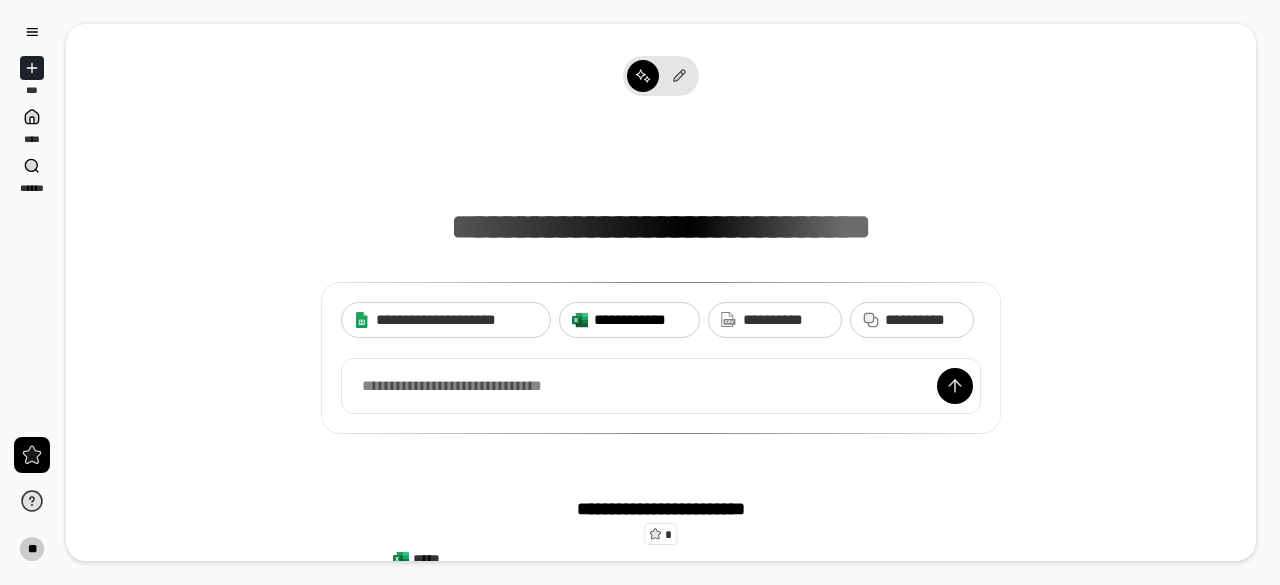 click on "**********" at bounding box center [640, 320] 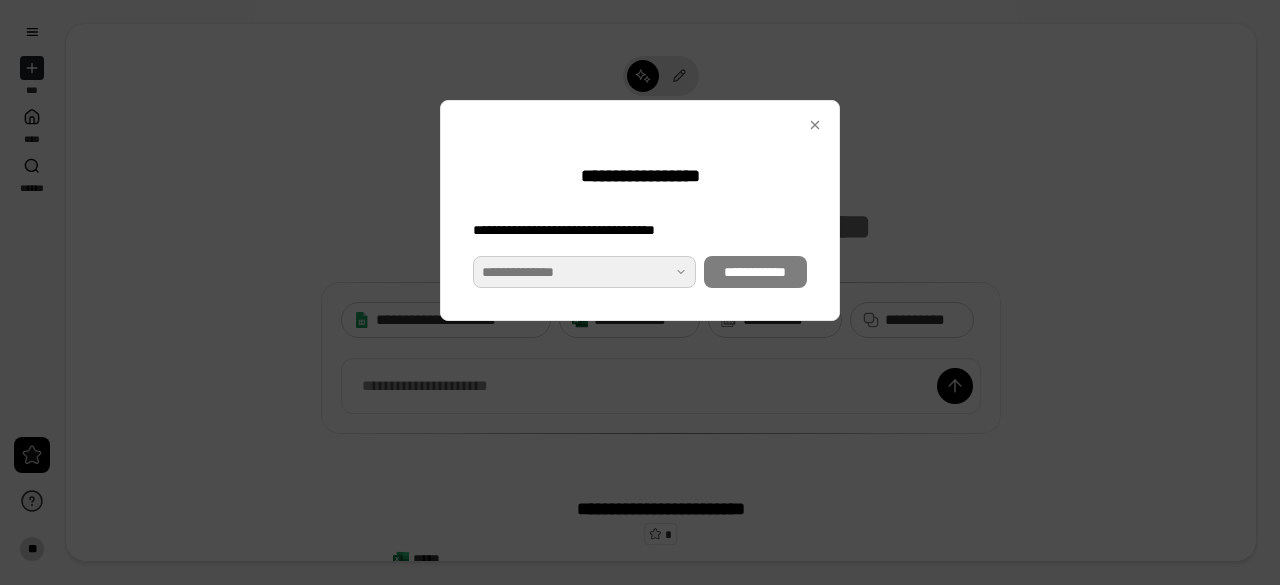 click at bounding box center [584, 272] 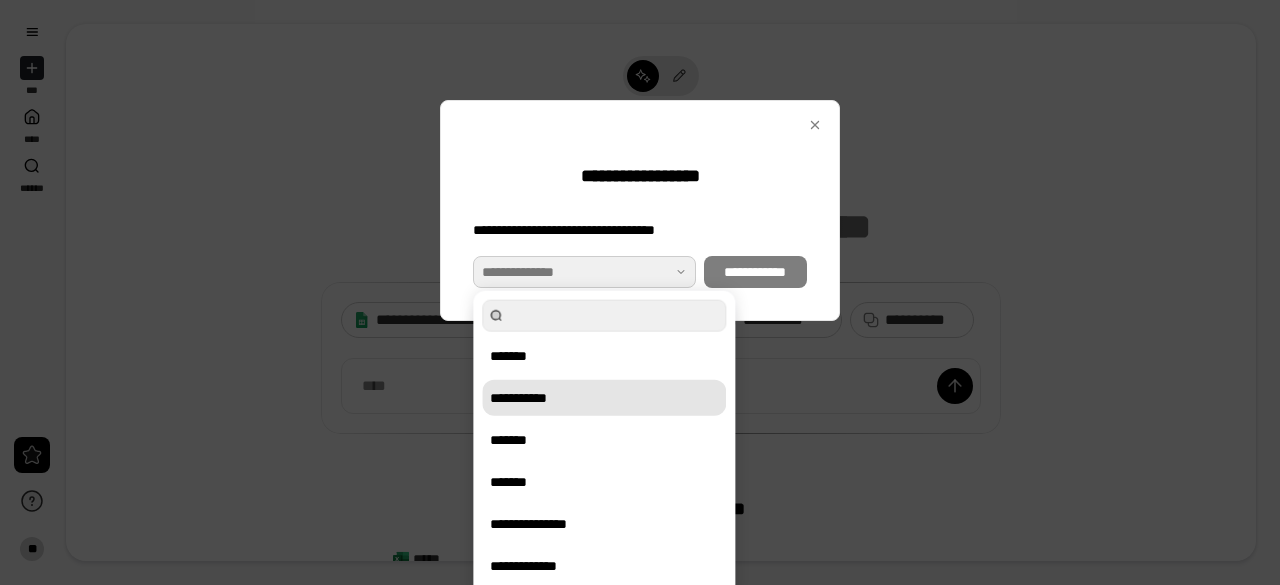 click on "**********" at bounding box center (604, 398) 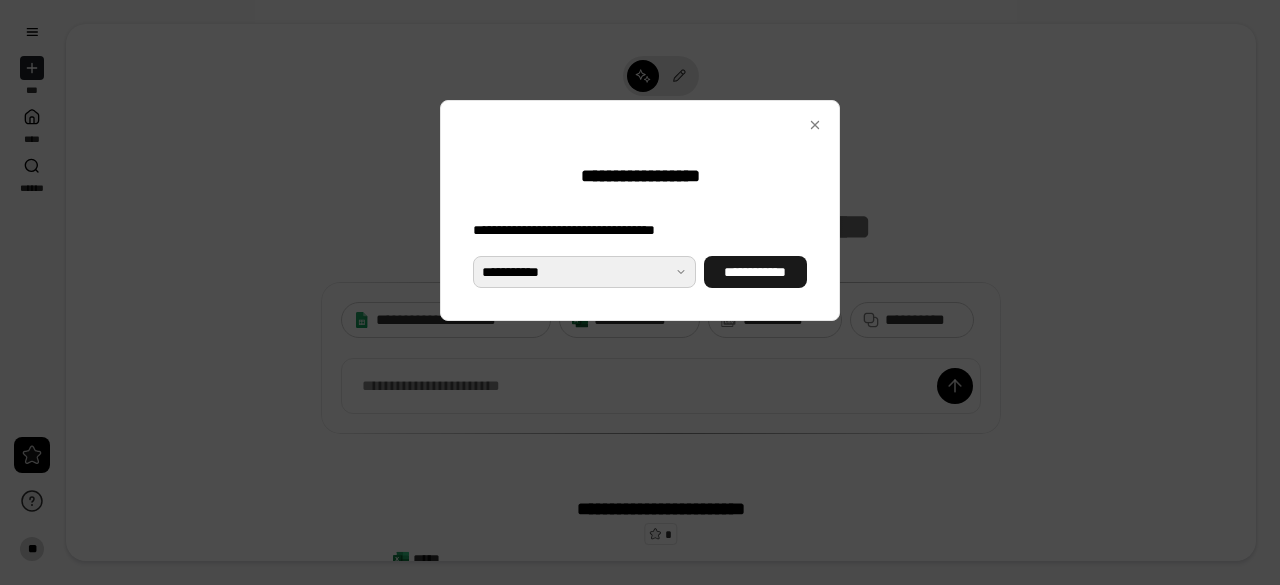 click on "**********" at bounding box center (755, 272) 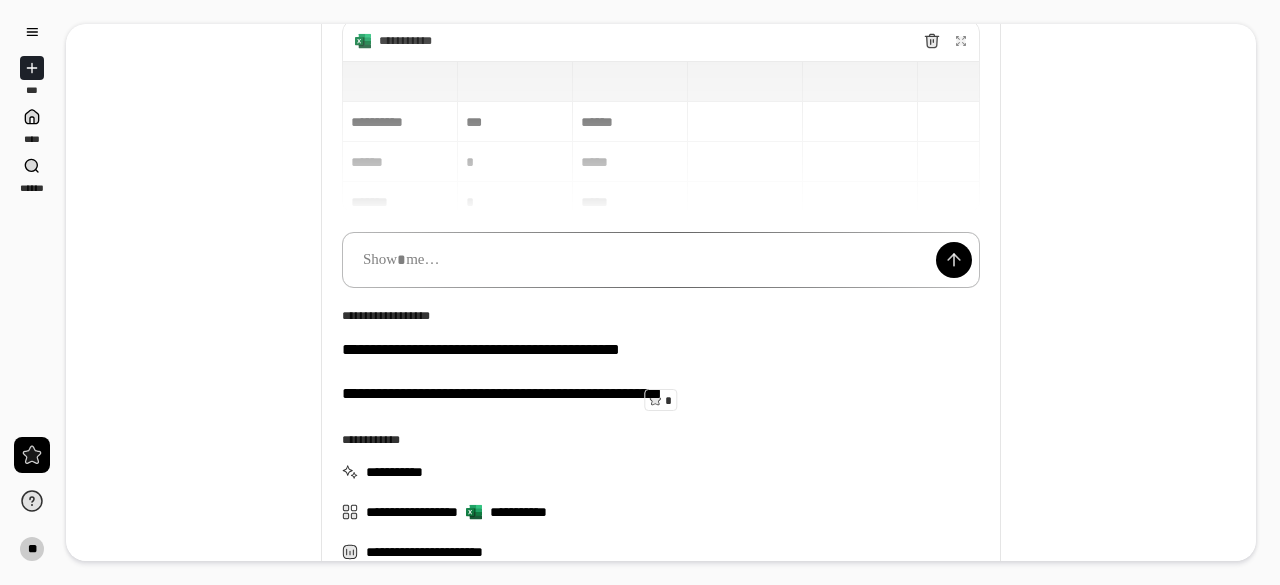 scroll, scrollTop: 63, scrollLeft: 0, axis: vertical 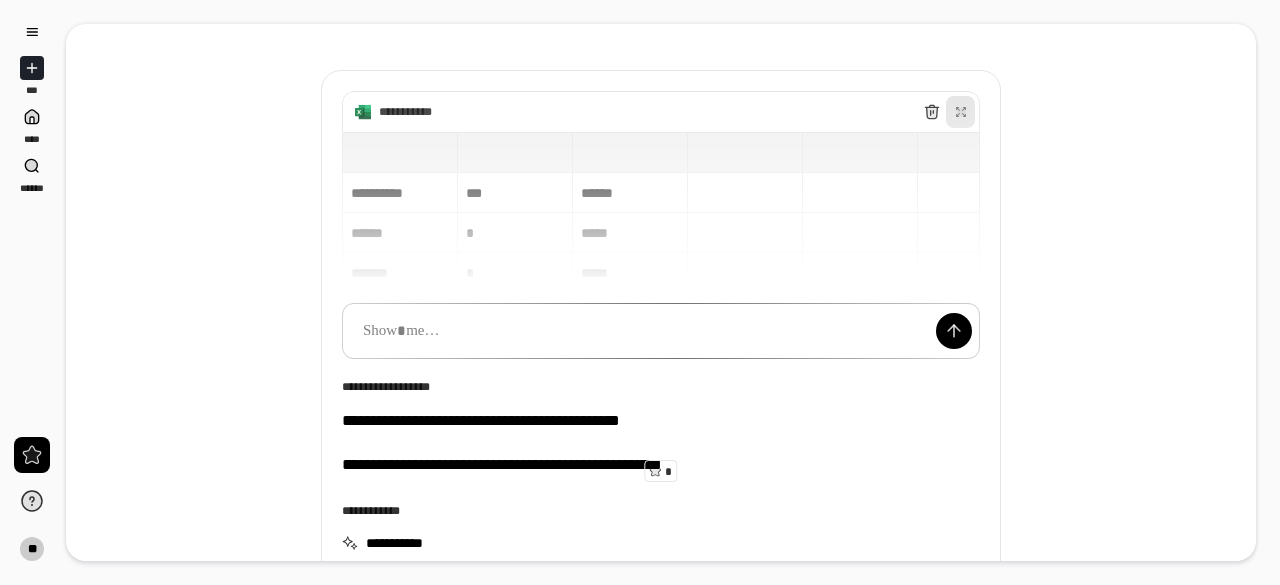 click at bounding box center (961, 112) 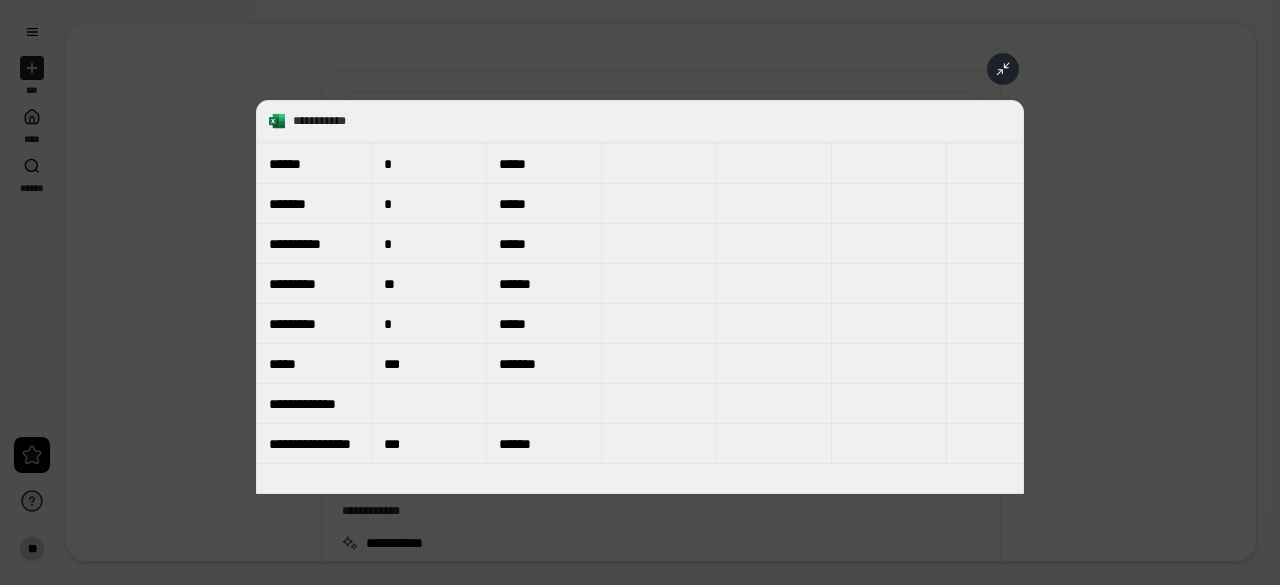 scroll, scrollTop: 0, scrollLeft: 0, axis: both 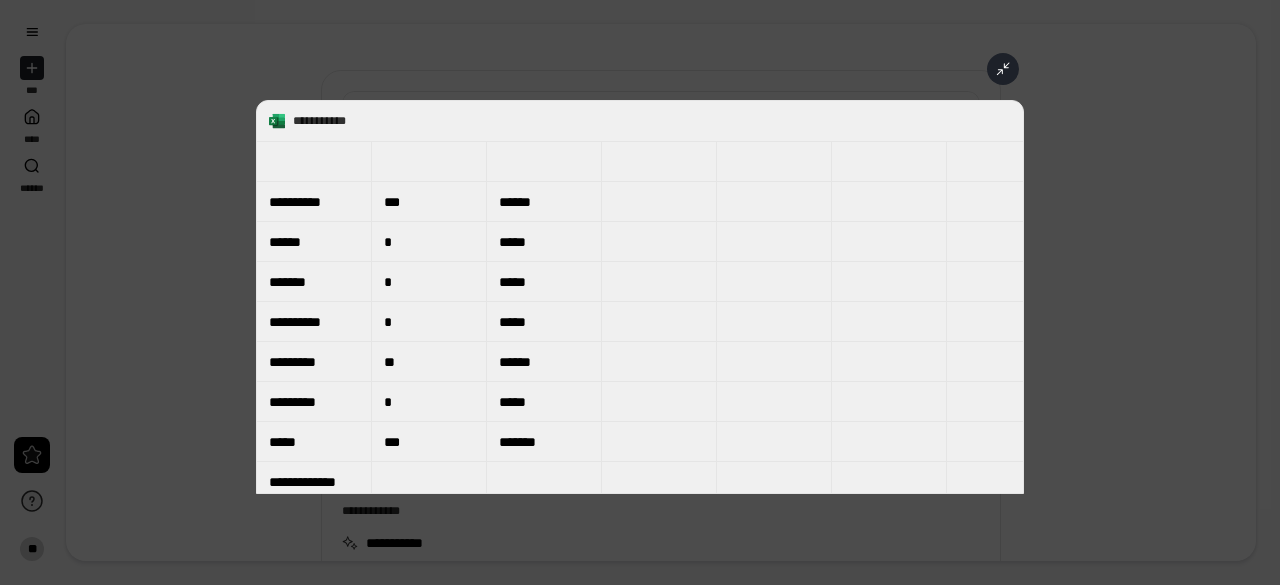 click at bounding box center (1003, 69) 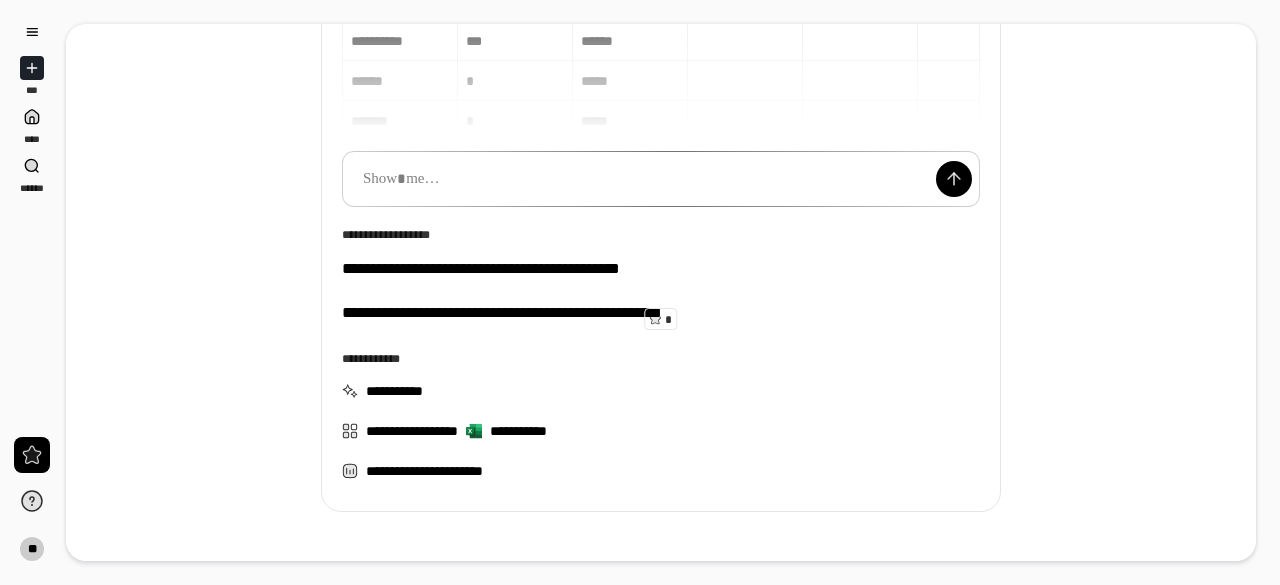 scroll, scrollTop: 218, scrollLeft: 0, axis: vertical 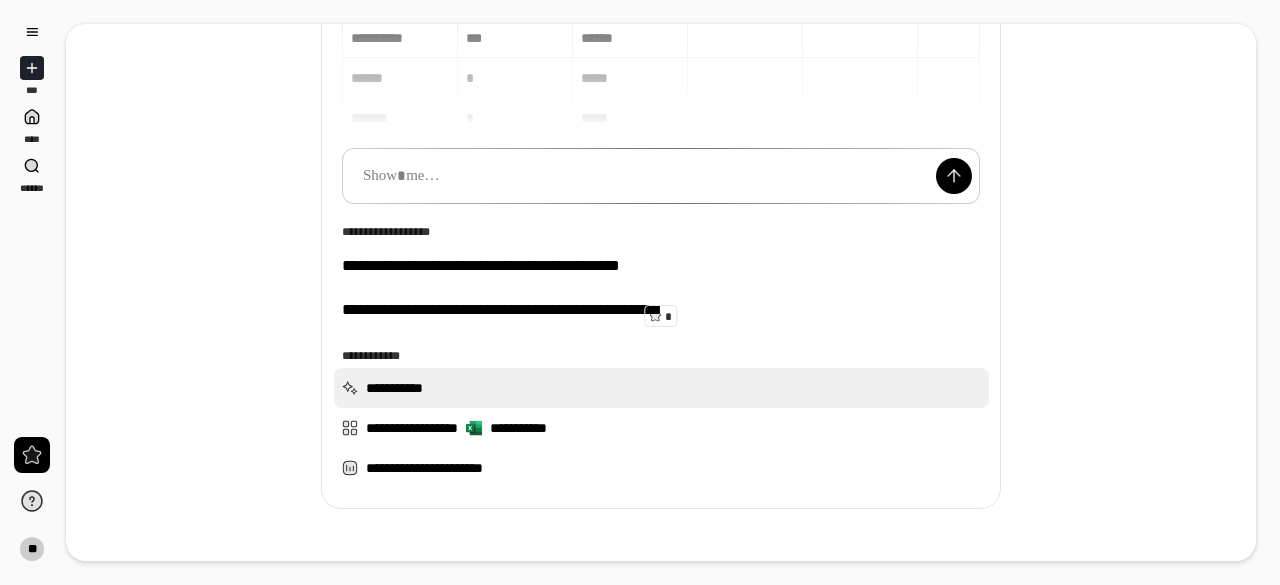 click on "**********" at bounding box center [661, 388] 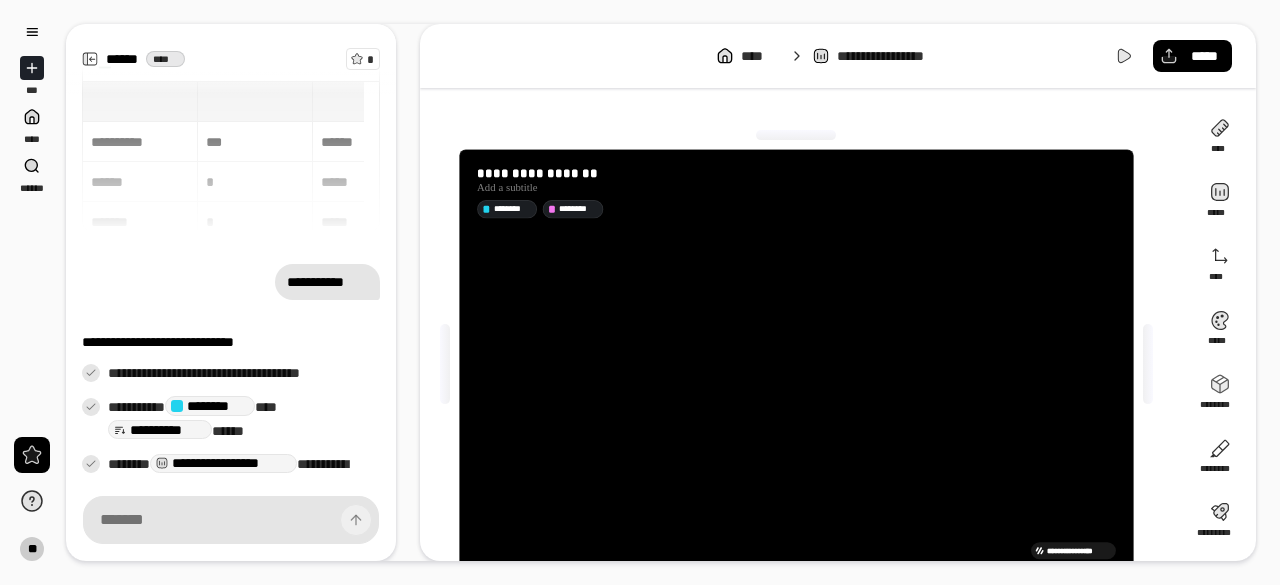 scroll, scrollTop: 100, scrollLeft: 0, axis: vertical 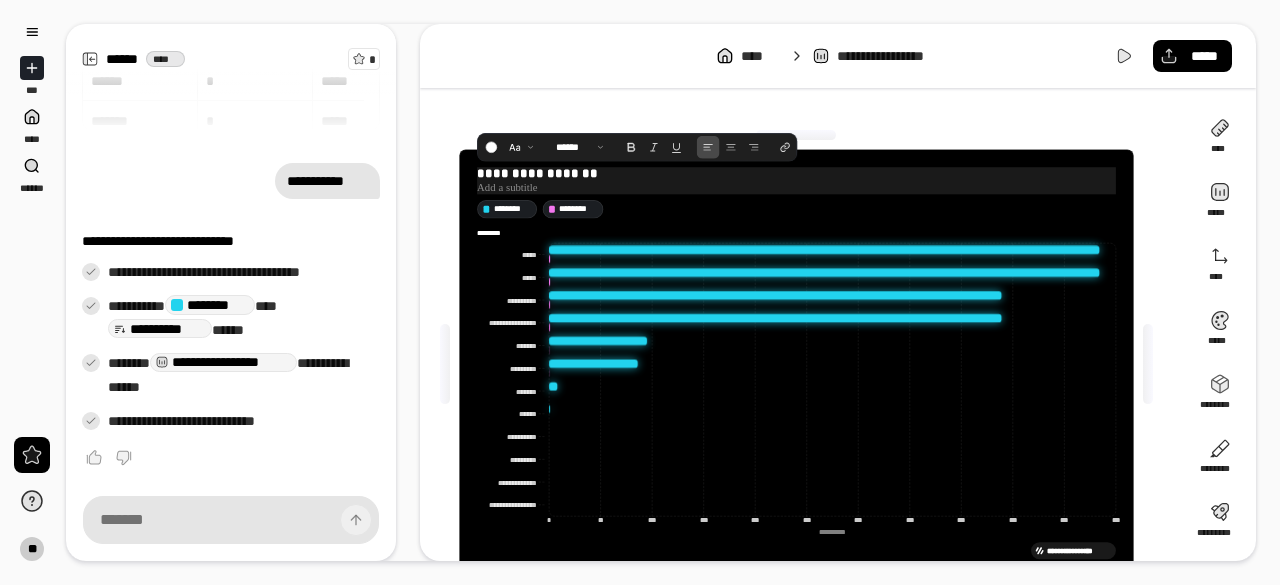 click at bounding box center (796, 187) 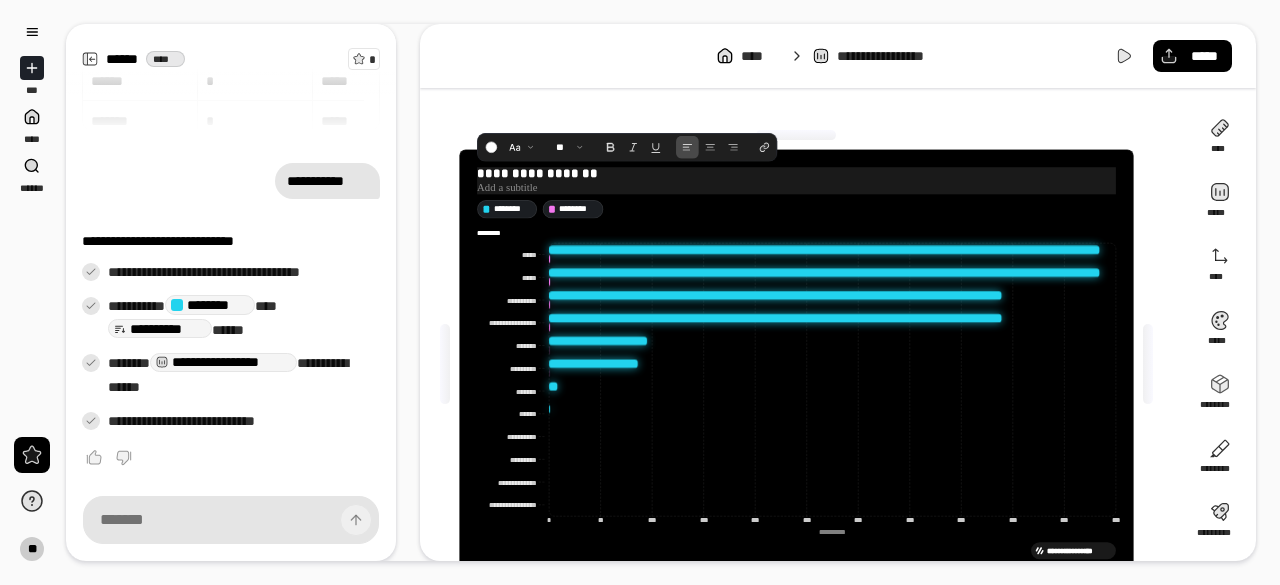 click on "**********" at bounding box center (796, 174) 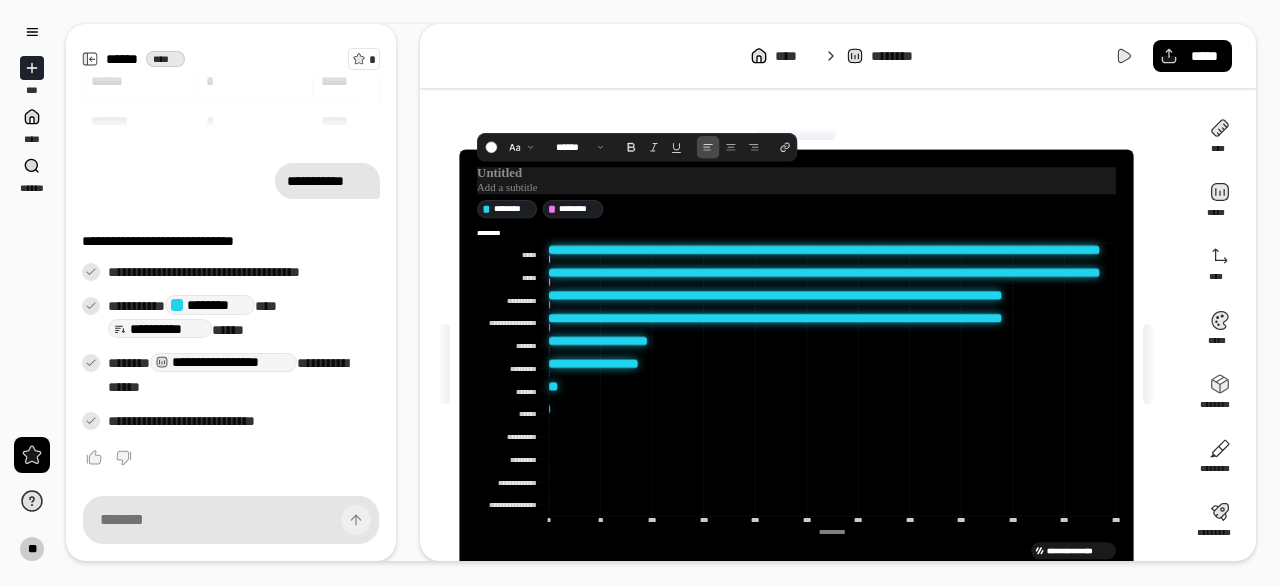 click at bounding box center (796, 187) 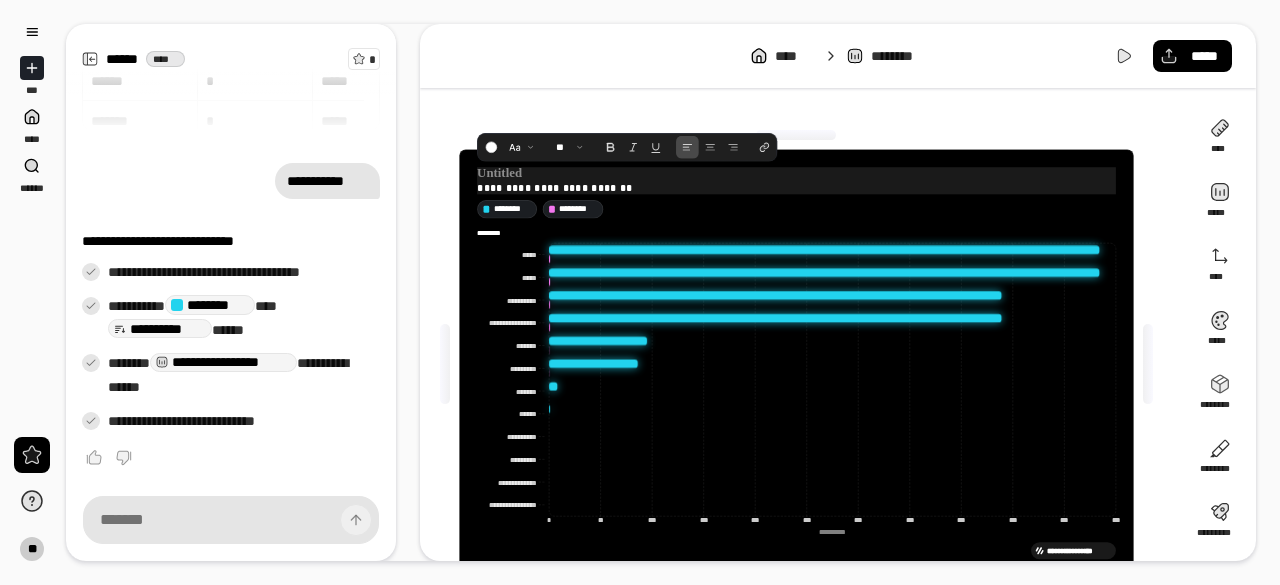 click at bounding box center [796, 174] 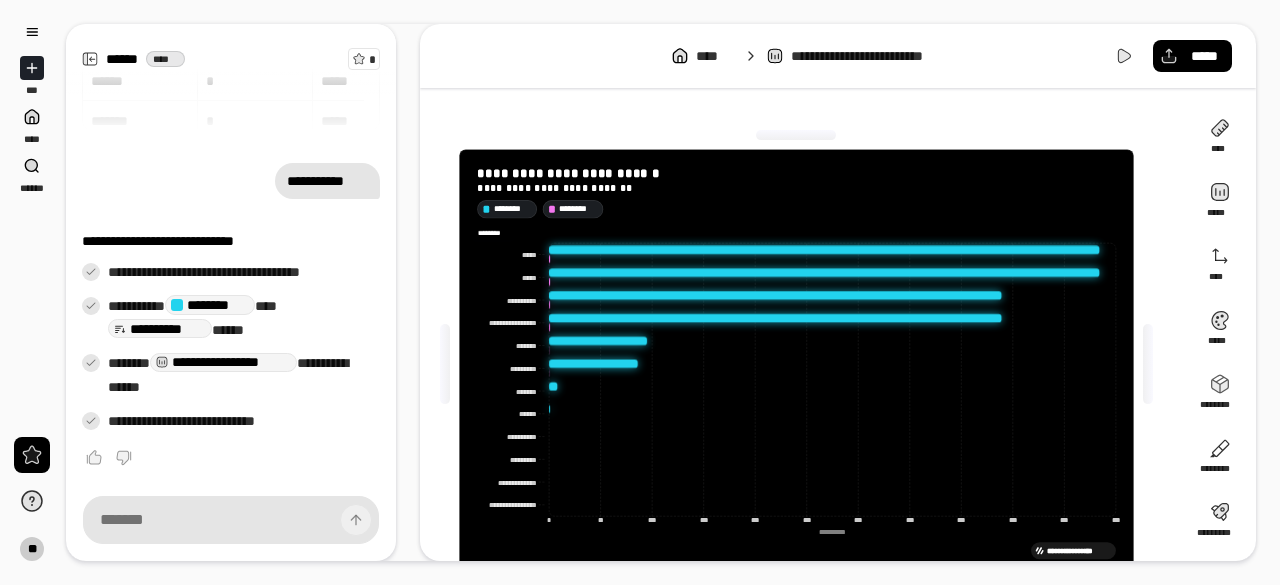 click on "********" at bounding box center [492, 233] 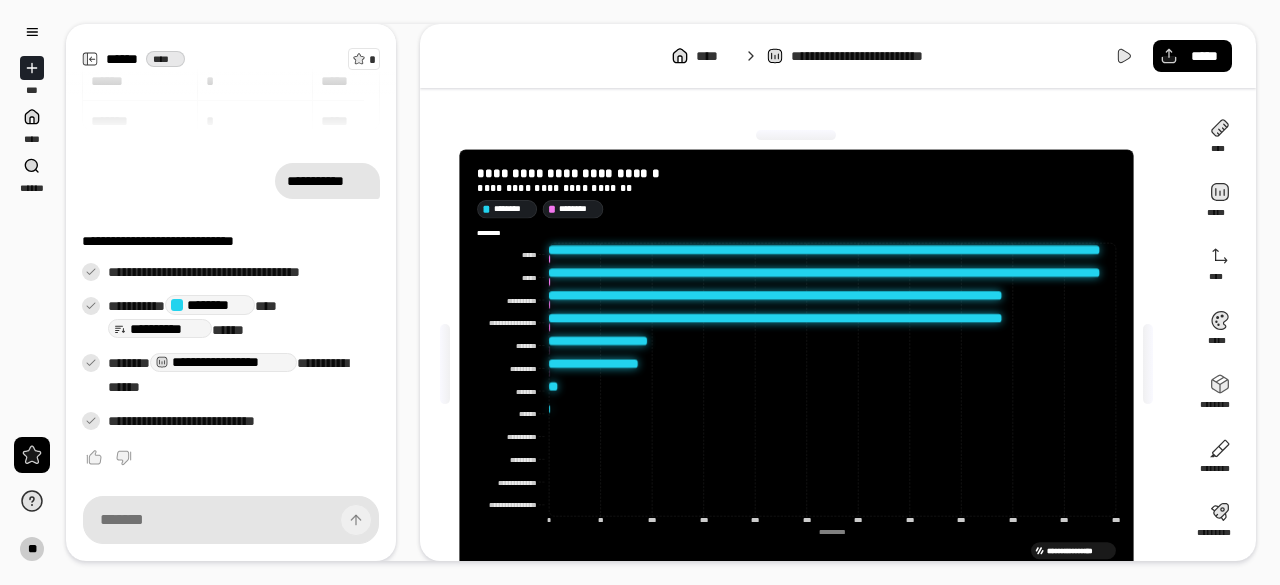 drag, startPoint x: 513, startPoint y: 231, endPoint x: 433, endPoint y: 242, distance: 80.75271 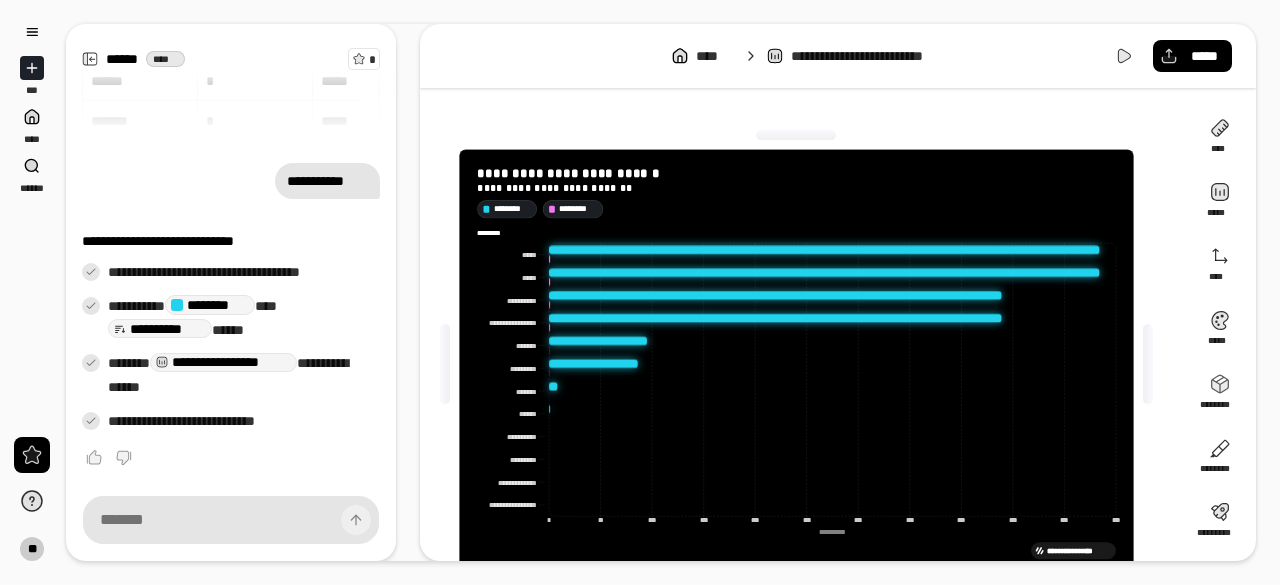 click on "**********" at bounding box center [796, 364] 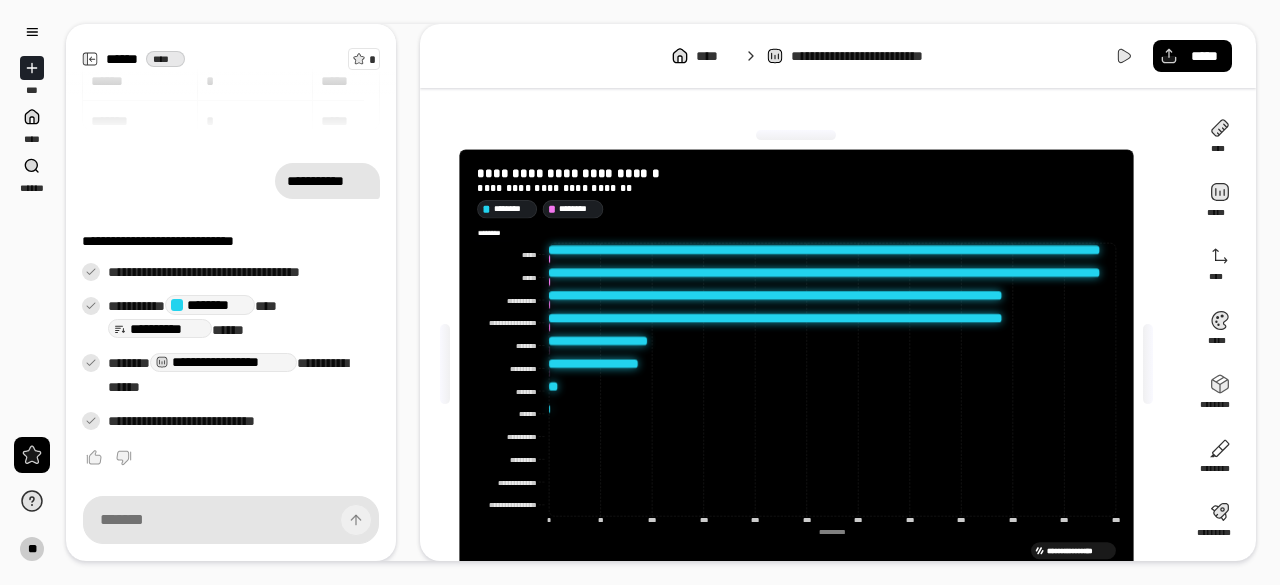 click on "******** ******** *********" at bounding box center [493, 233] 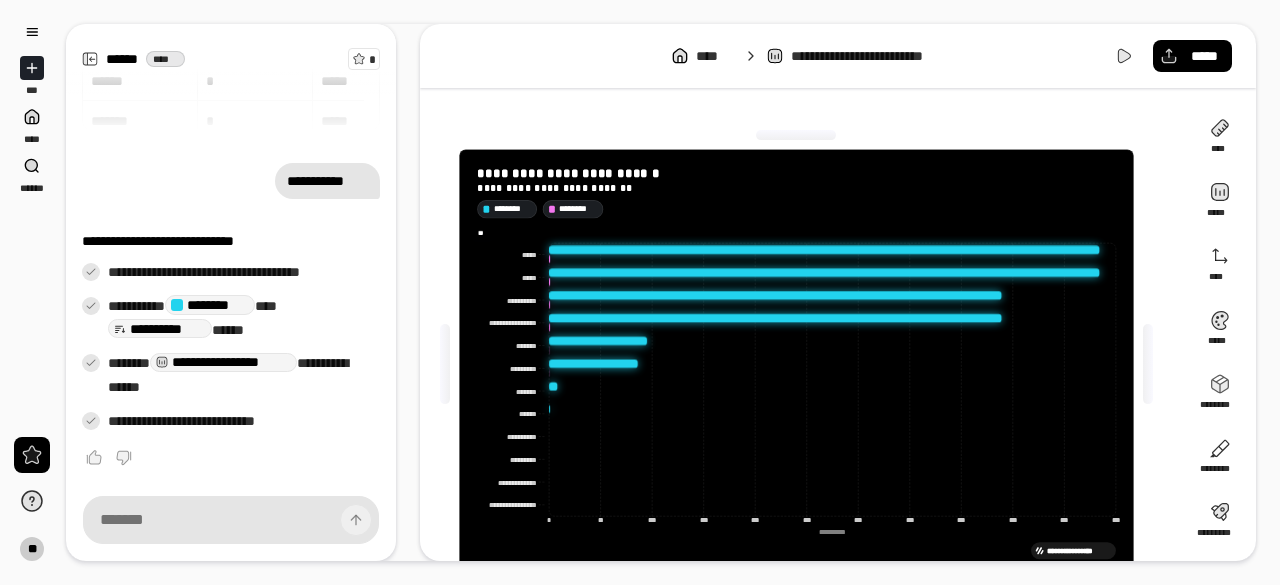 type on "*" 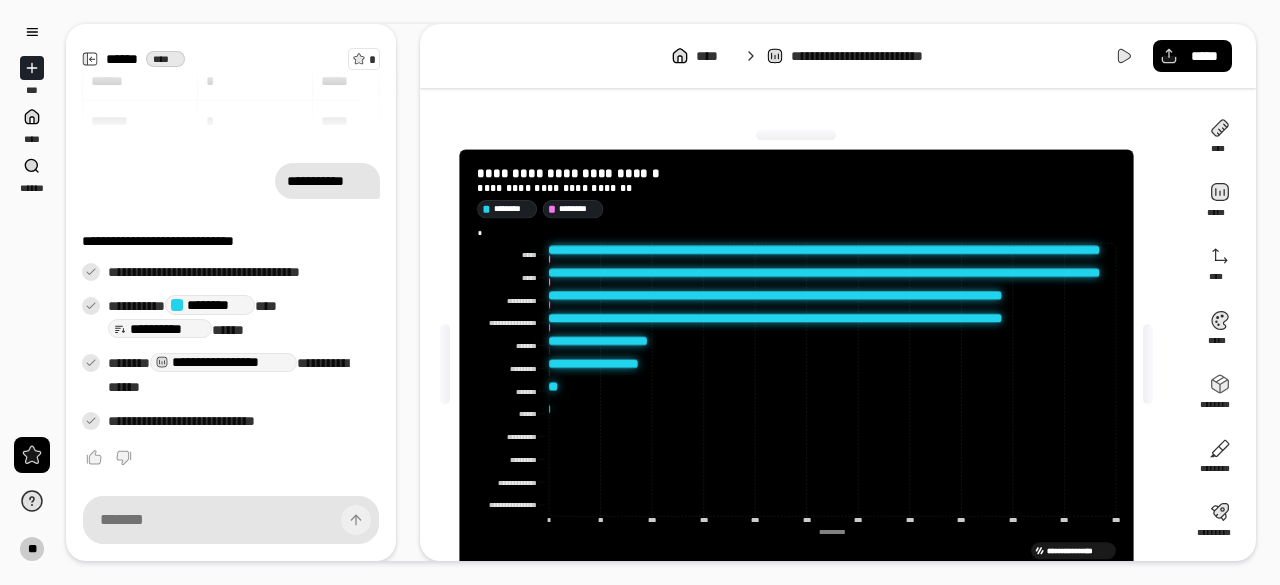 scroll, scrollTop: 0, scrollLeft: 0, axis: both 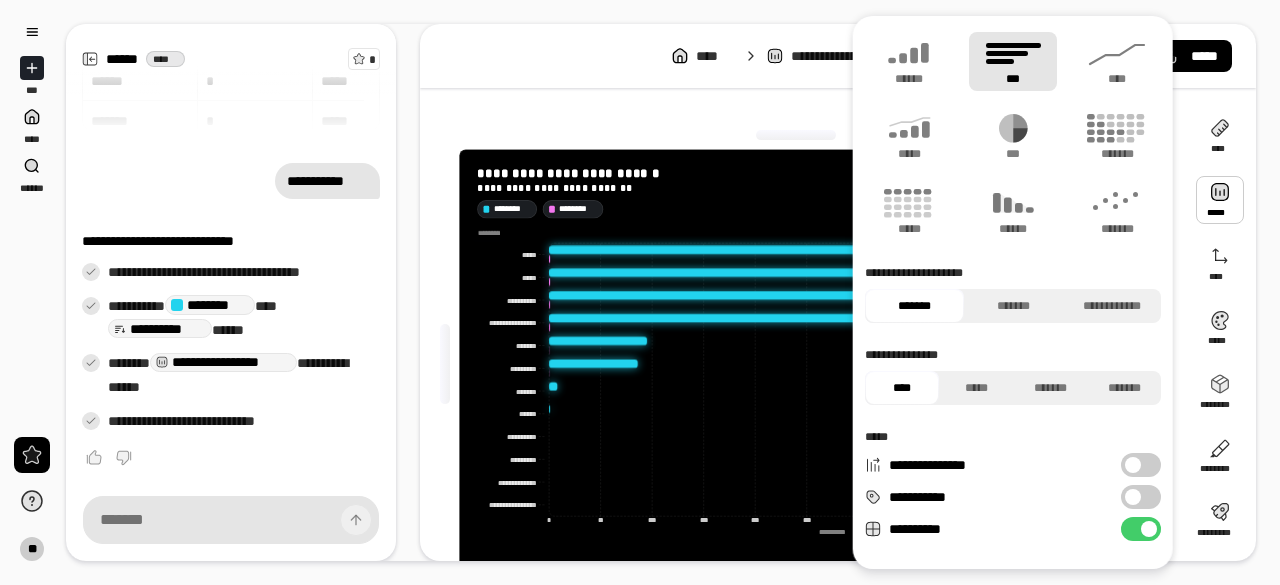 type 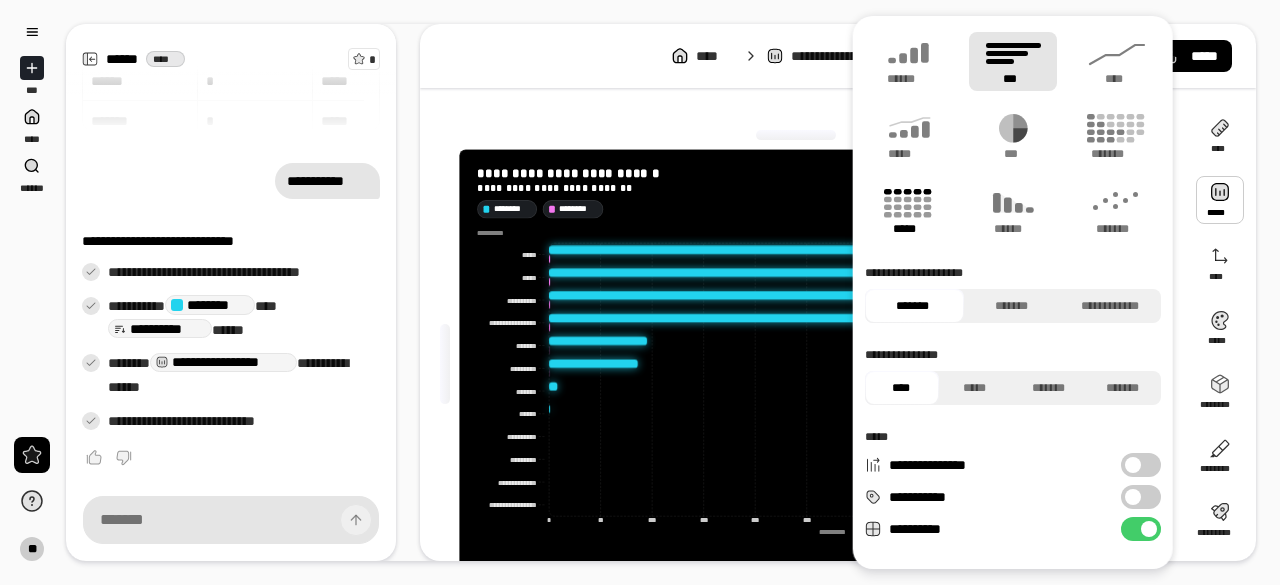 click 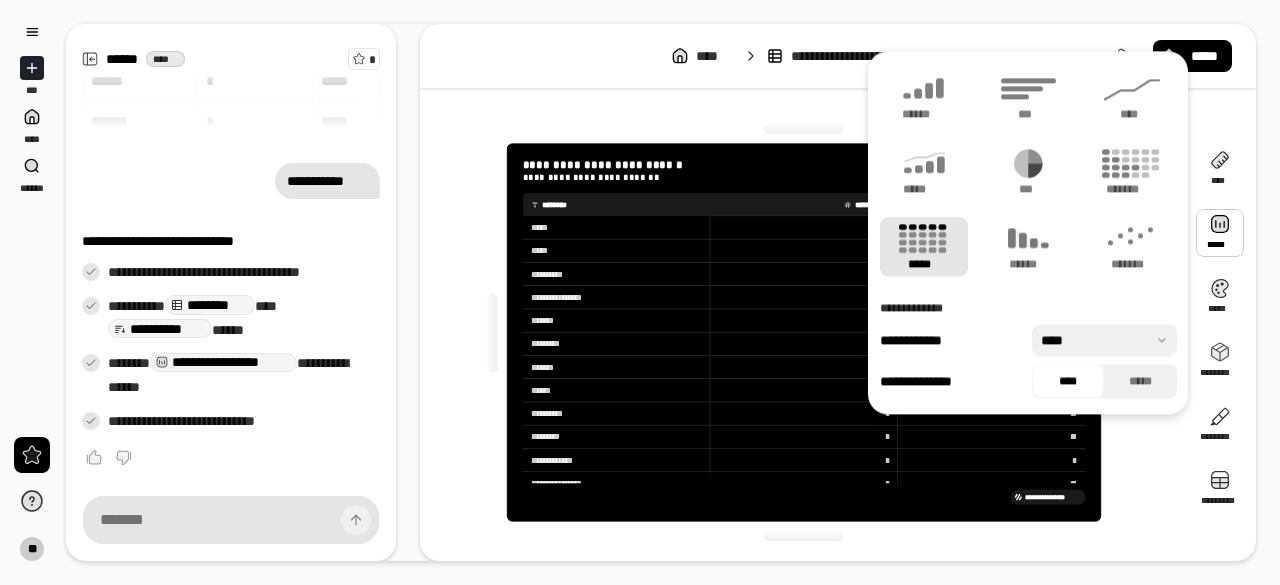 click at bounding box center (804, 129) 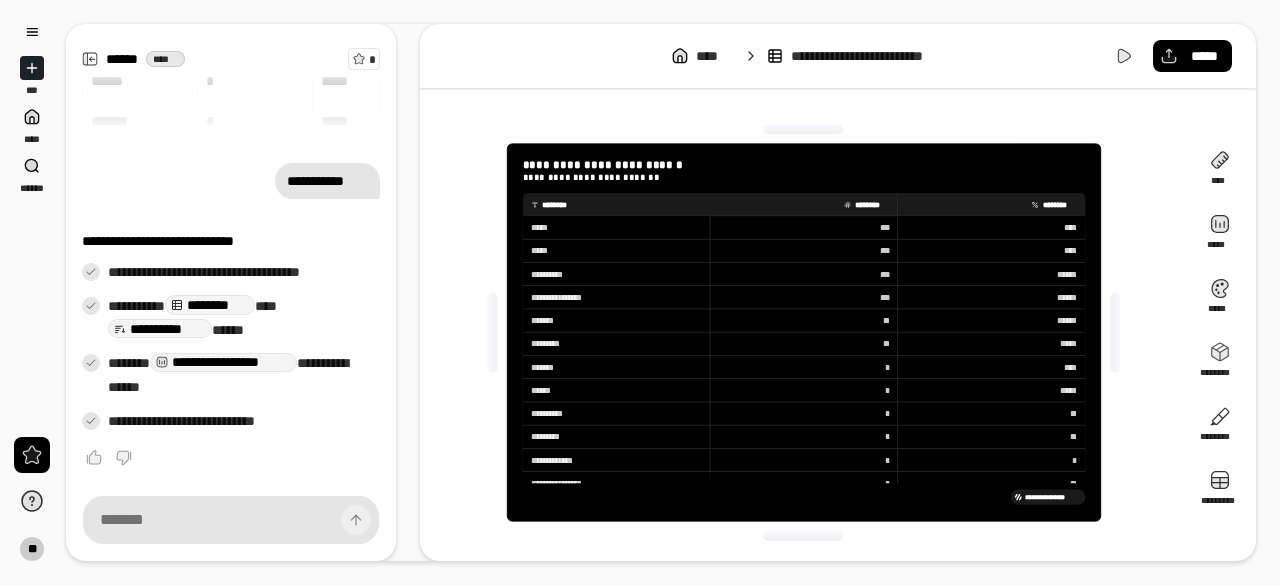 click on "*****" at bounding box center (616, 250) 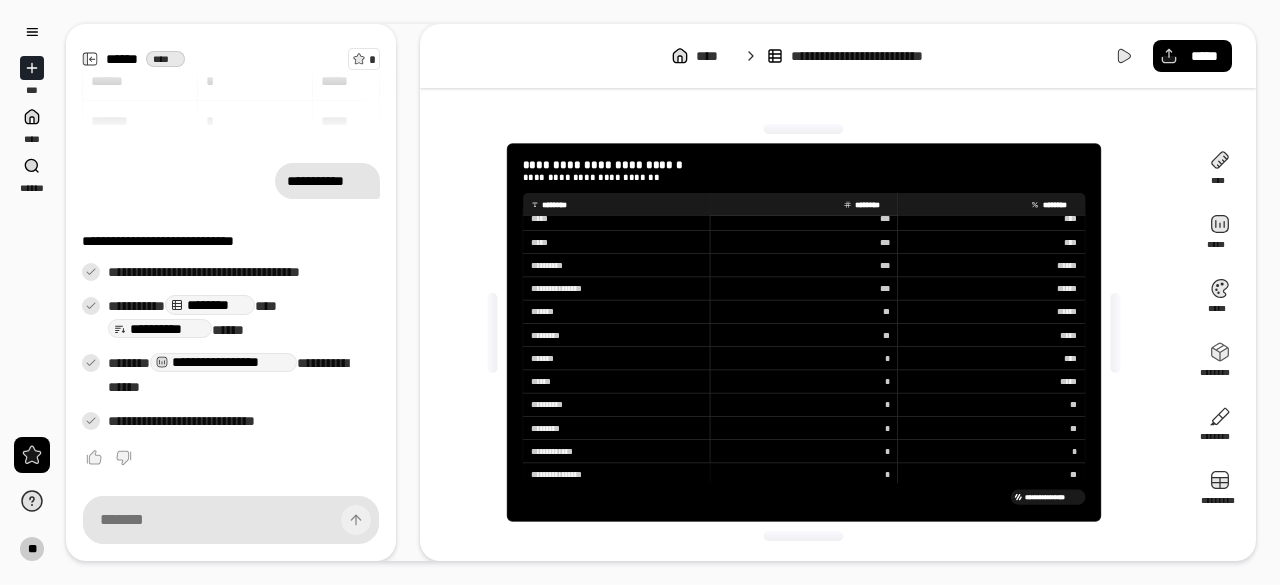 scroll, scrollTop: 0, scrollLeft: 0, axis: both 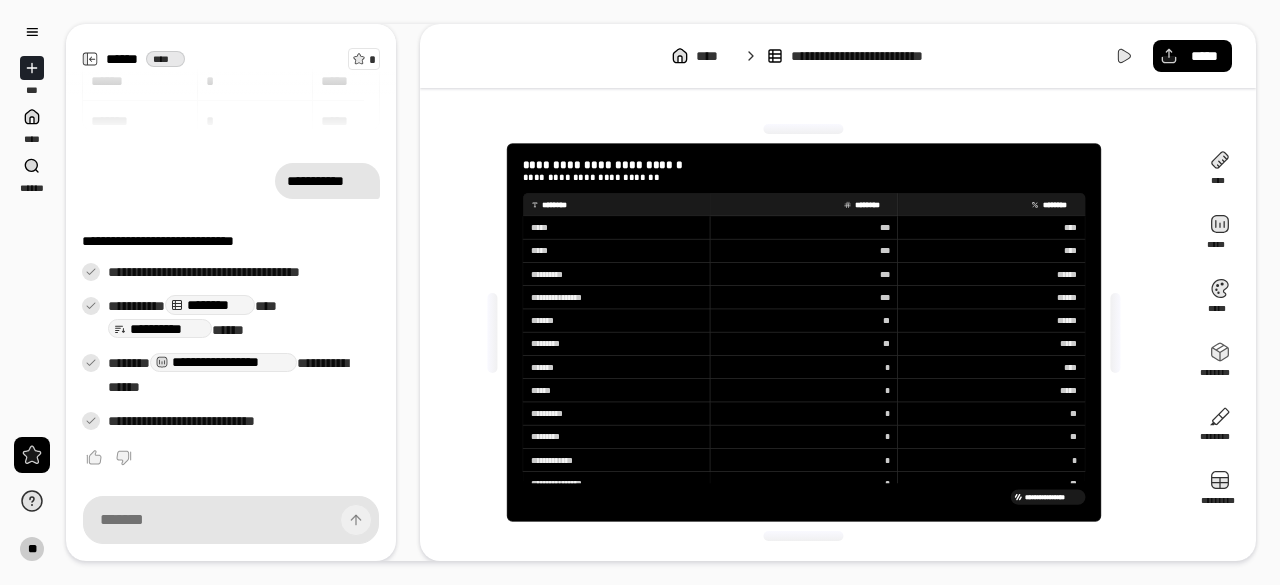 click on "********" at bounding box center (1059, 205) 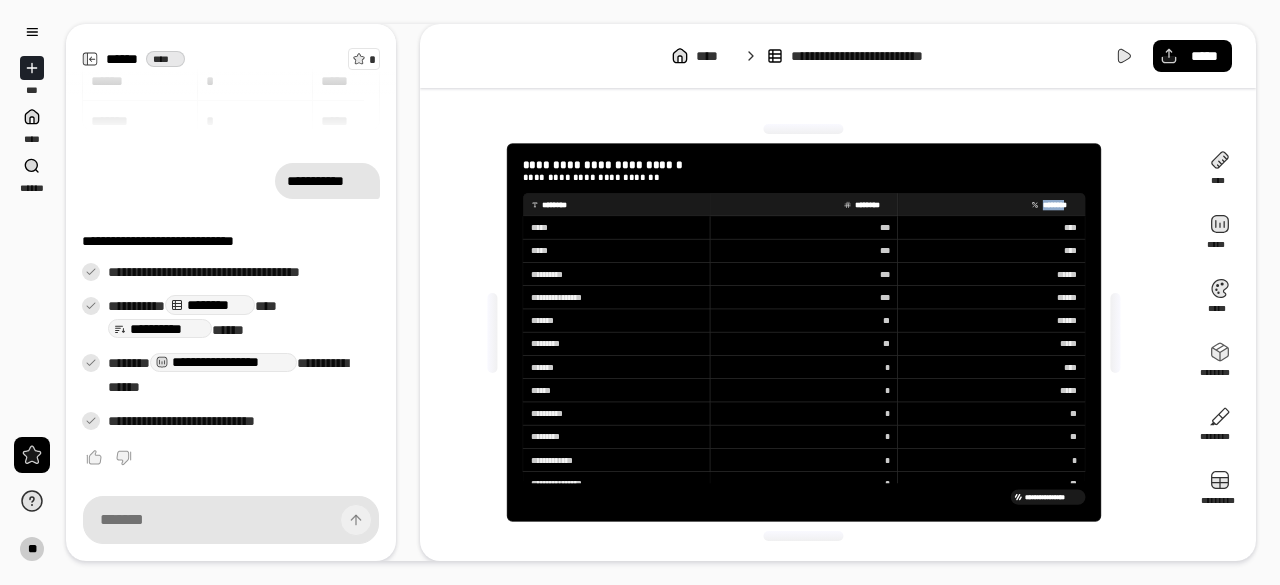 click on "********" at bounding box center [1059, 205] 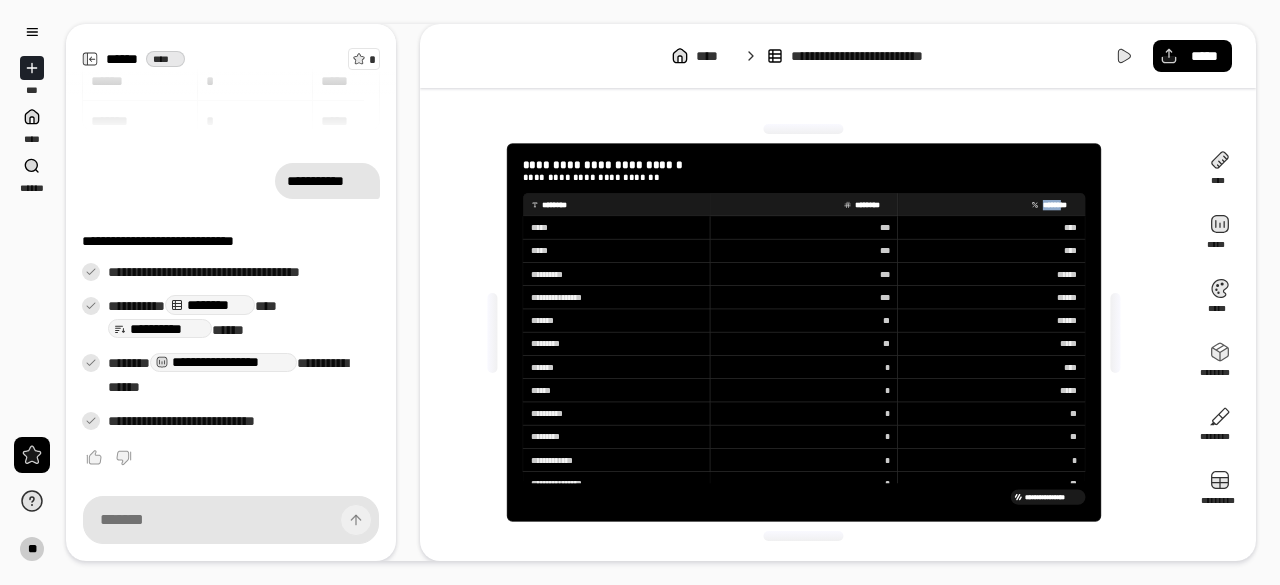 click on "********" at bounding box center (1059, 205) 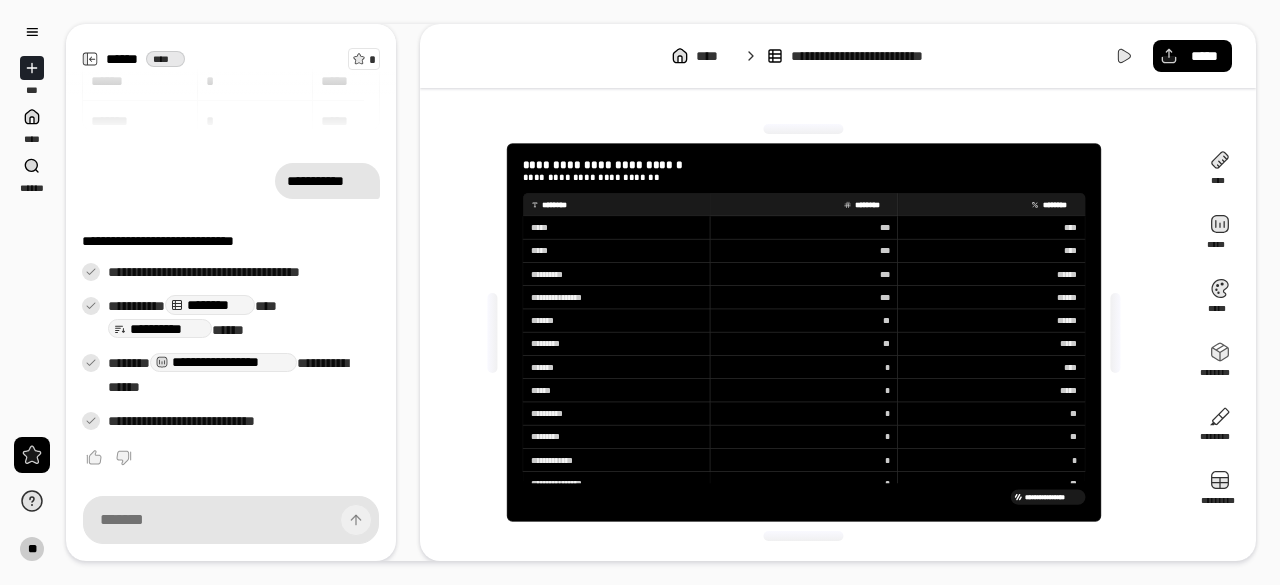 click 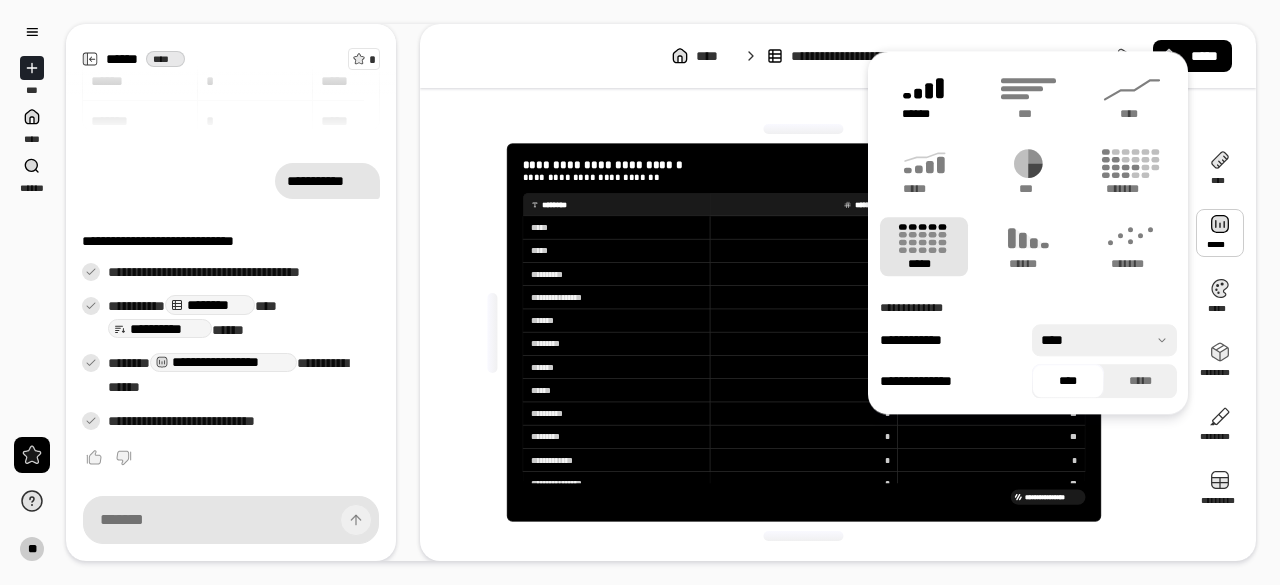 click 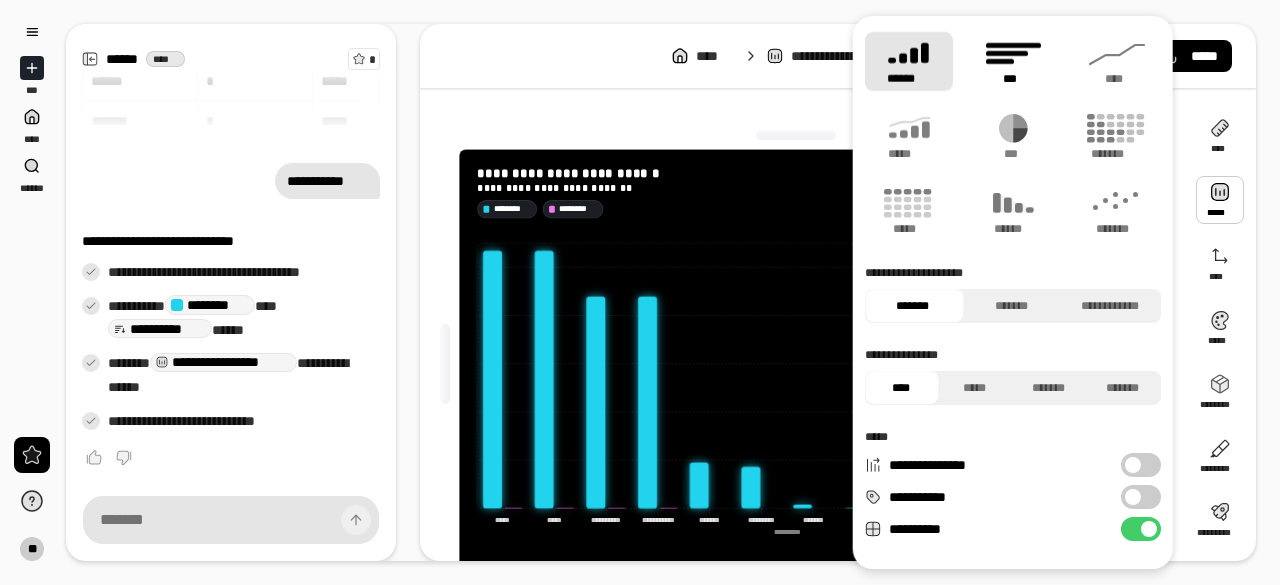 click on "***" at bounding box center (1012, 79) 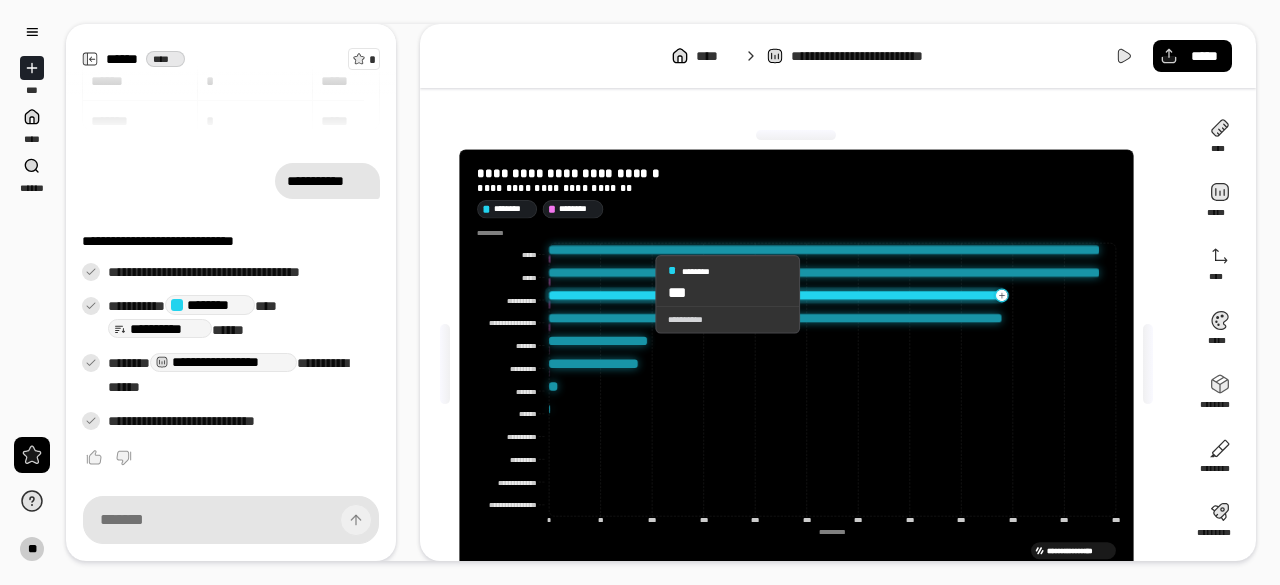 click 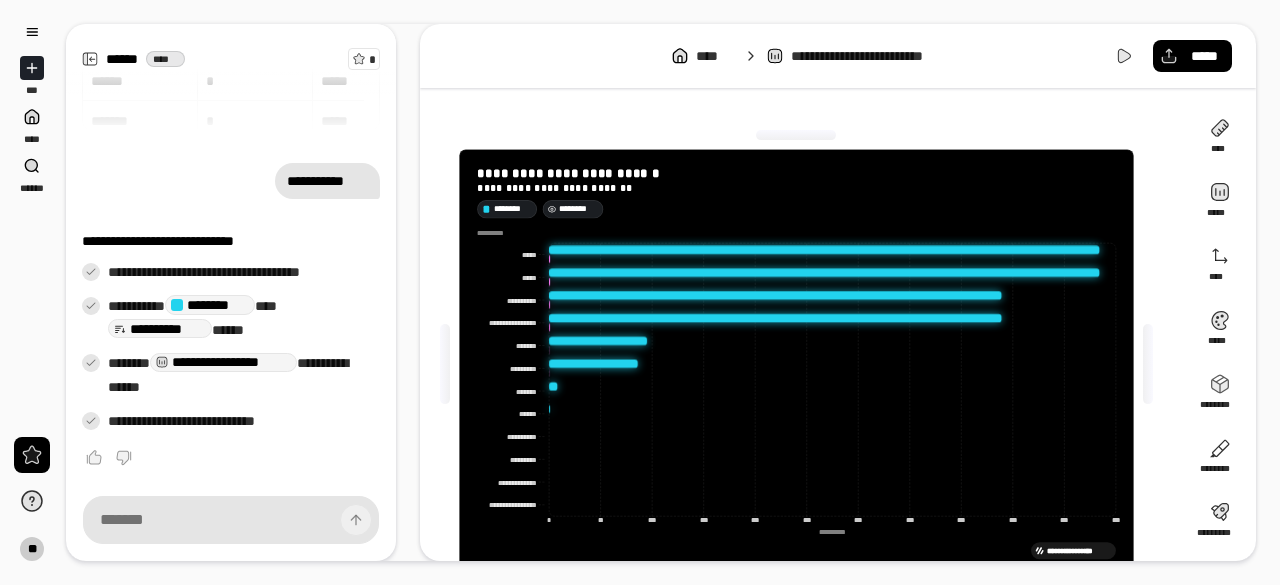 click on "********" at bounding box center [578, 209] 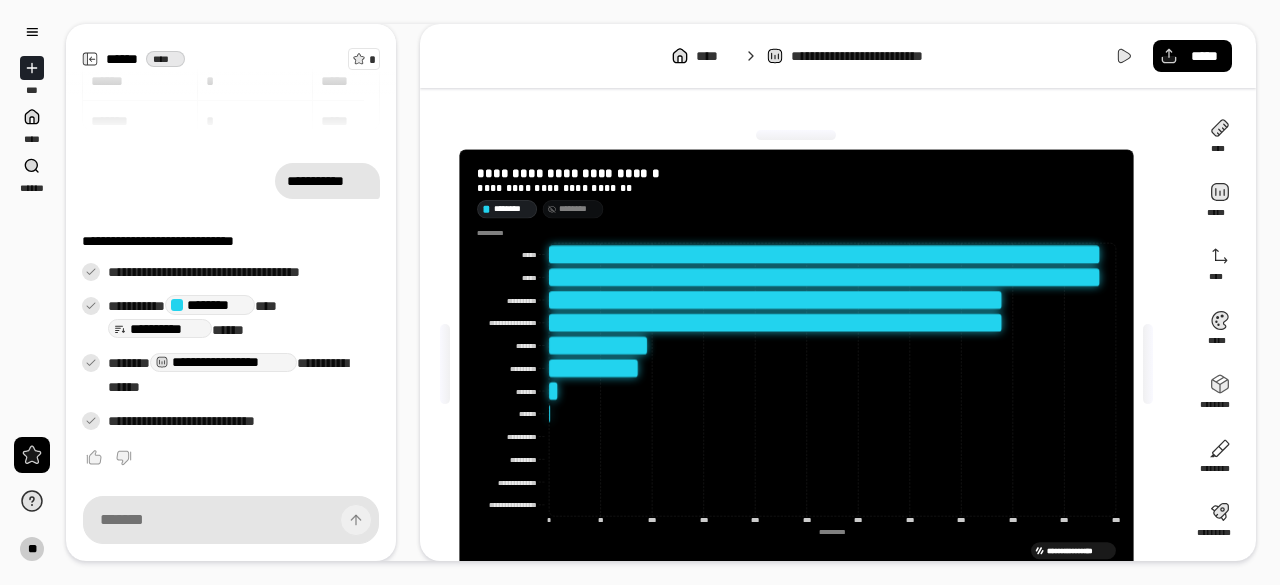 click on "********" at bounding box center (578, 209) 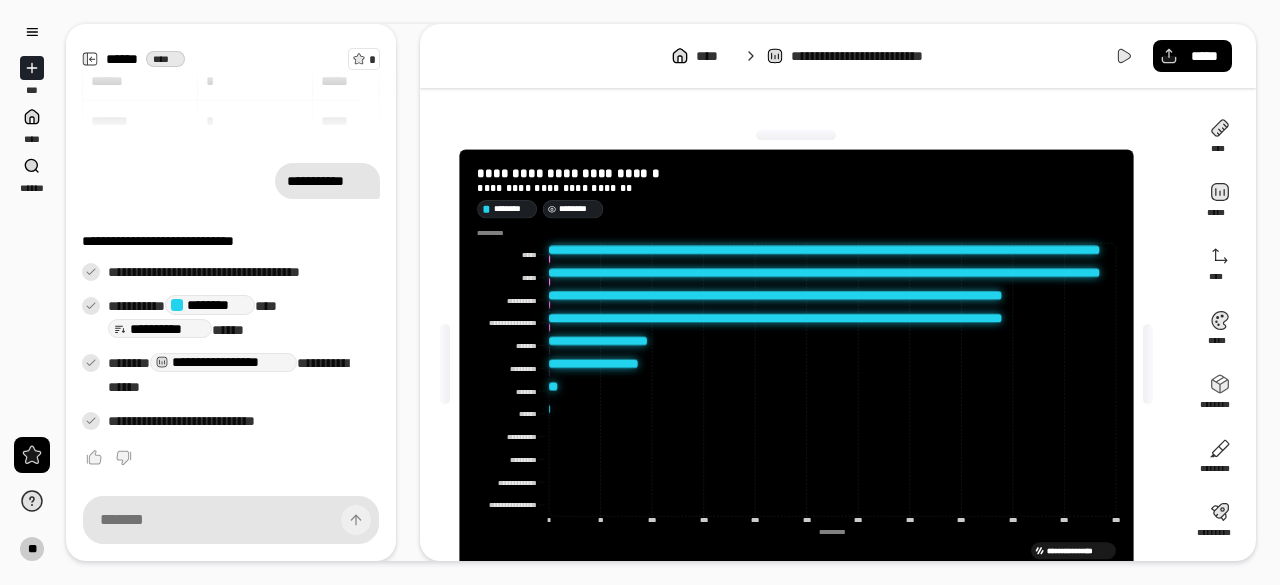 click on "********" at bounding box center (578, 209) 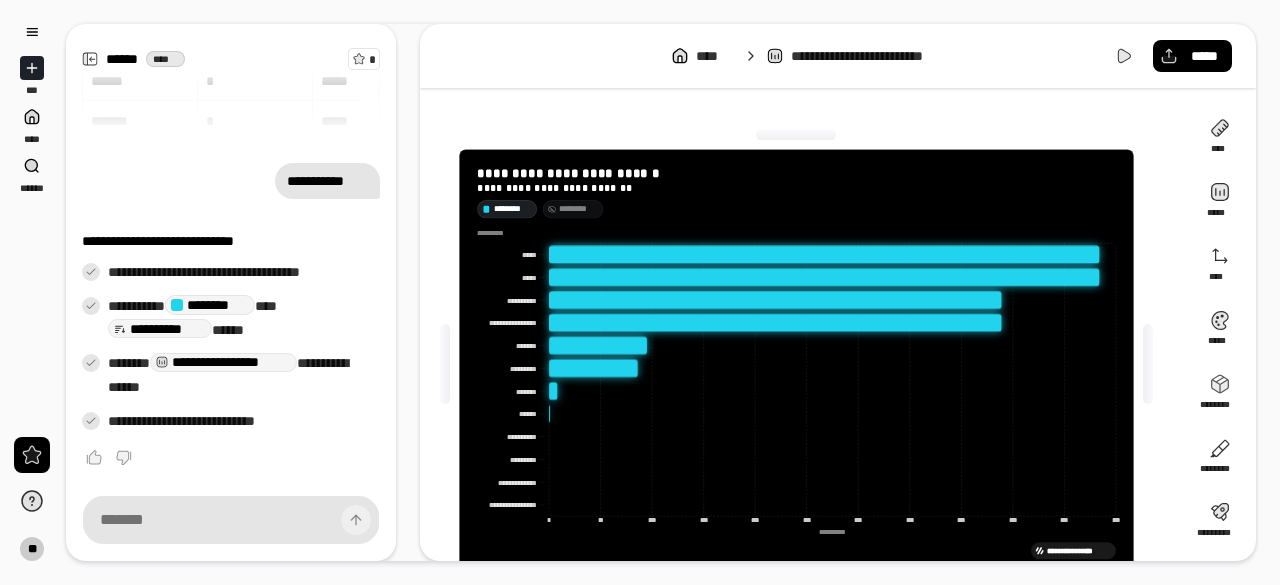 click on "********" at bounding box center [512, 209] 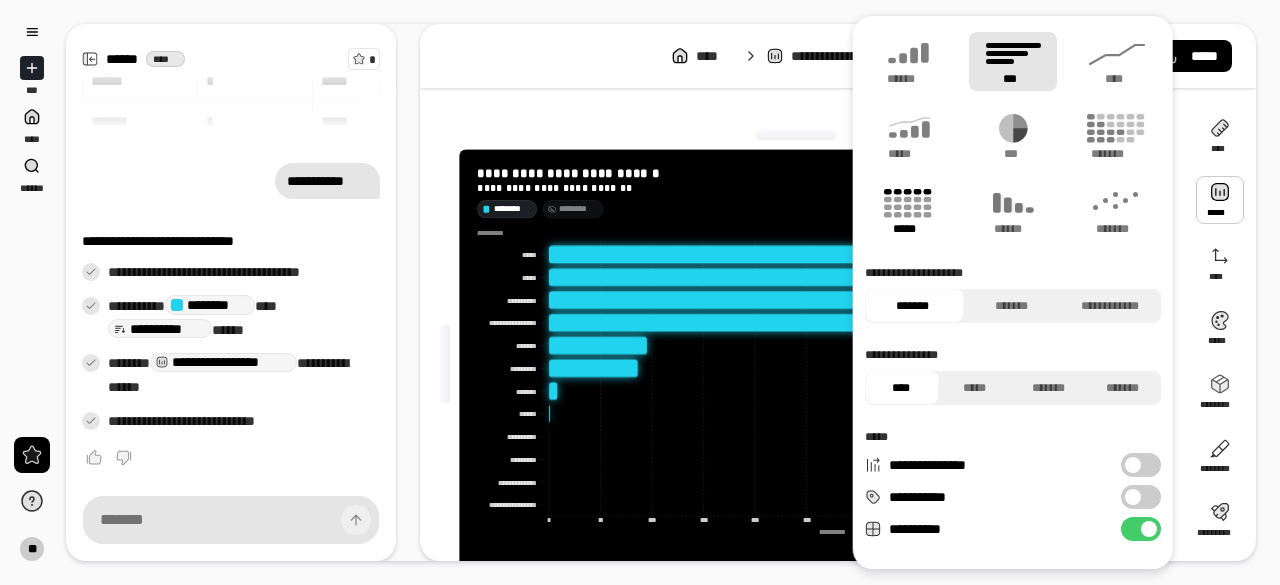 click on "*****" at bounding box center (909, 211) 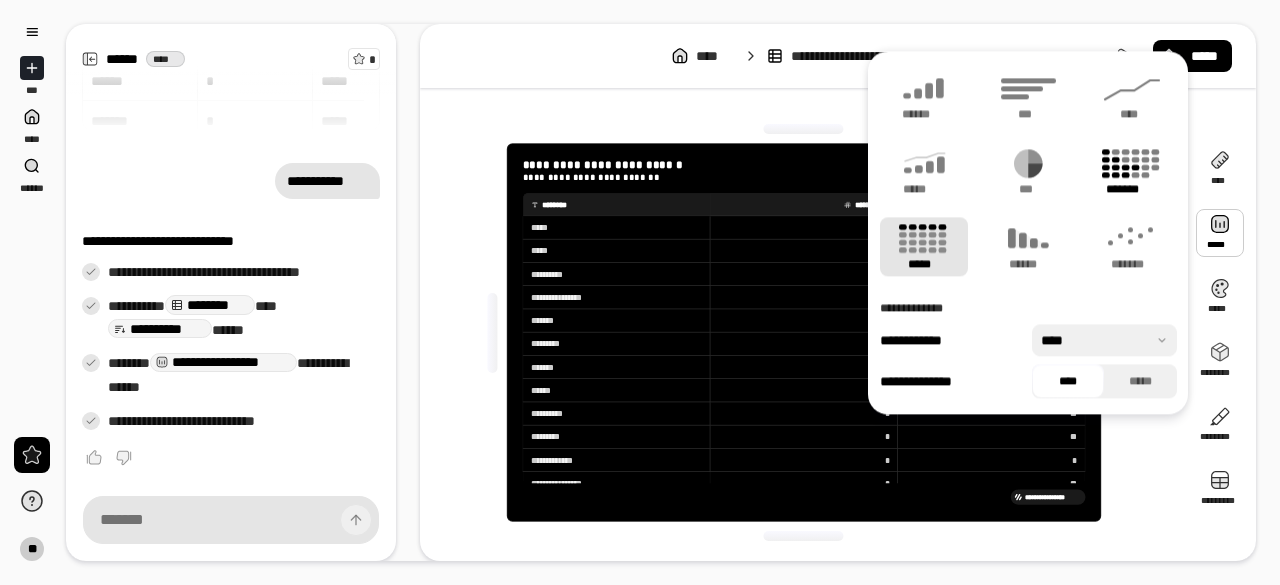 click 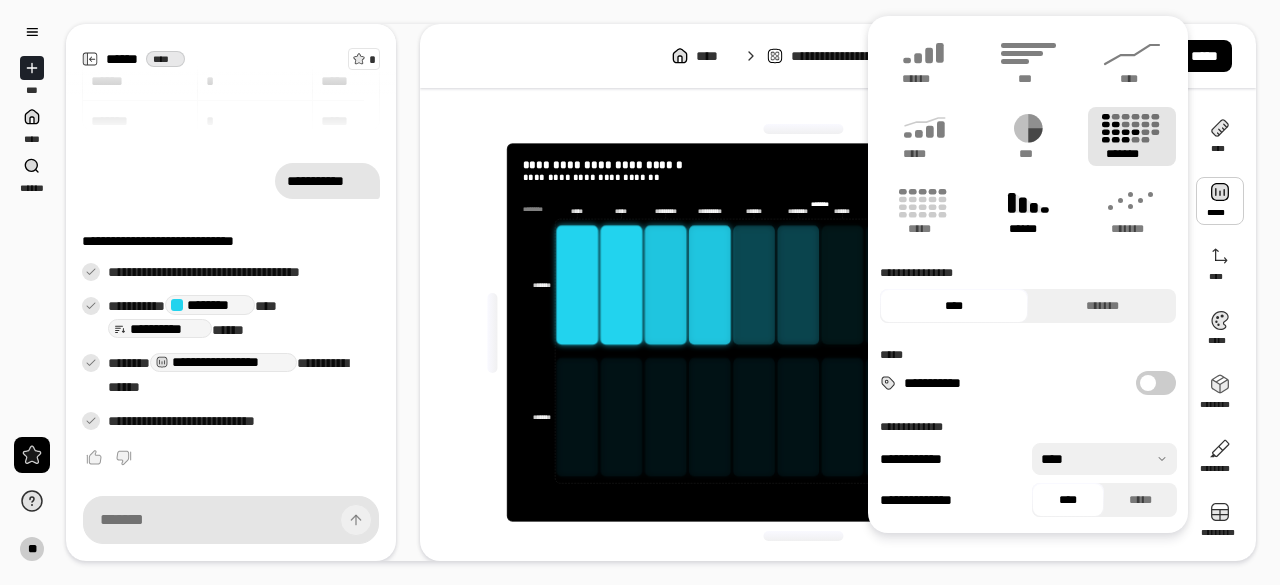 click 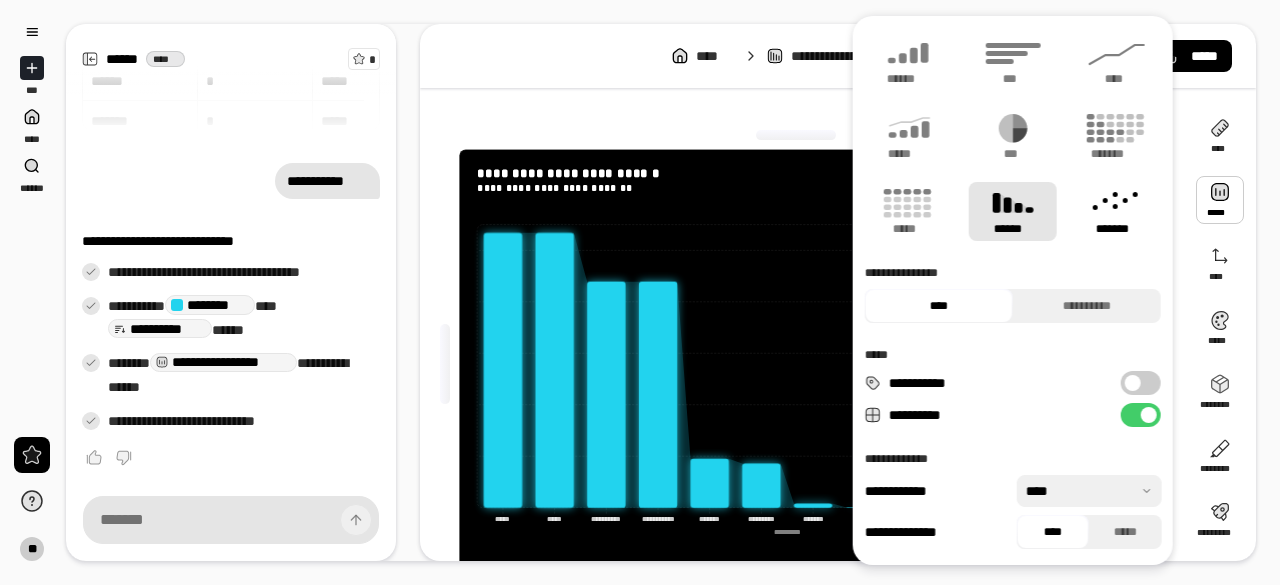 click 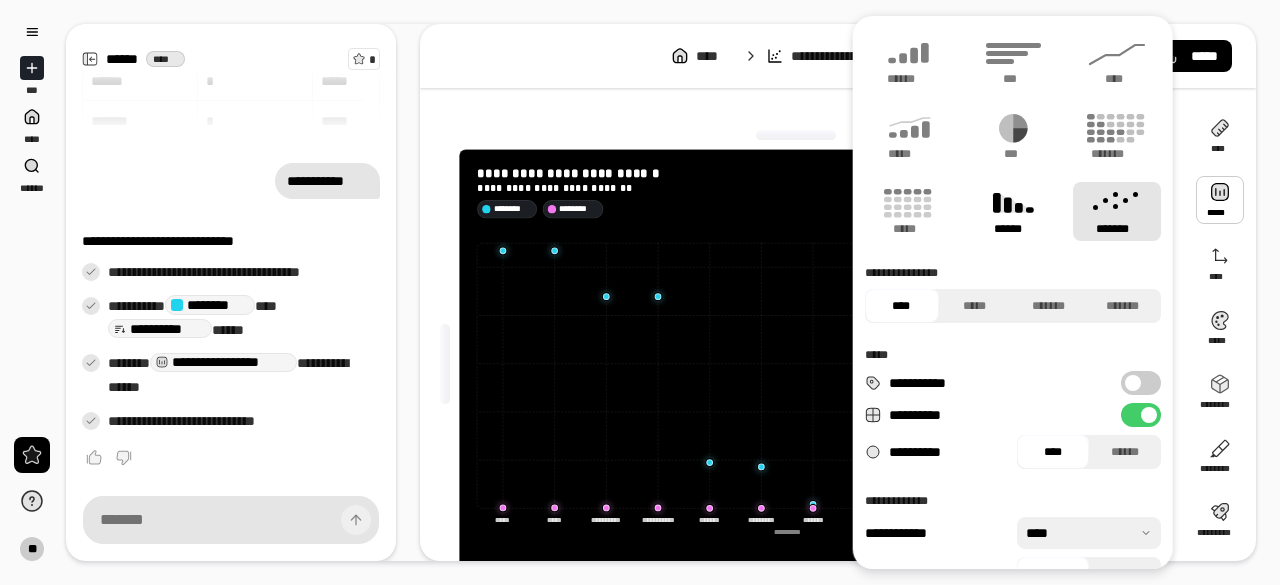 click on "******" at bounding box center [1013, 229] 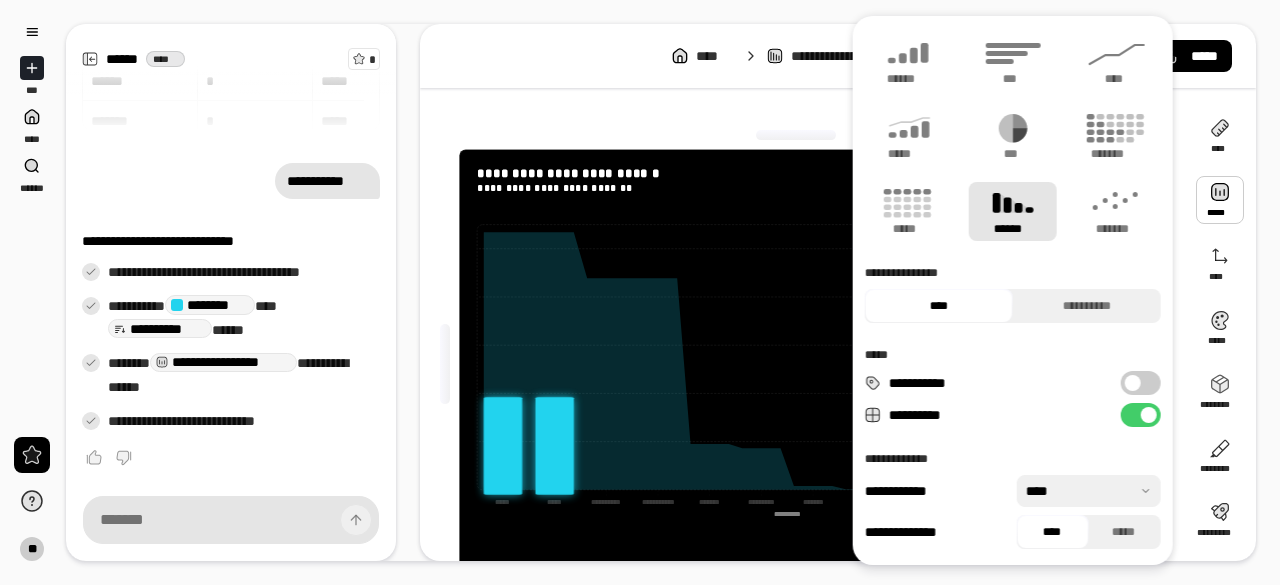 type on "********" 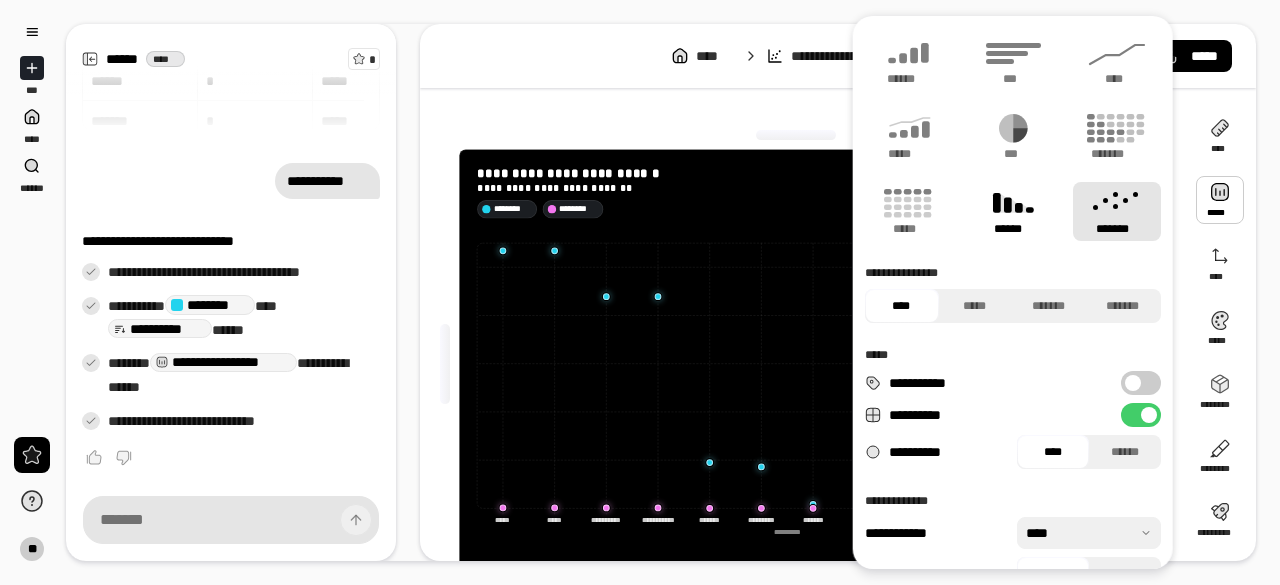 click on "******" at bounding box center (1013, 229) 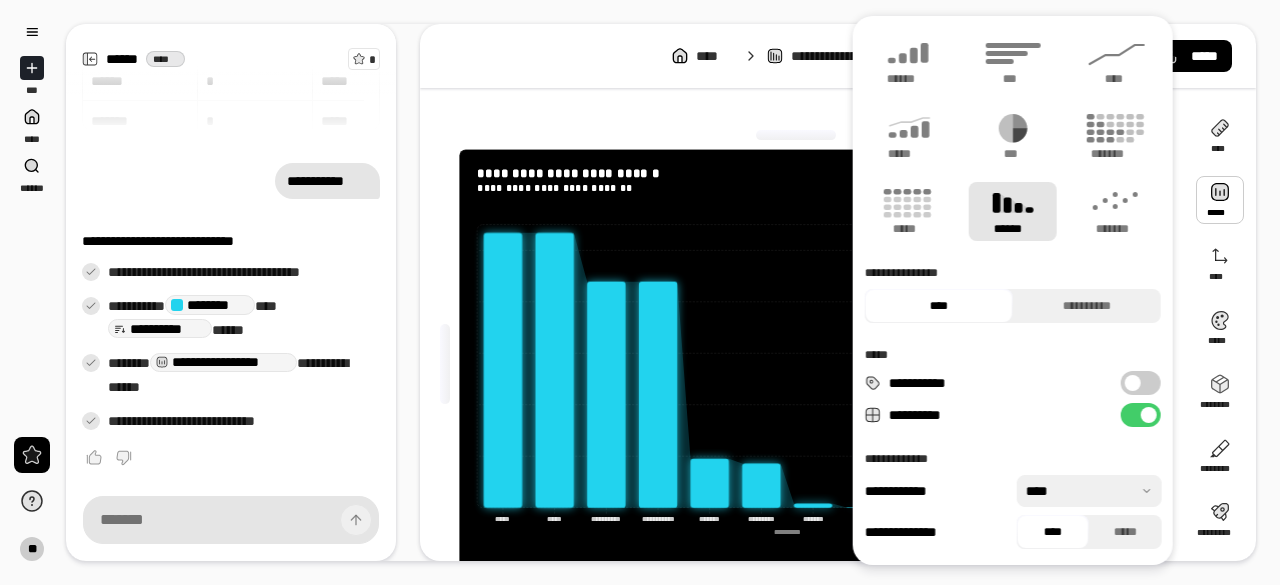 click at bounding box center [1133, 383] 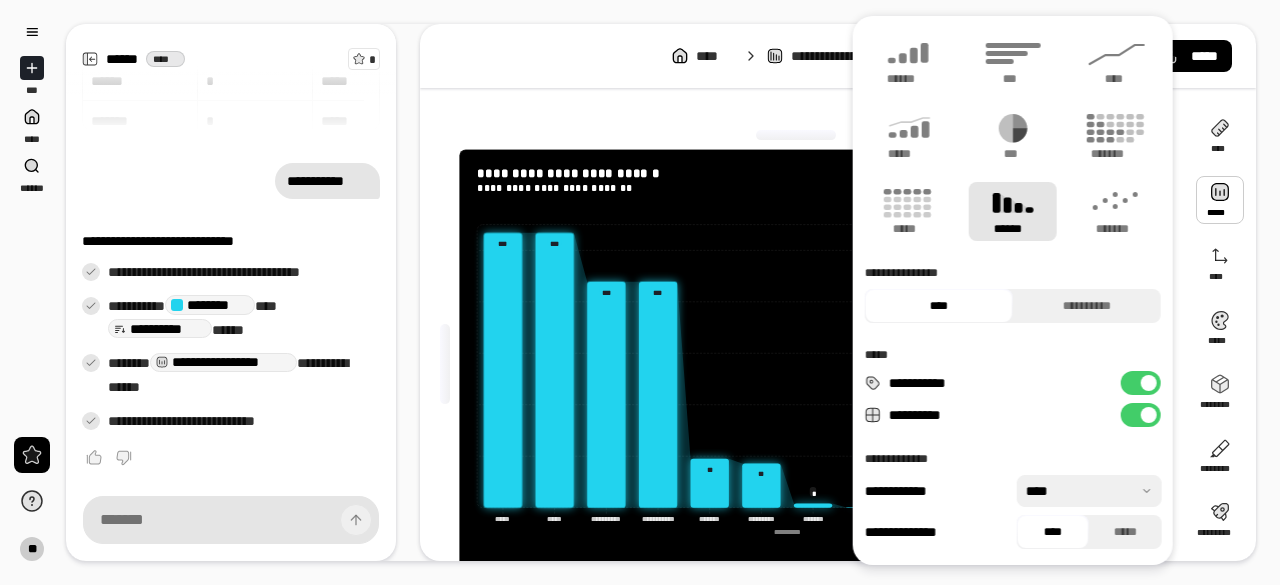 click on "**********" at bounding box center (1141, 415) 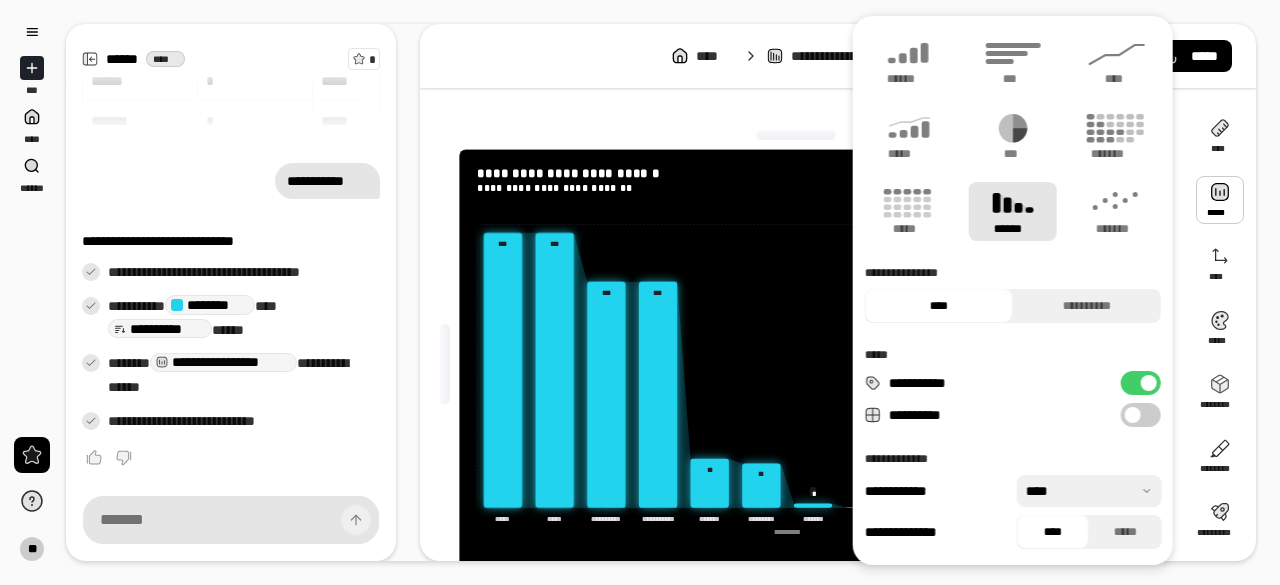 click on "**********" at bounding box center [1141, 415] 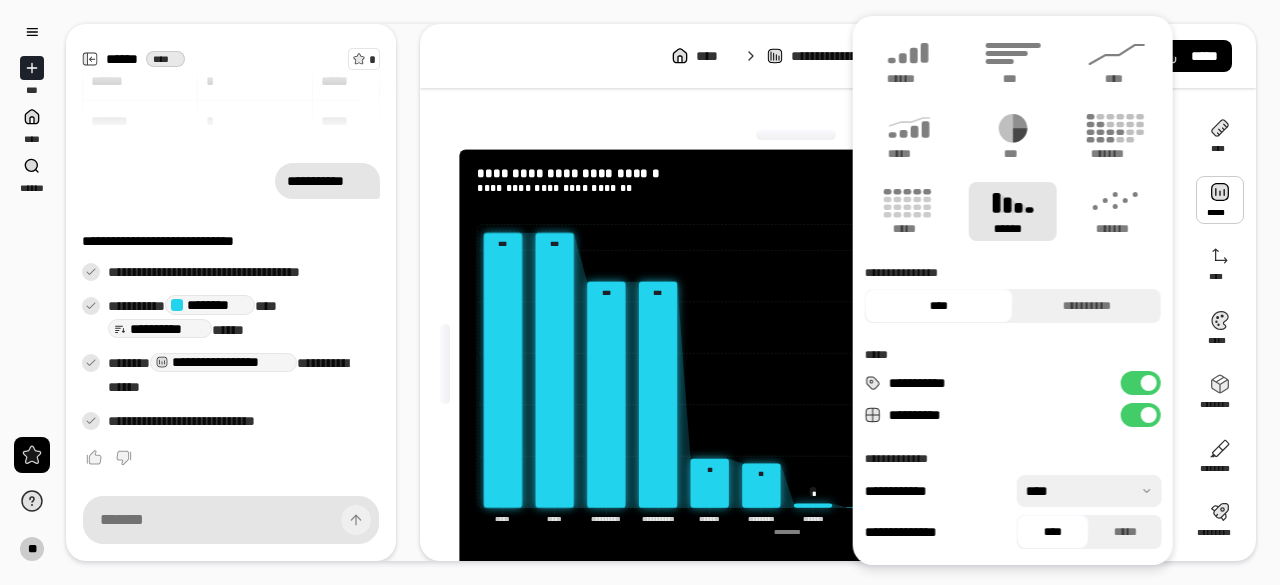 click at bounding box center [1089, 491] 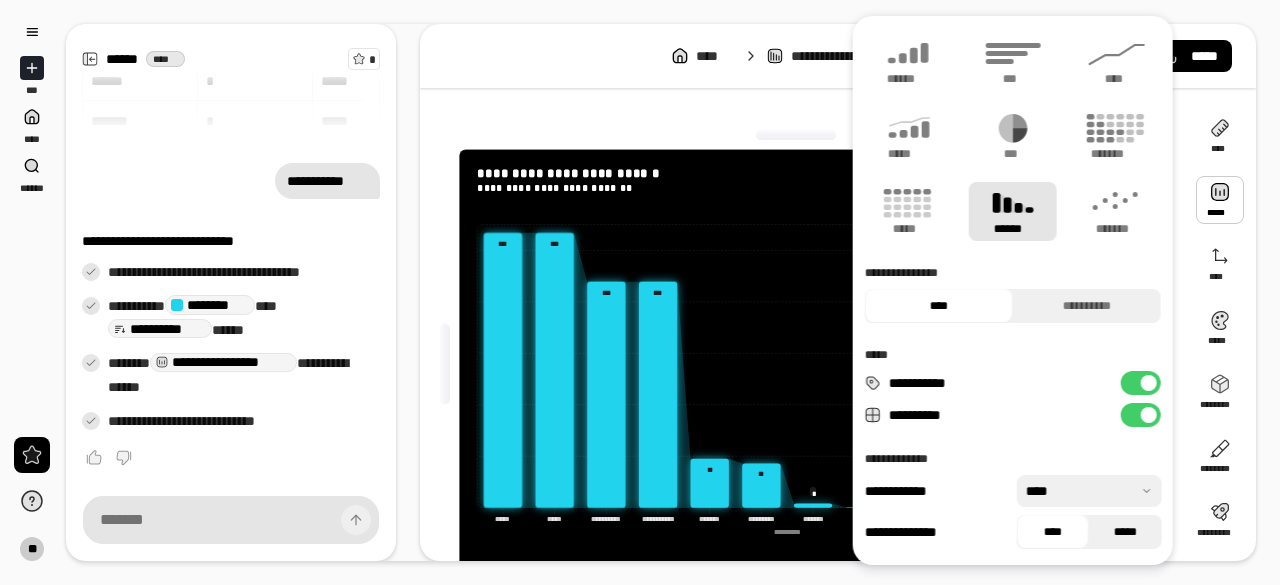 click on "*****" at bounding box center (1125, 532) 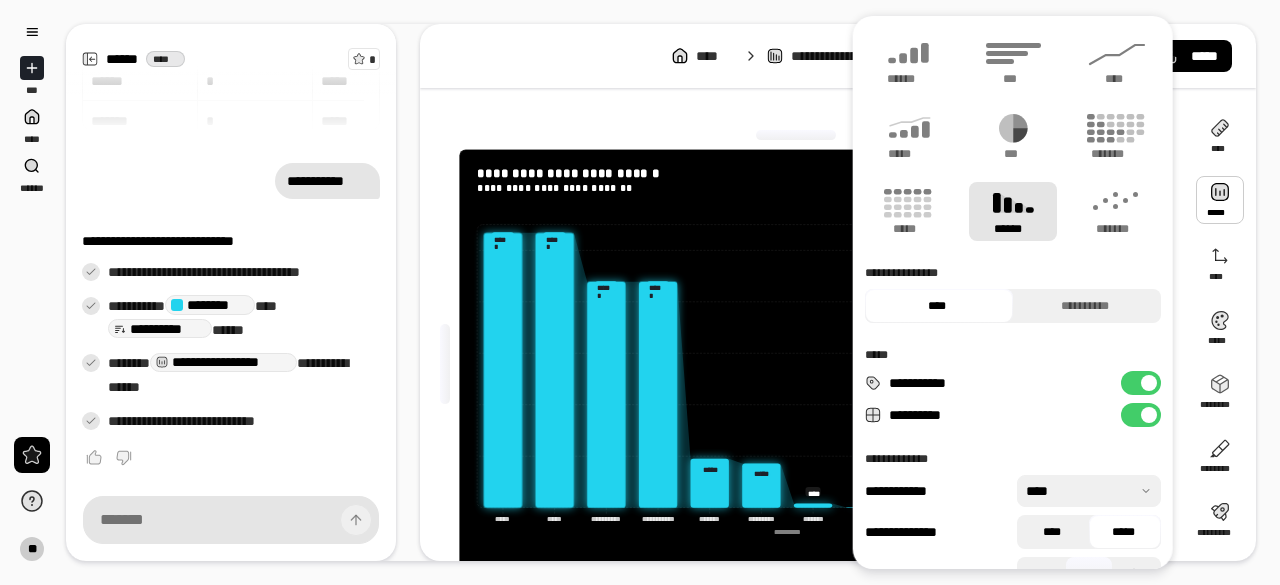 click on "****" at bounding box center [1052, 532] 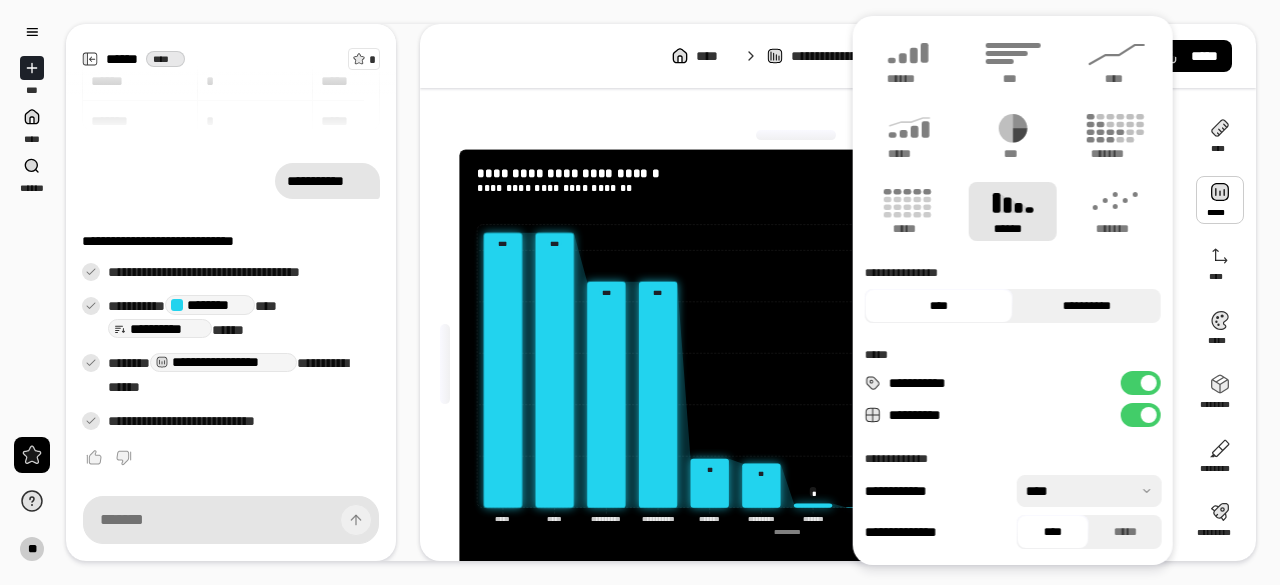 click on "**********" at bounding box center (1087, 306) 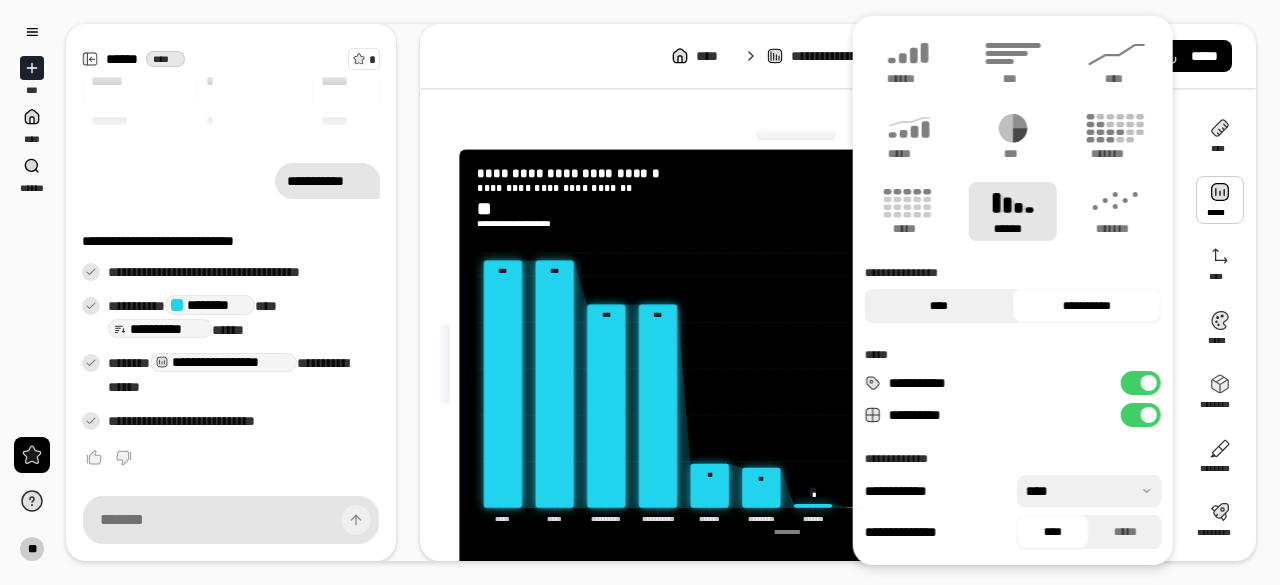 click on "****" at bounding box center [939, 306] 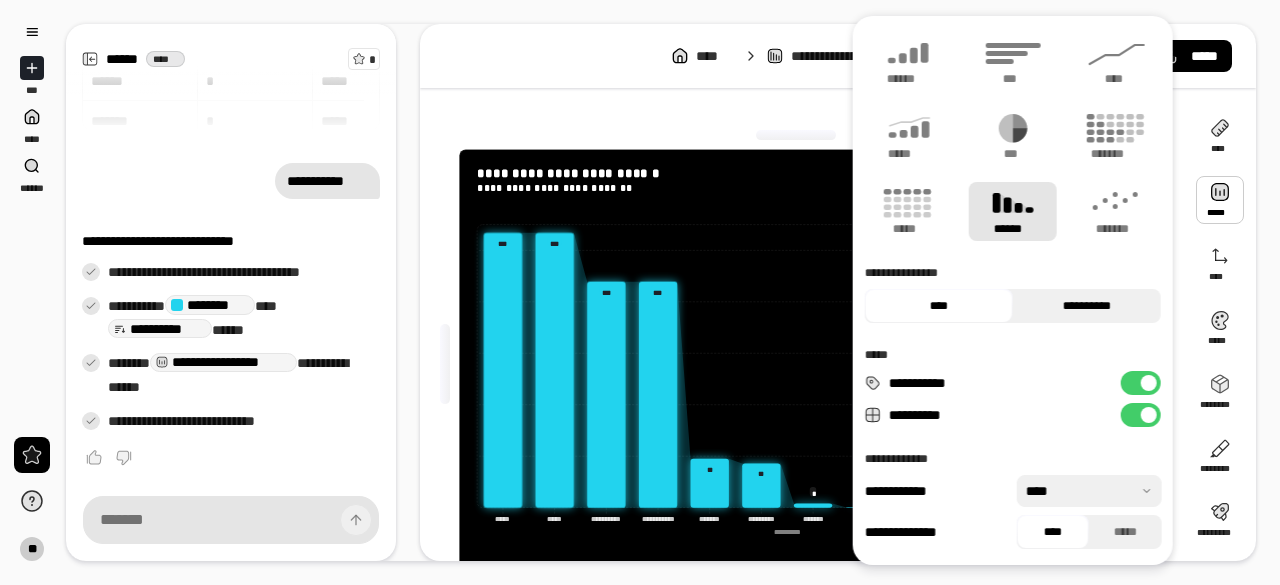 click on "**********" at bounding box center [1087, 306] 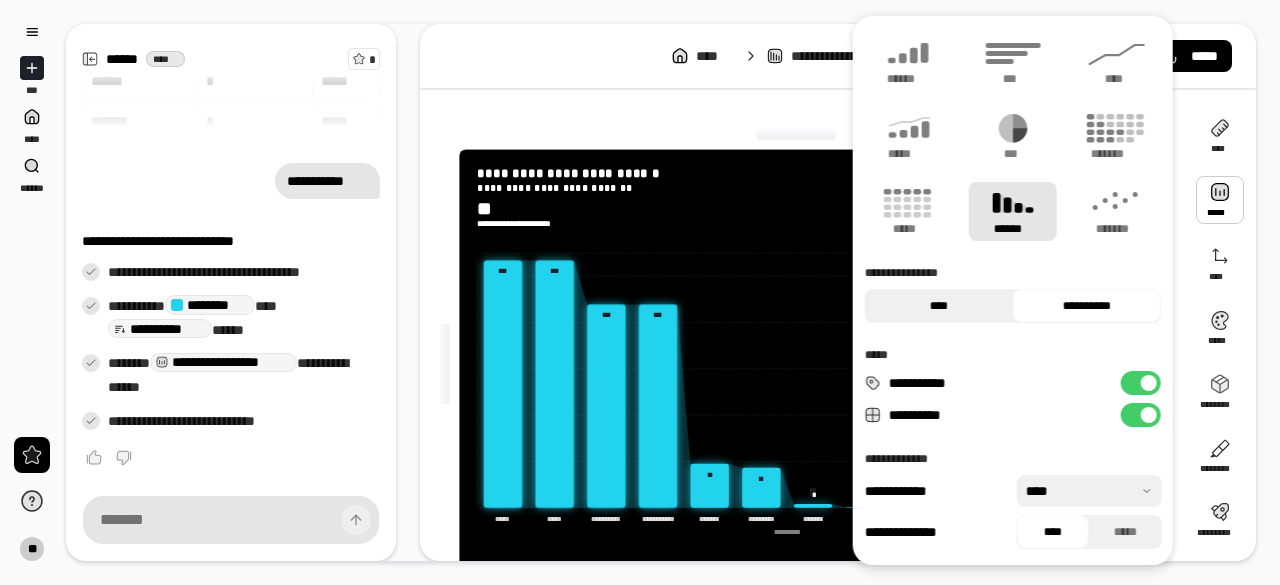click on "****" at bounding box center [939, 306] 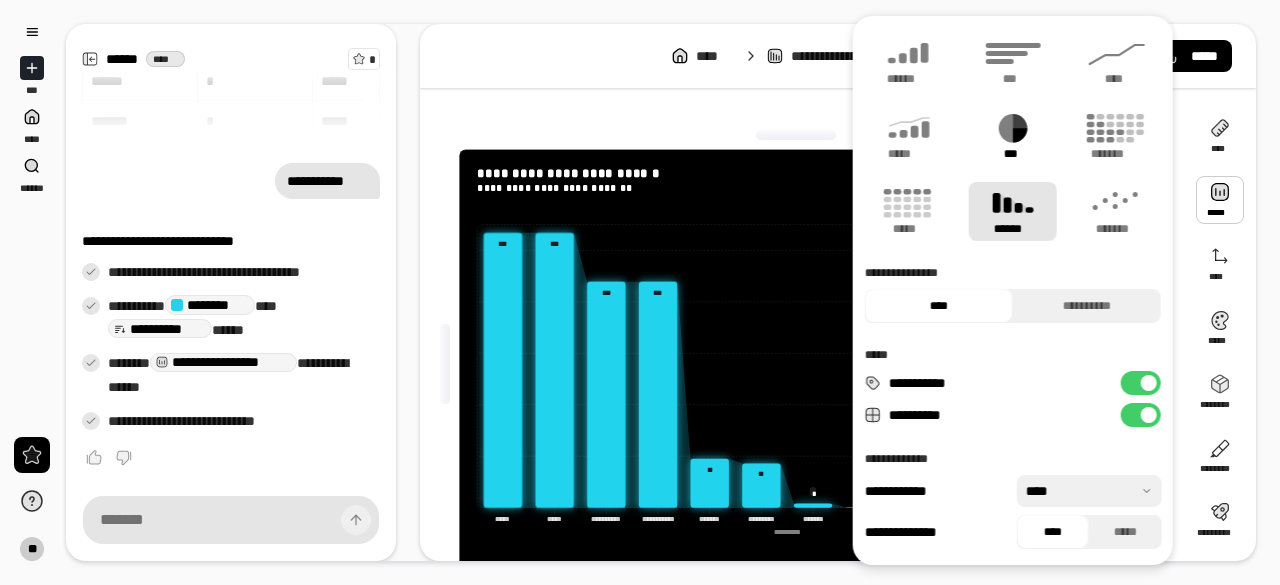 click 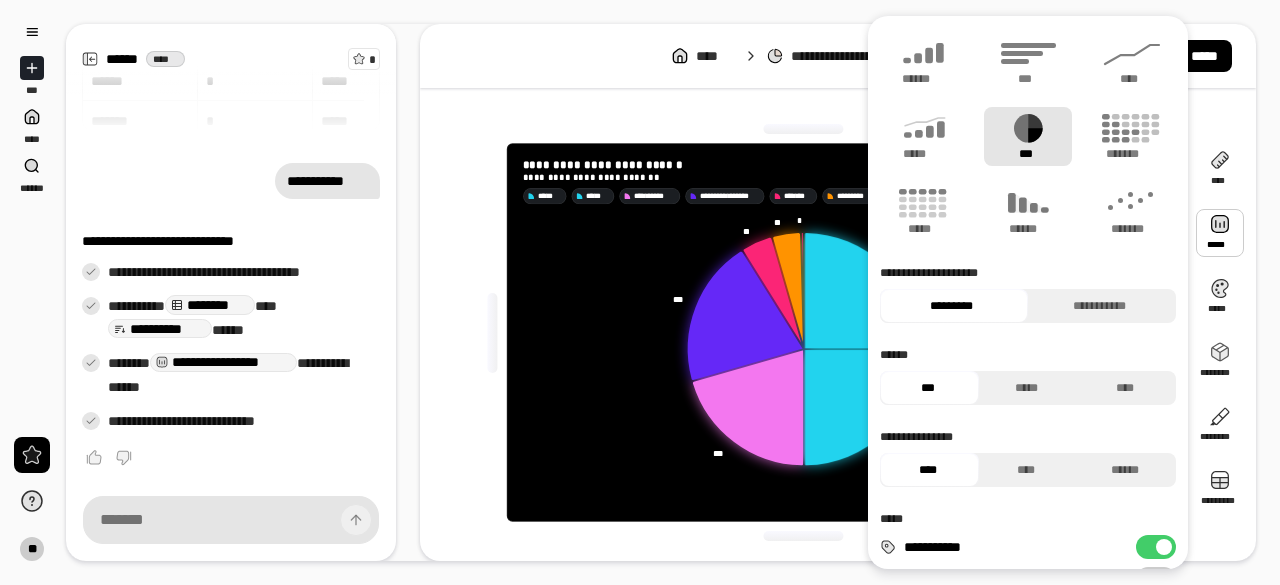click 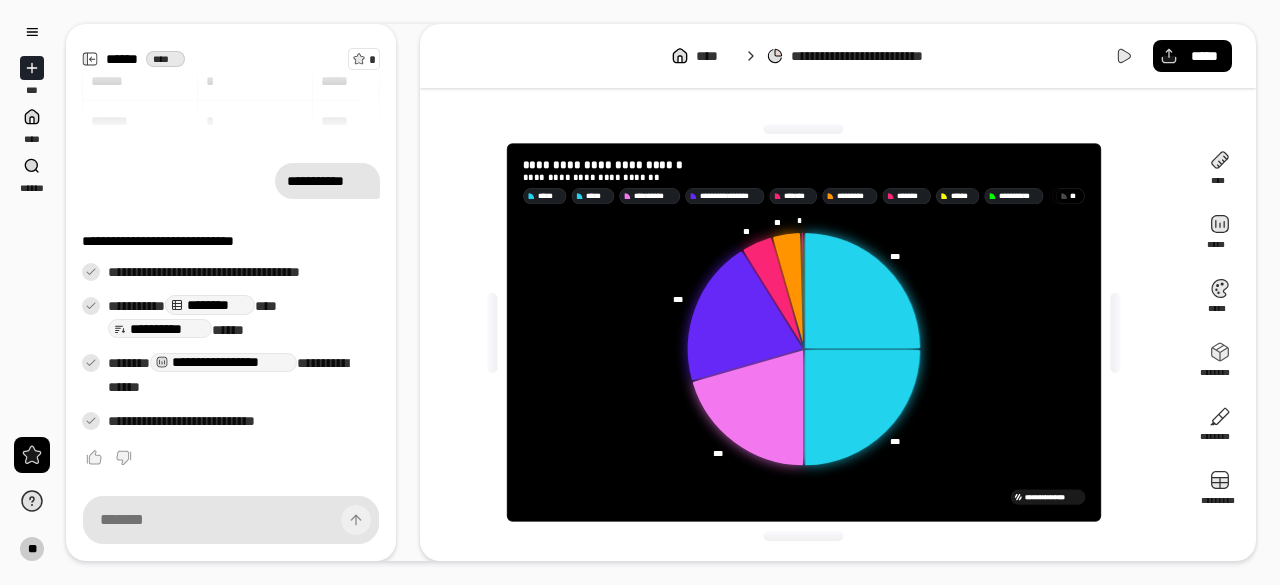 click on "* *" at bounding box center [1075, 196] 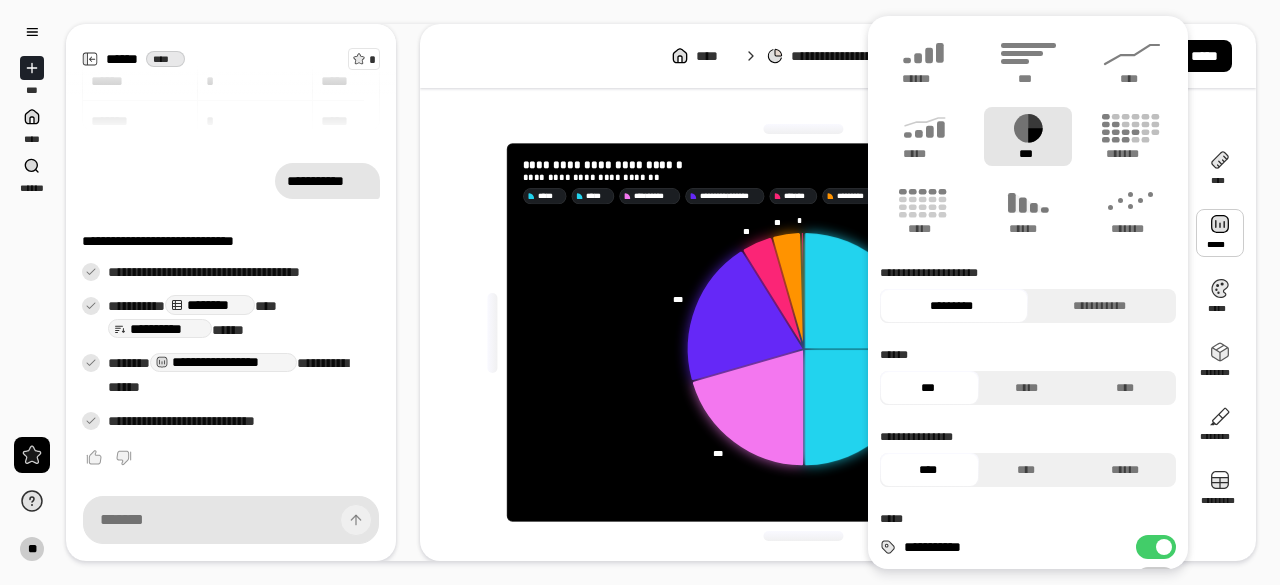click at bounding box center [1220, 233] 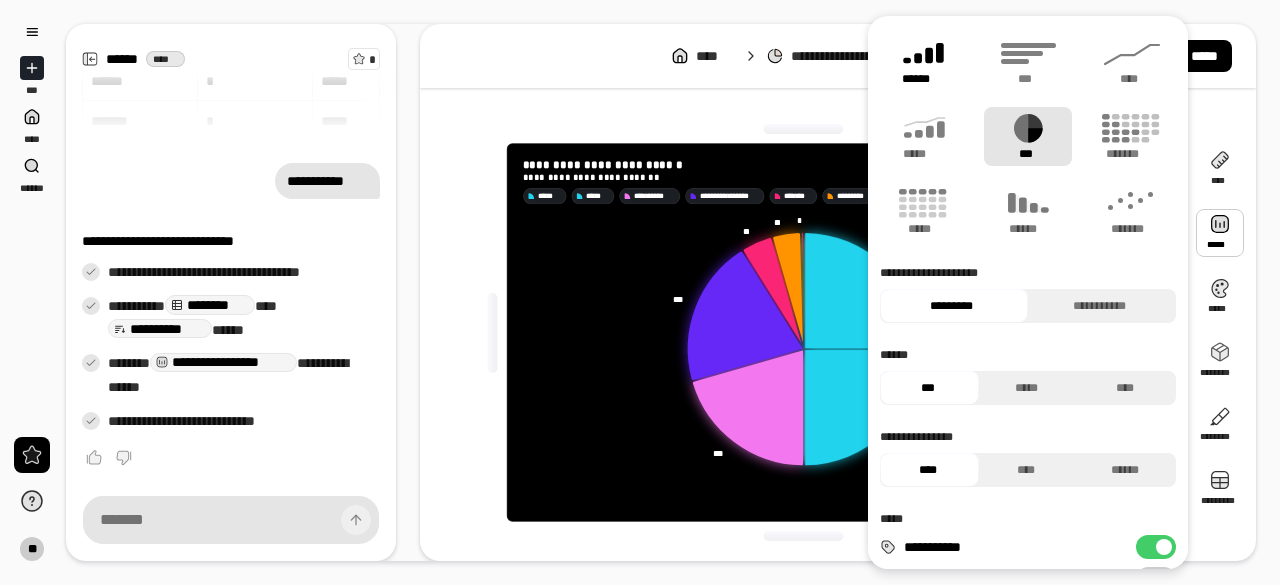 click 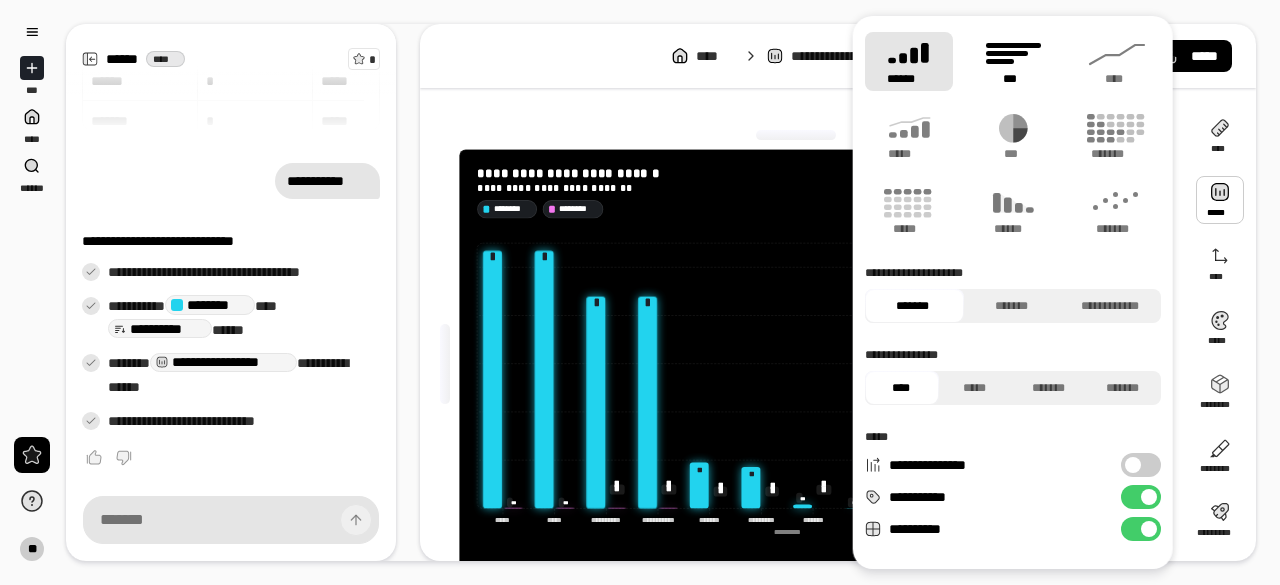 click 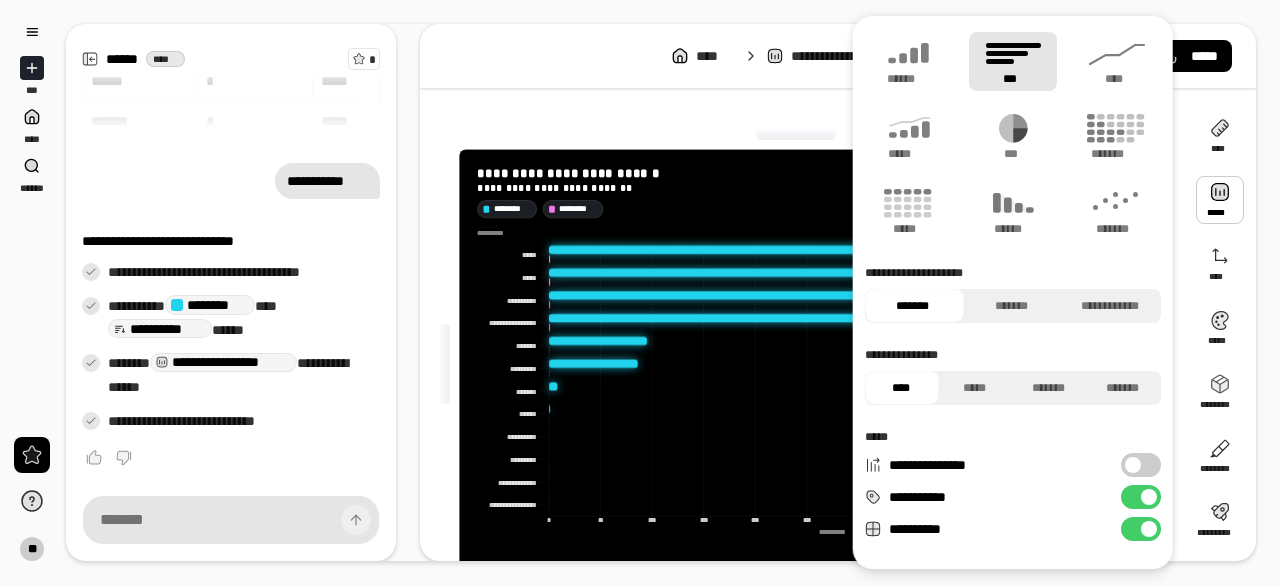 click on "***" at bounding box center (1013, 61) 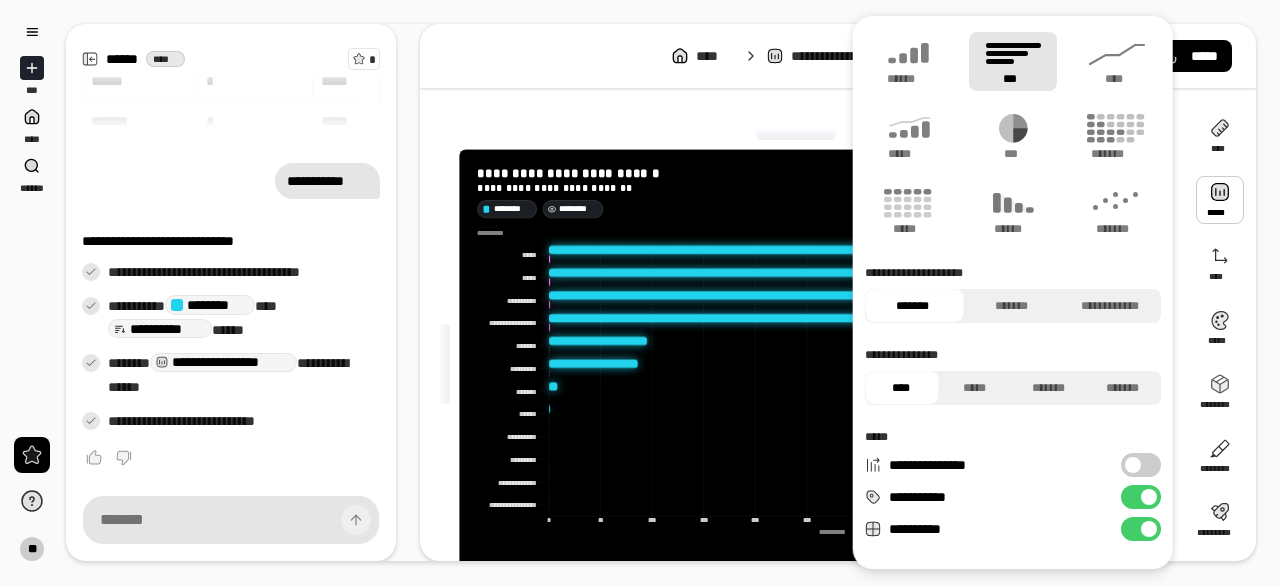 click on "********" at bounding box center [578, 209] 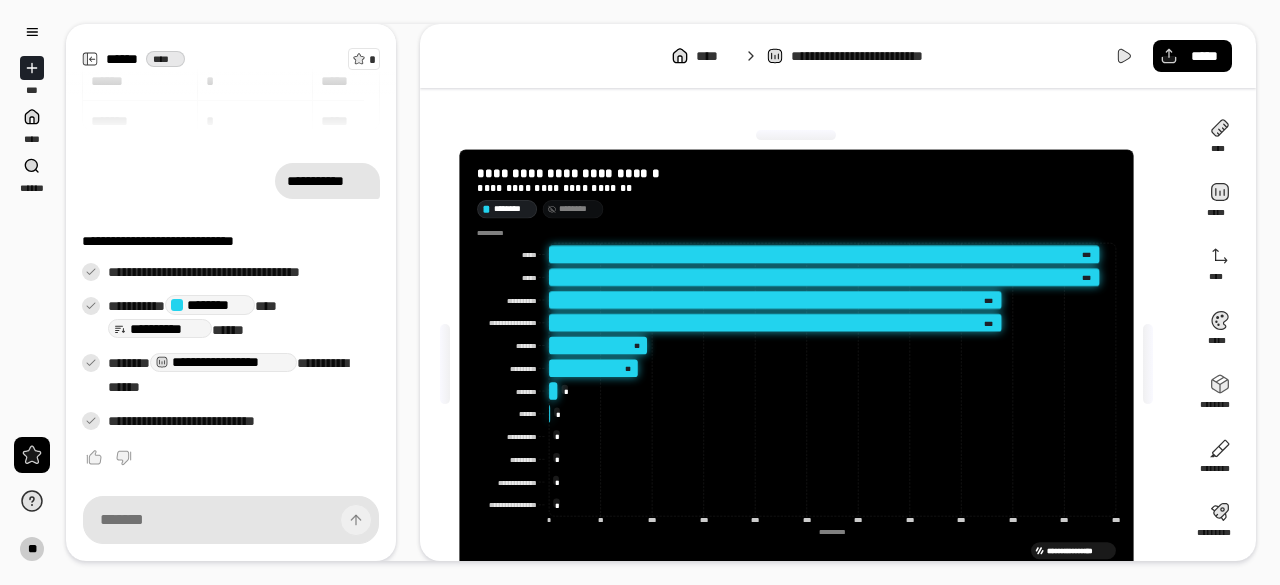 click on "********" at bounding box center (578, 209) 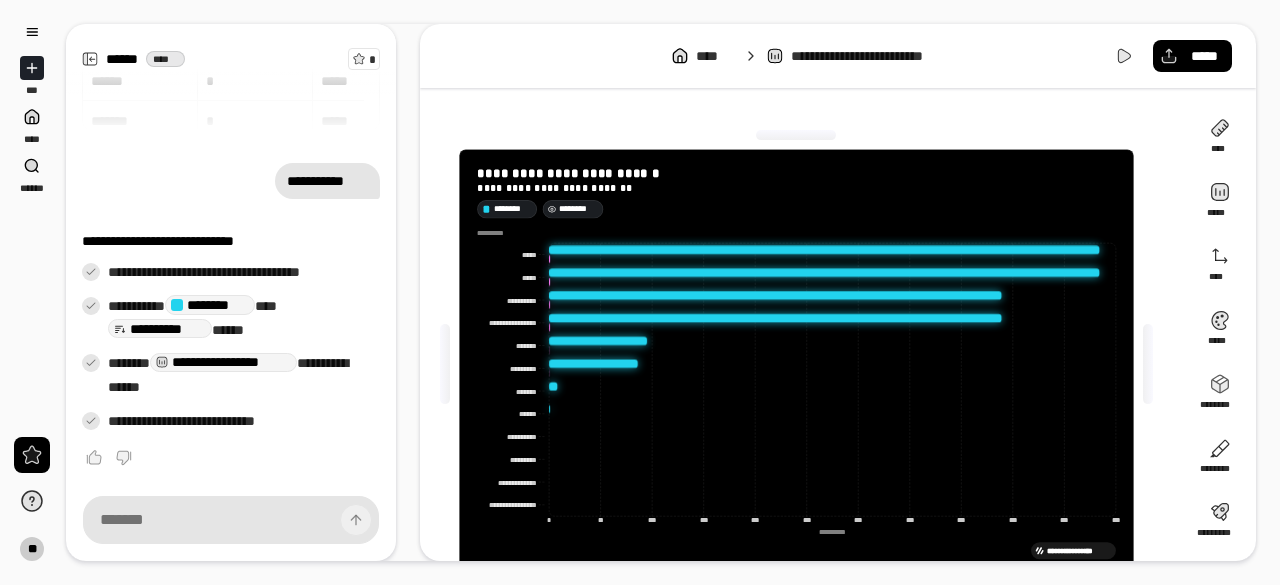 drag, startPoint x: 586, startPoint y: 213, endPoint x: 572, endPoint y: 217, distance: 14.56022 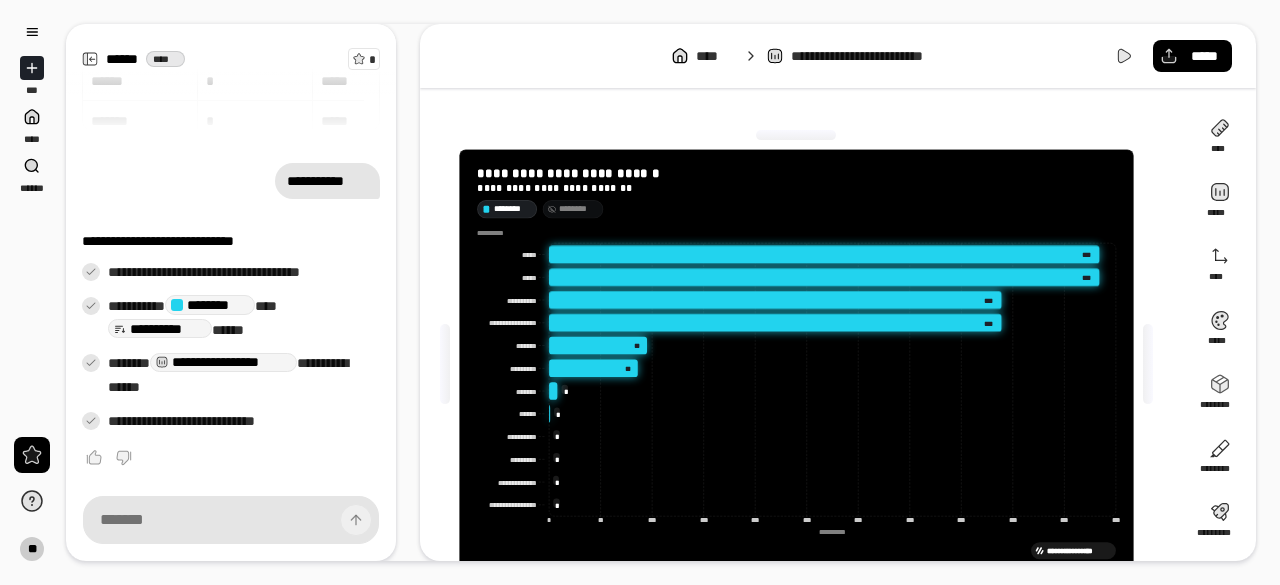 click on "********" at bounding box center [578, 209] 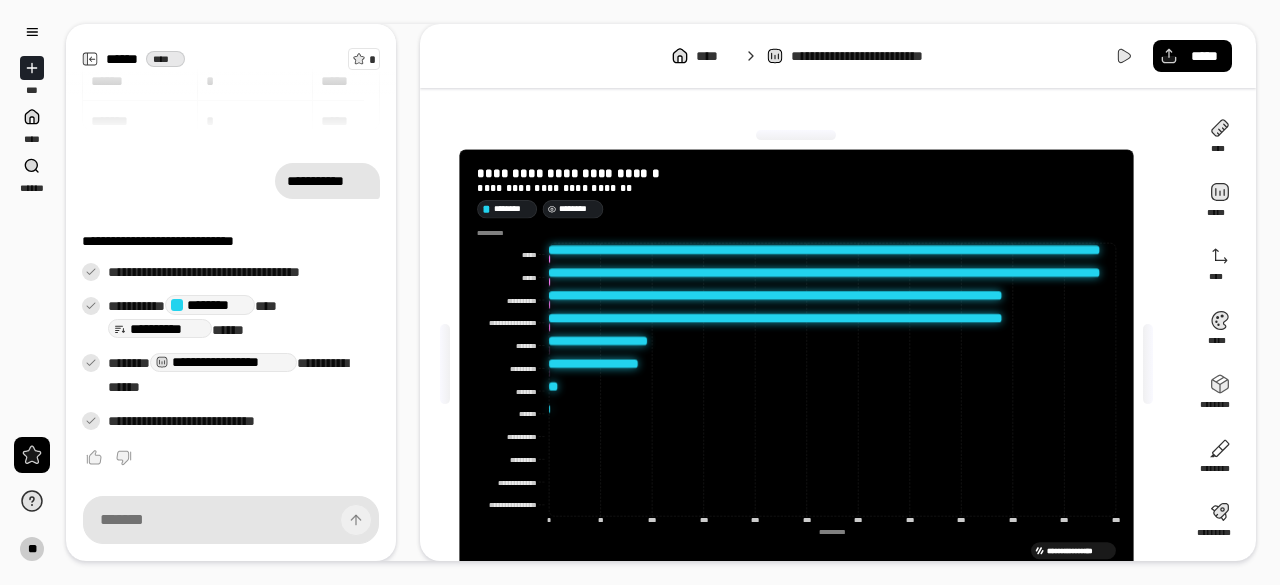 click on "********" at bounding box center (578, 209) 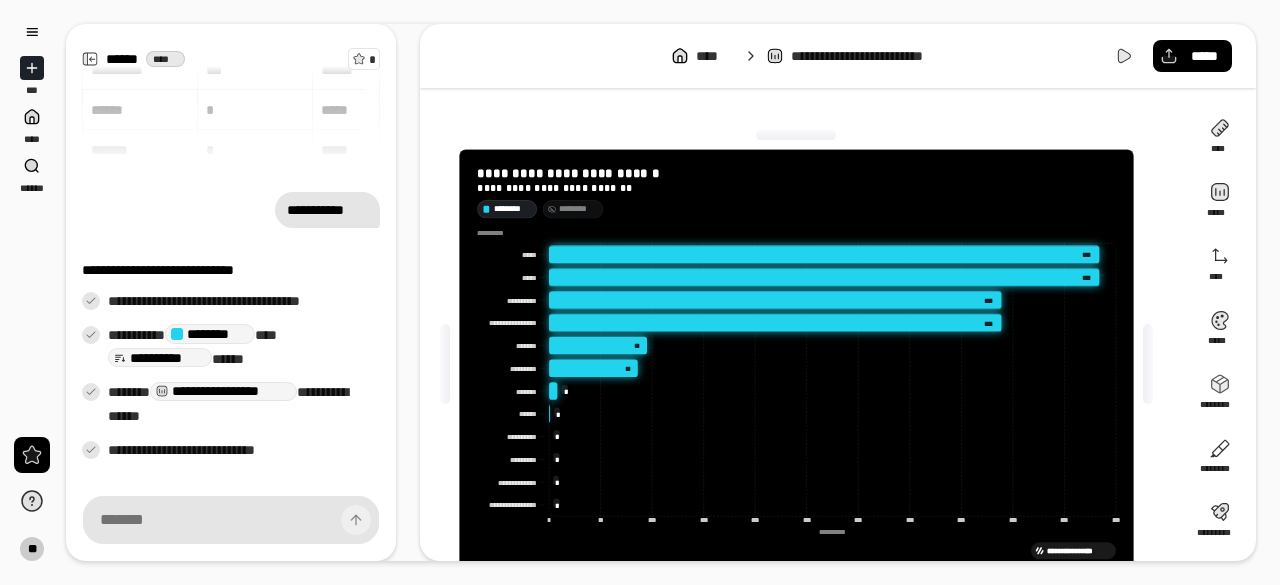 scroll, scrollTop: 100, scrollLeft: 0, axis: vertical 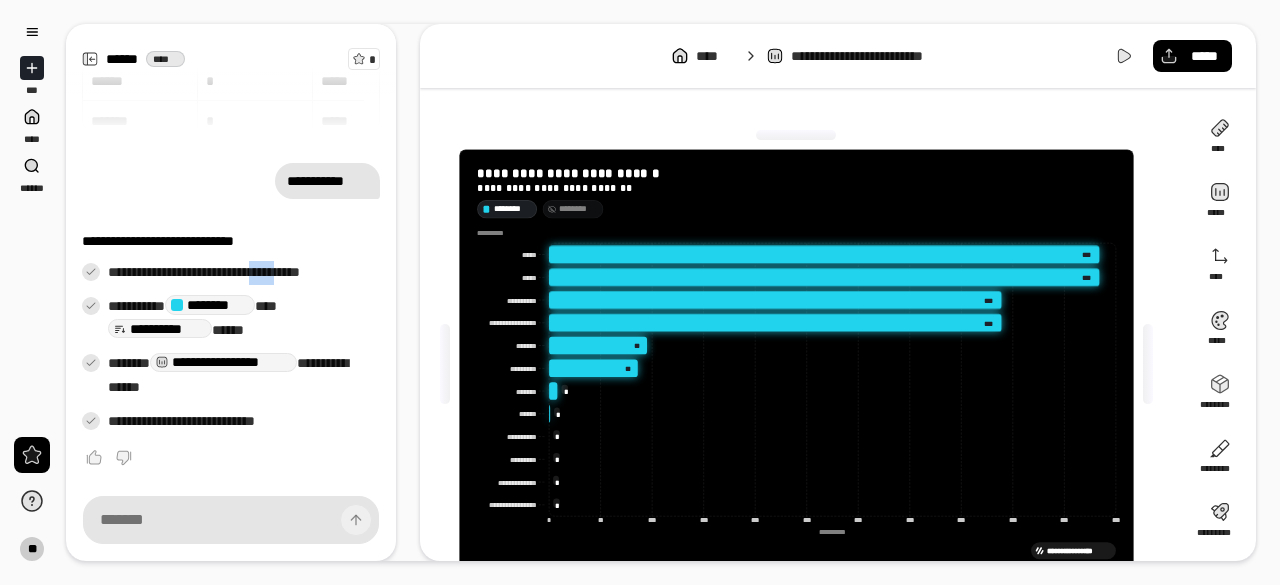 drag, startPoint x: 292, startPoint y: 287, endPoint x: 319, endPoint y: 279, distance: 28.160255 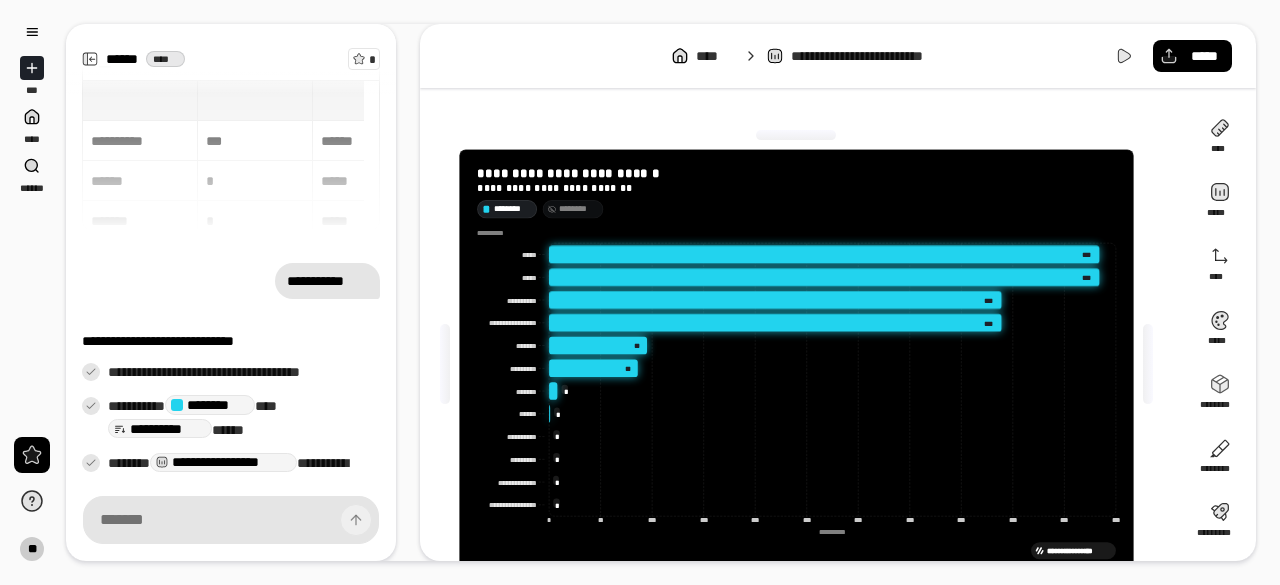 scroll, scrollTop: 100, scrollLeft: 0, axis: vertical 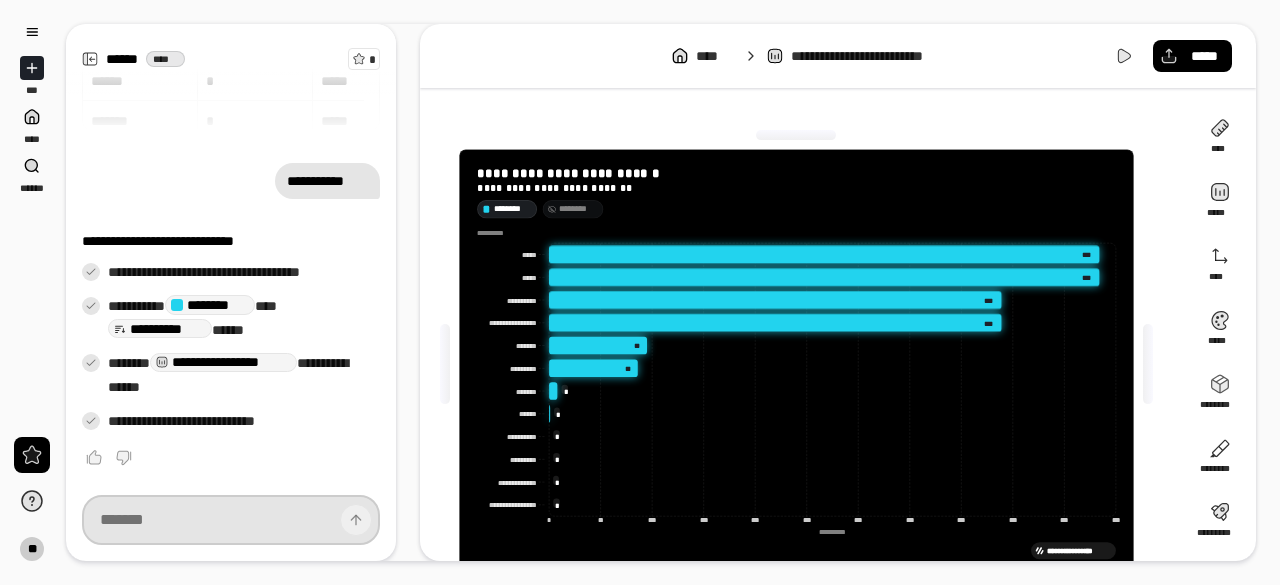 click at bounding box center (231, 520) 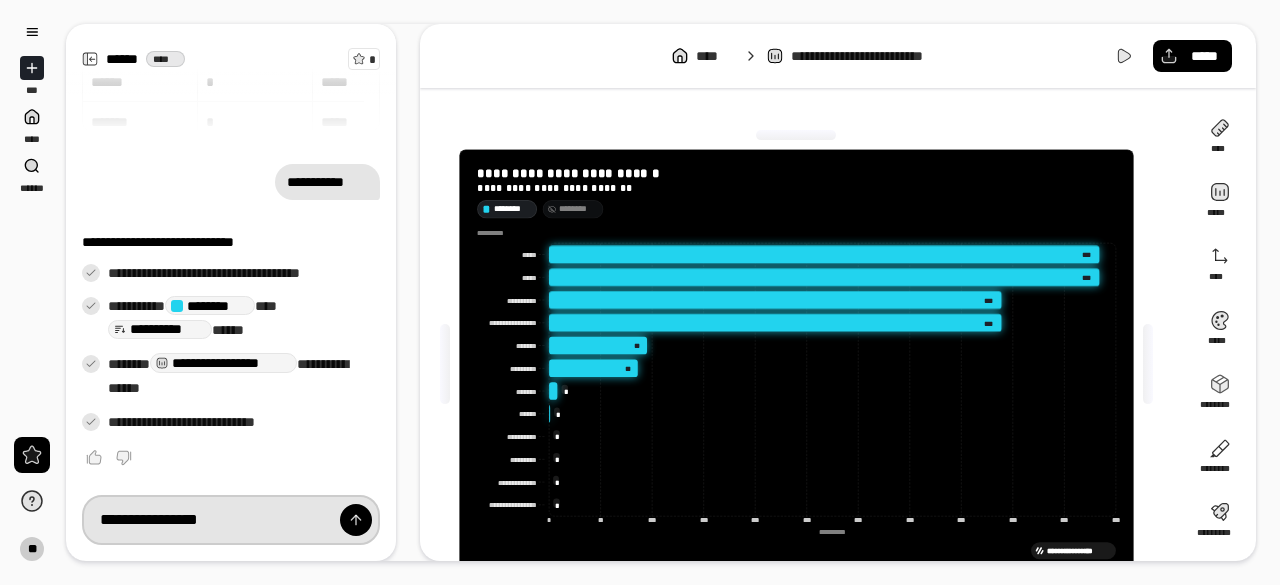 type on "**********" 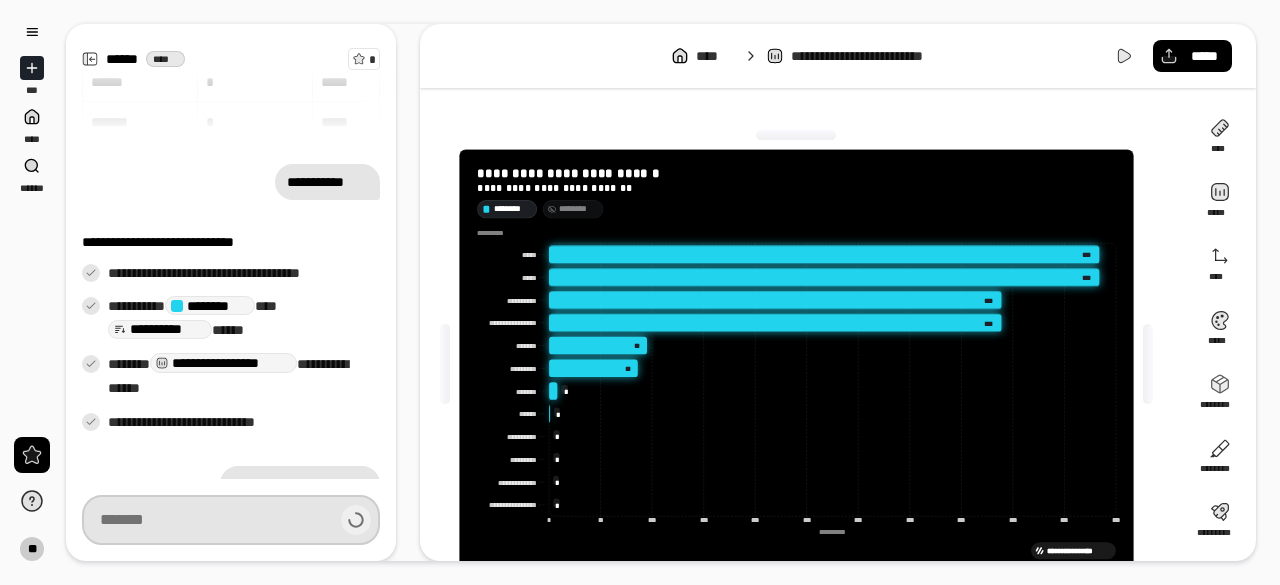 scroll, scrollTop: 131, scrollLeft: 0, axis: vertical 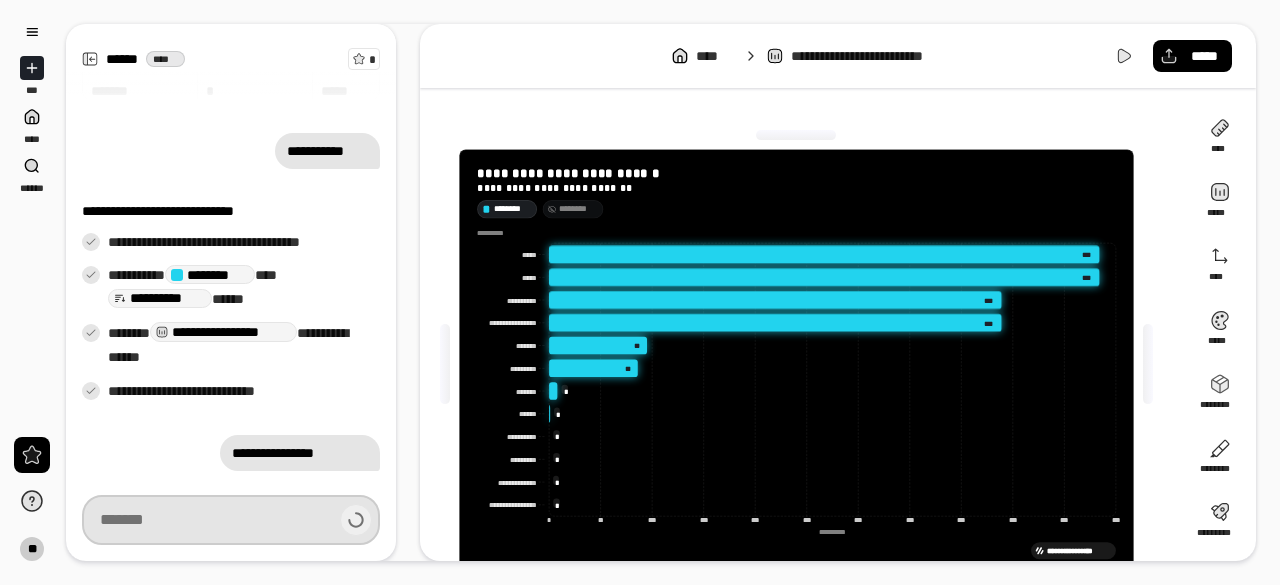 type on "********" 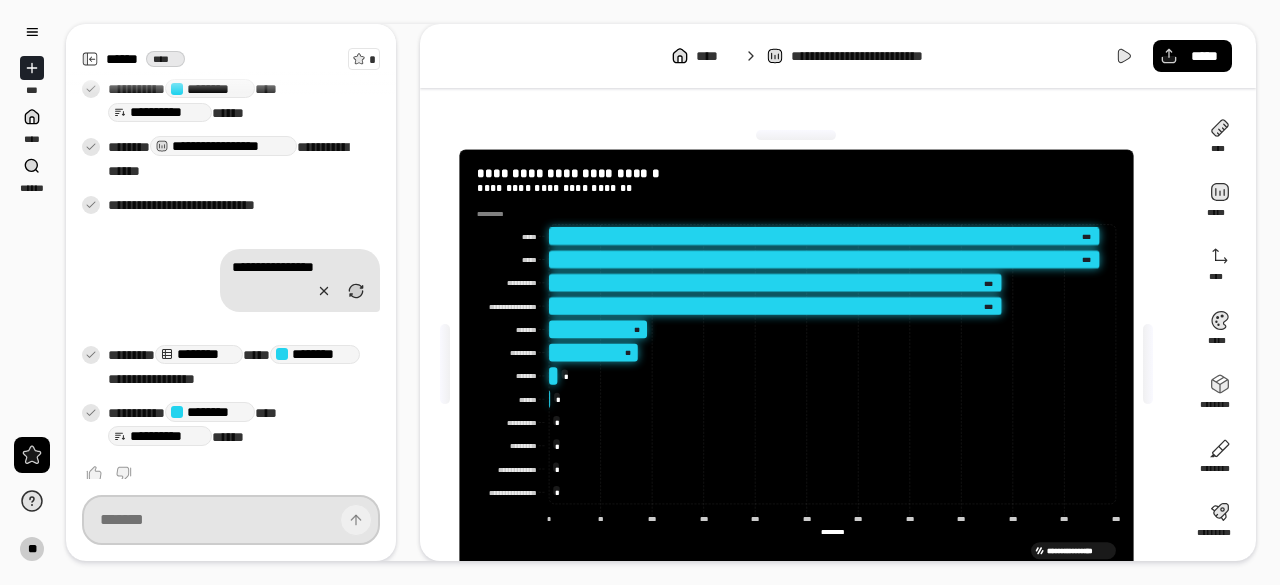 scroll, scrollTop: 332, scrollLeft: 0, axis: vertical 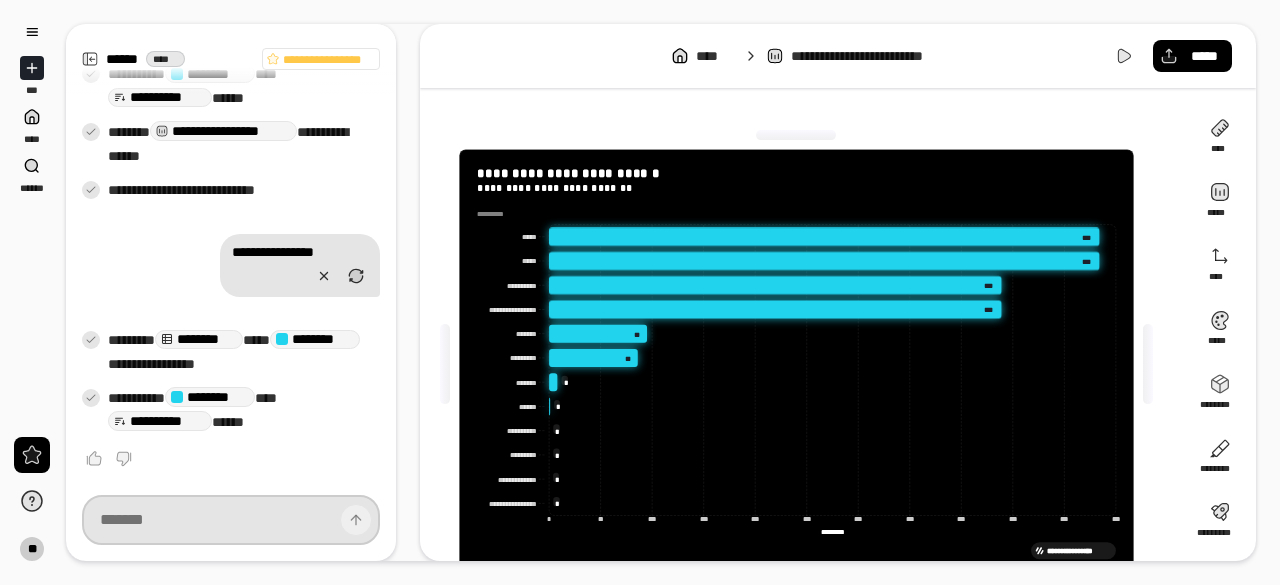 click at bounding box center (231, 520) 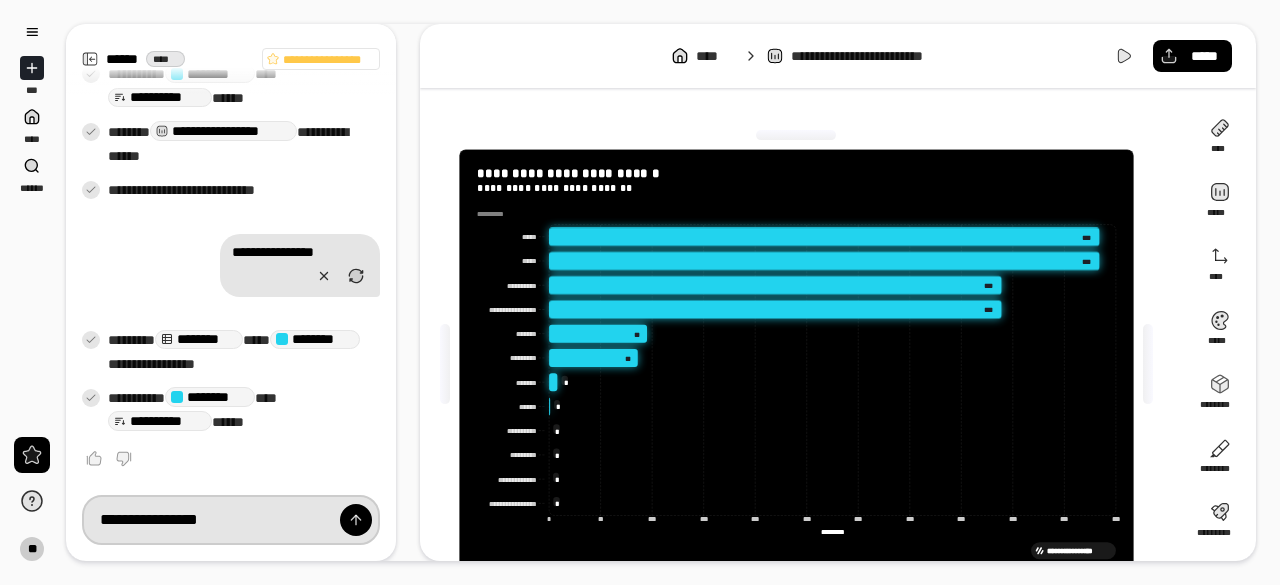 type on "**********" 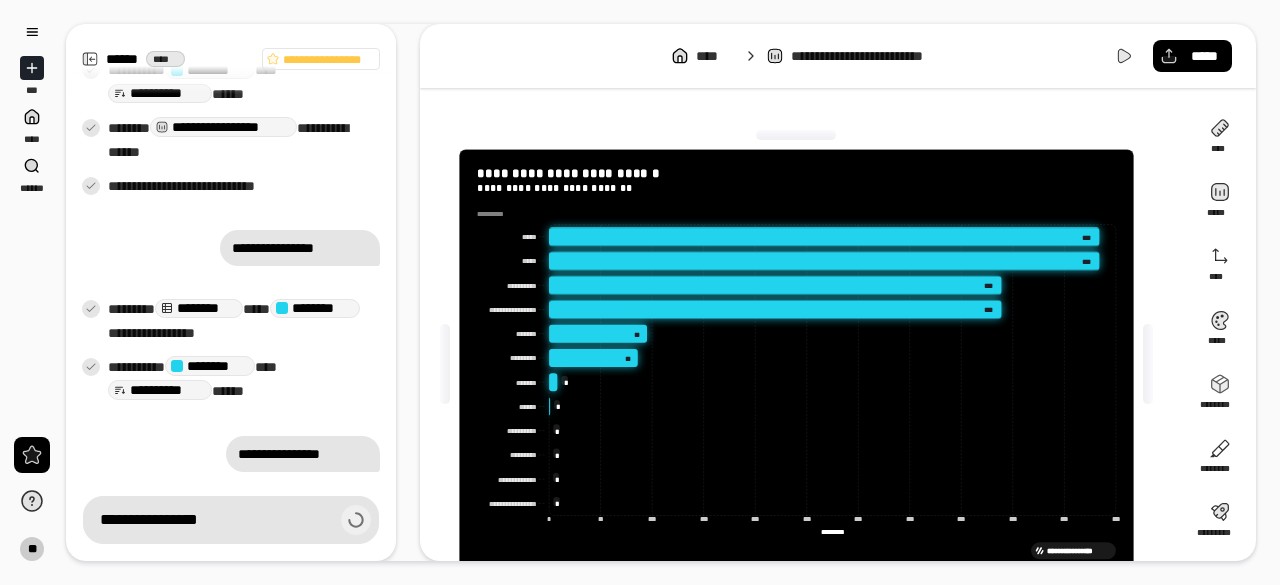 scroll, scrollTop: 332, scrollLeft: 0, axis: vertical 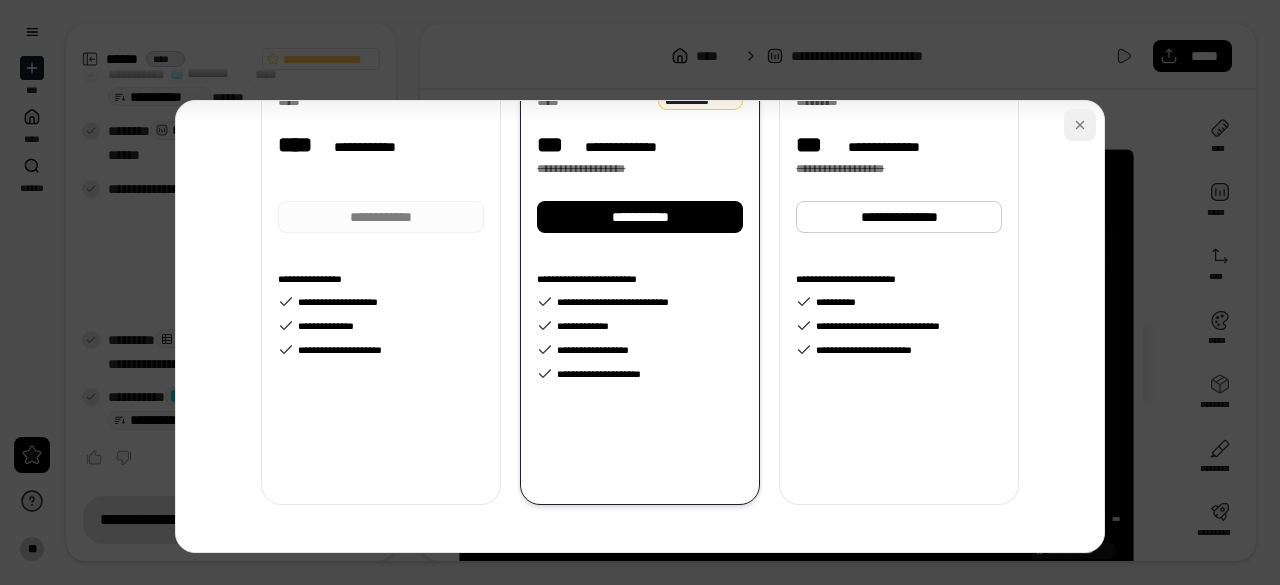 click at bounding box center [1080, 125] 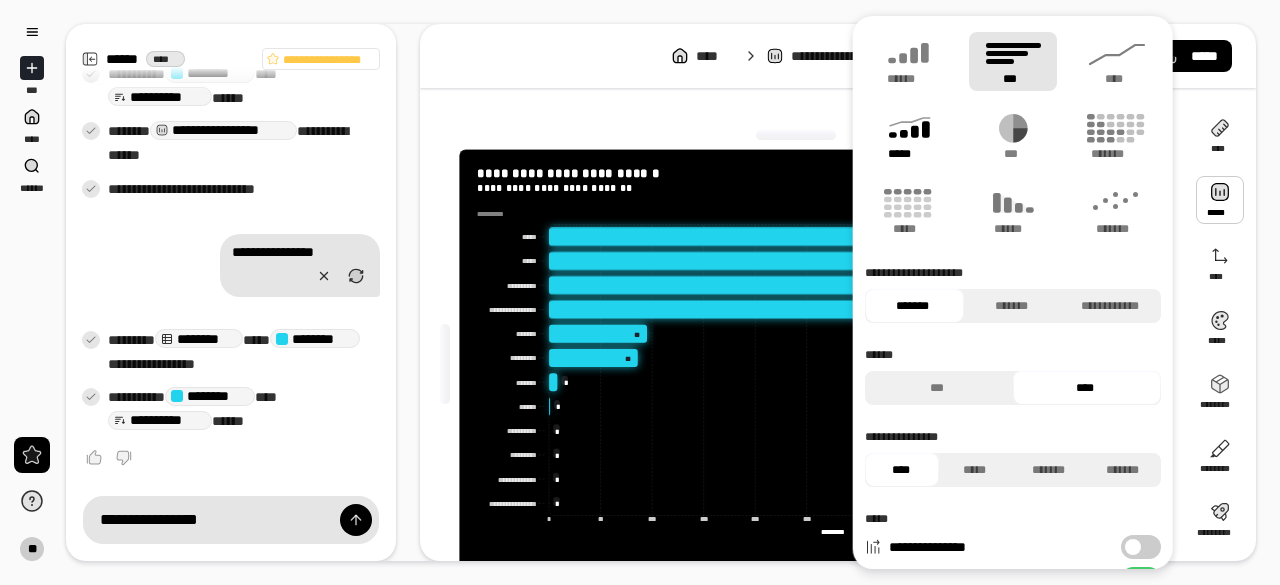 click on "*****" at bounding box center [909, 136] 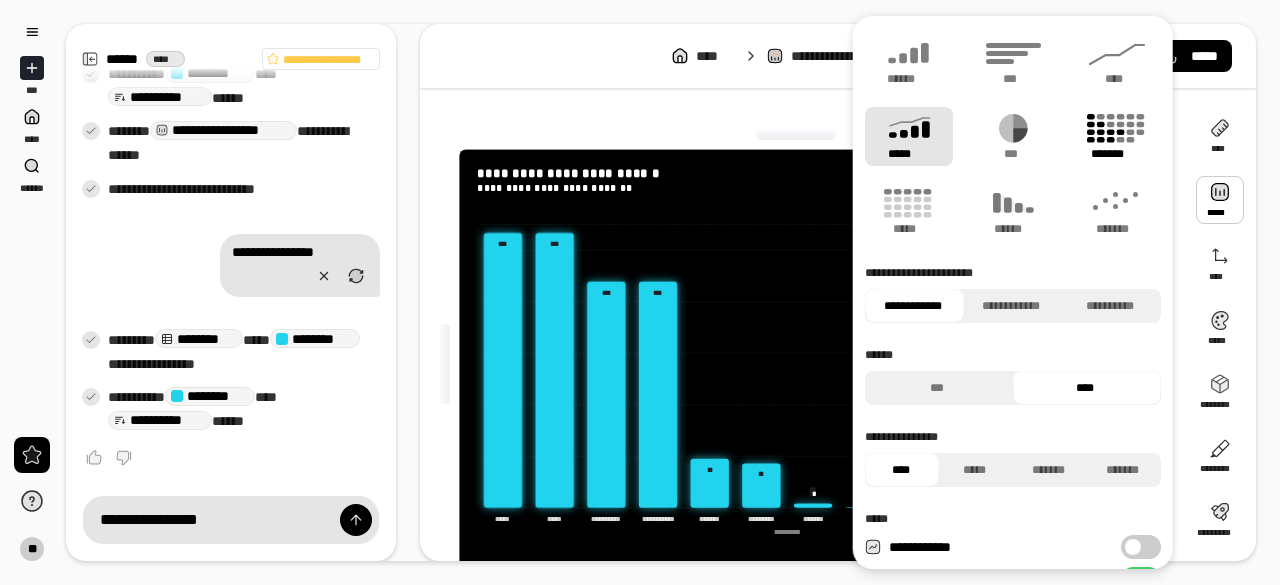 click on "*******" at bounding box center (1117, 154) 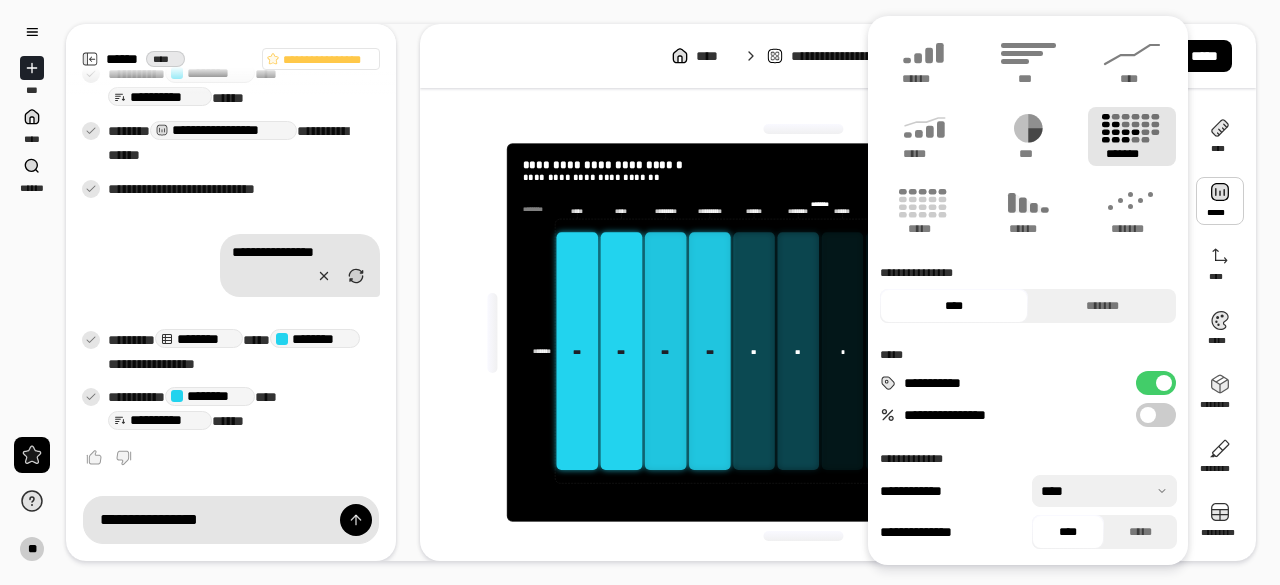 click on "**********" at bounding box center (804, 332) 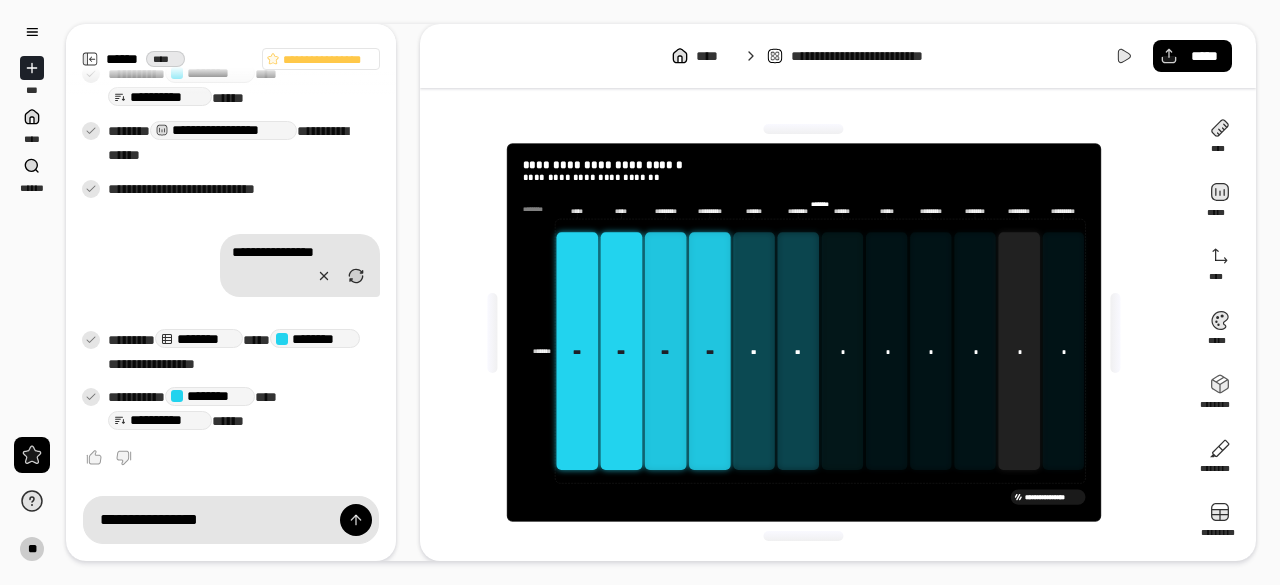 click at bounding box center (537, 209) 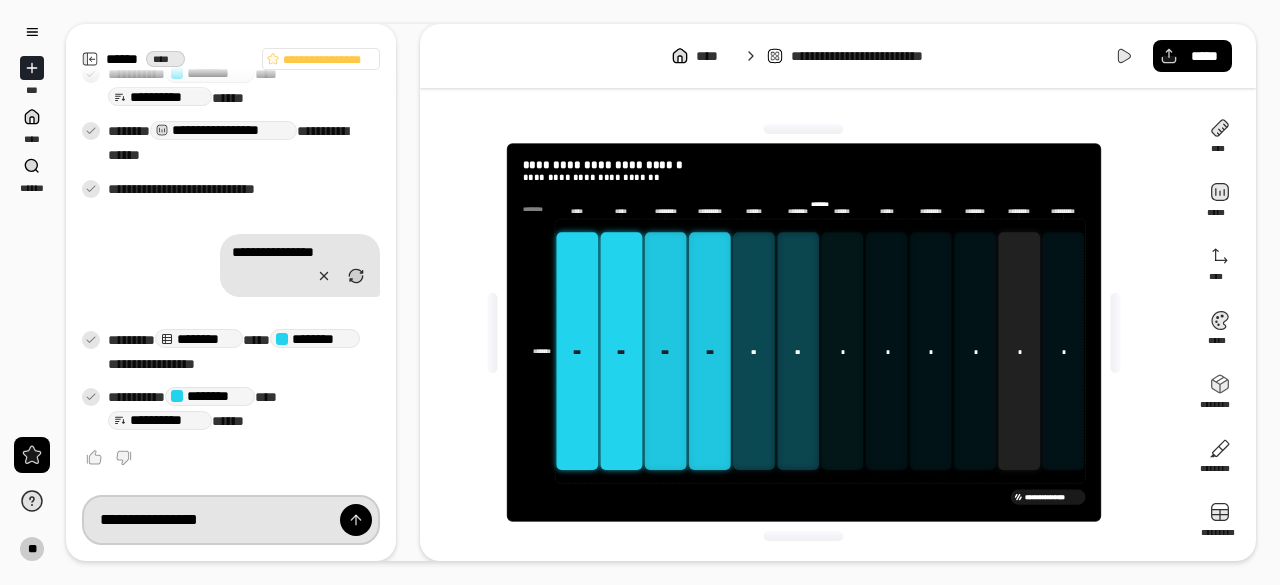 scroll, scrollTop: 332, scrollLeft: 0, axis: vertical 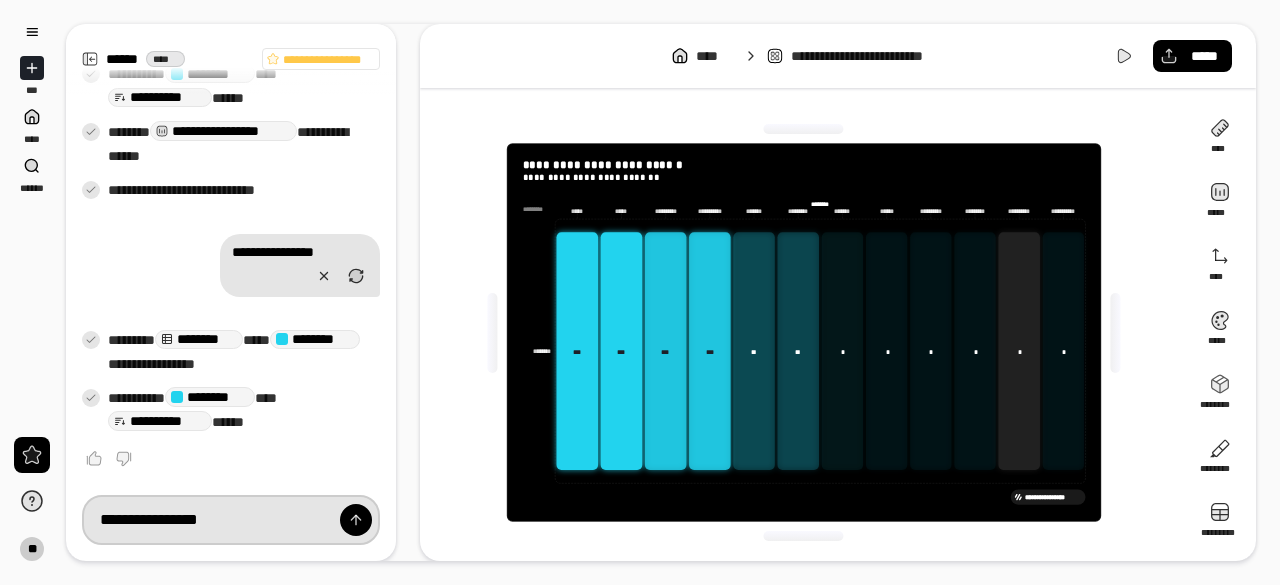 click on "**********" at bounding box center [231, 520] 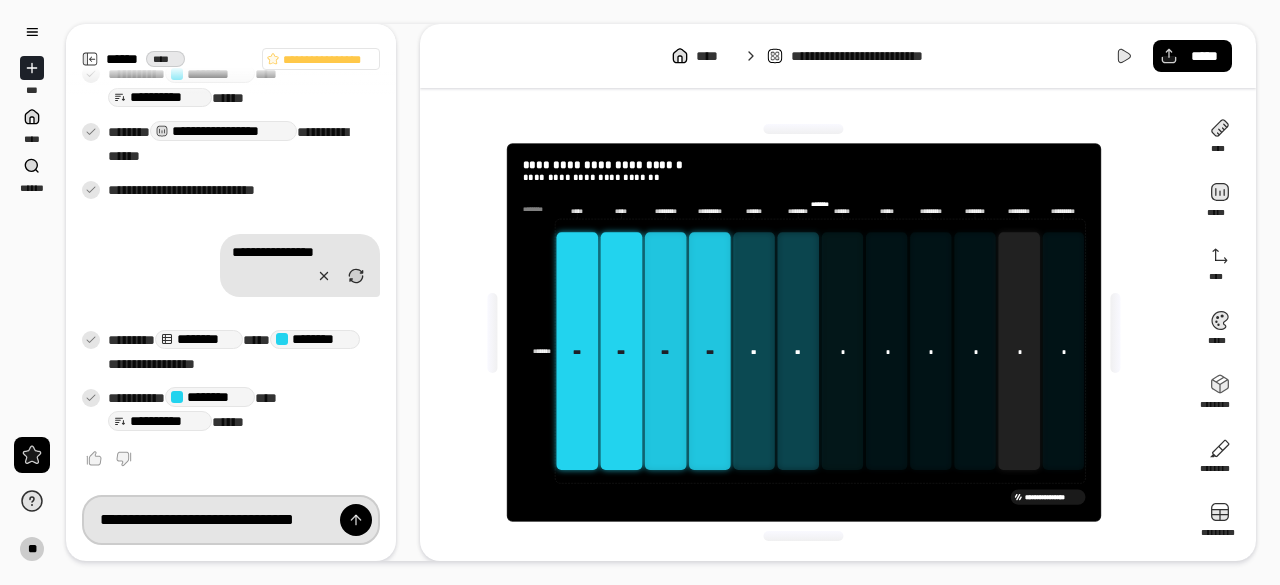 scroll, scrollTop: 0, scrollLeft: 87, axis: horizontal 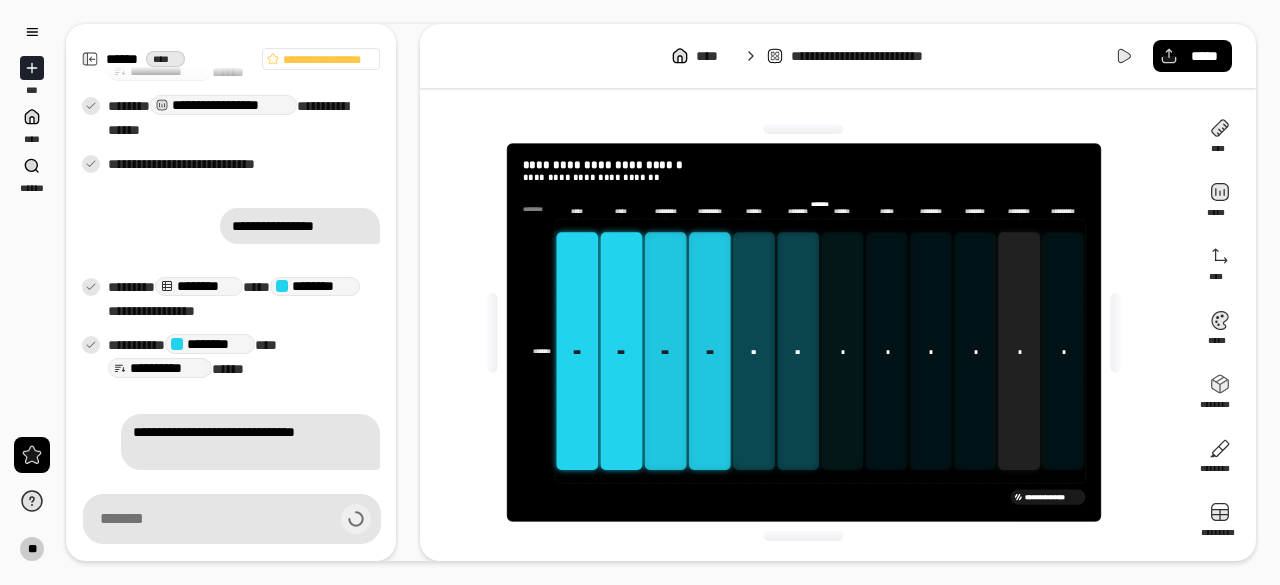 type on "**********" 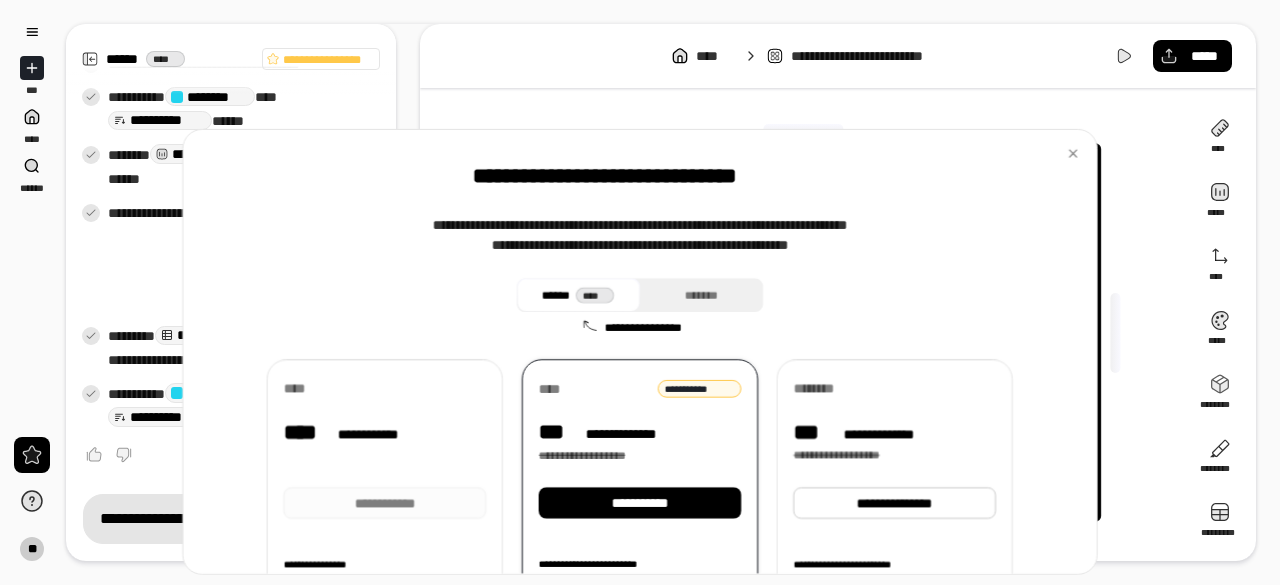 scroll, scrollTop: 332, scrollLeft: 0, axis: vertical 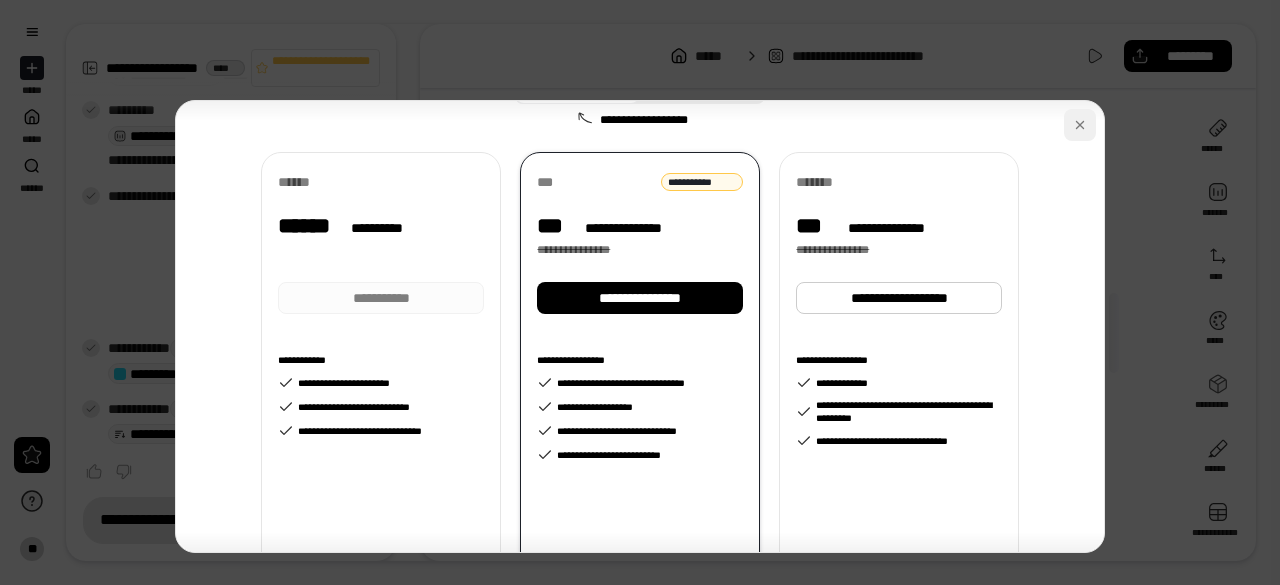 click at bounding box center (1080, 125) 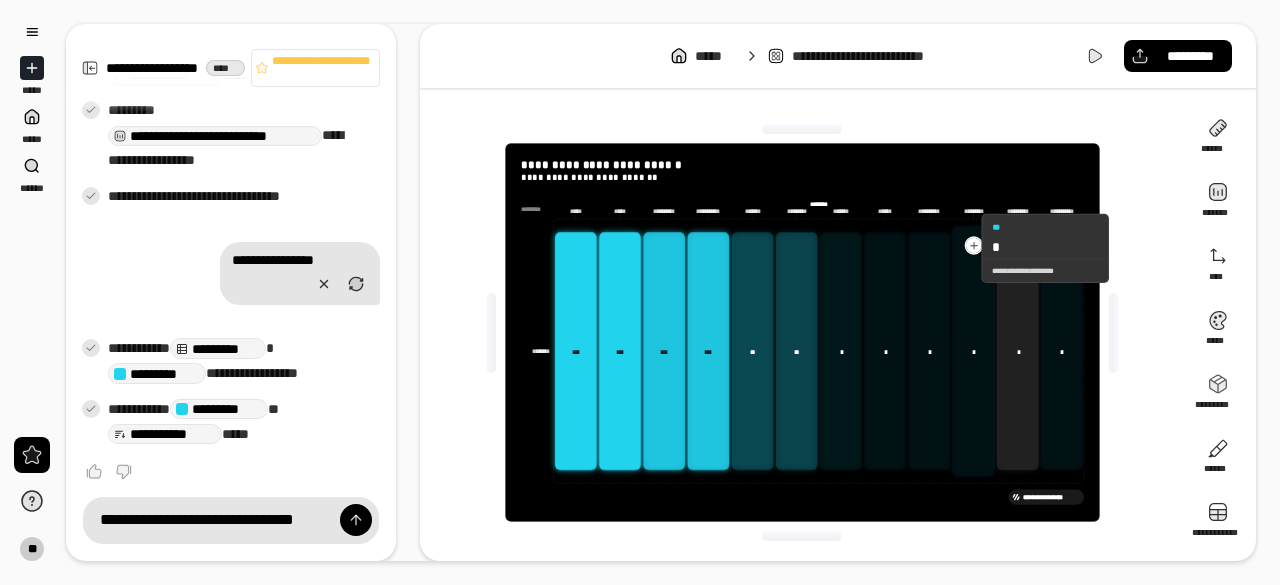 click 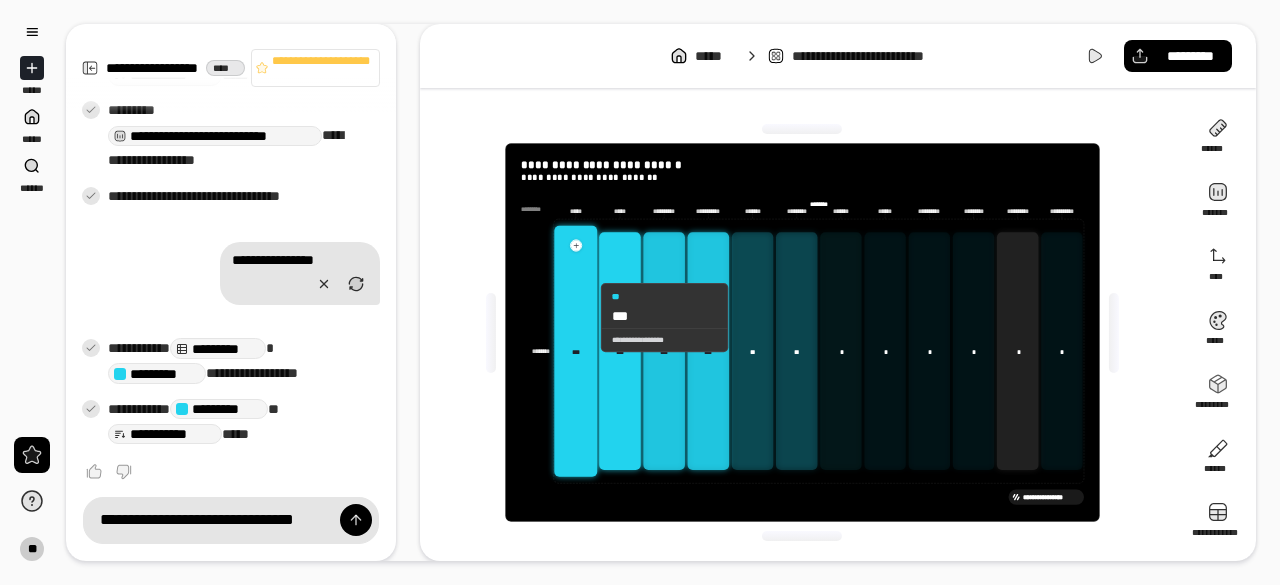 click 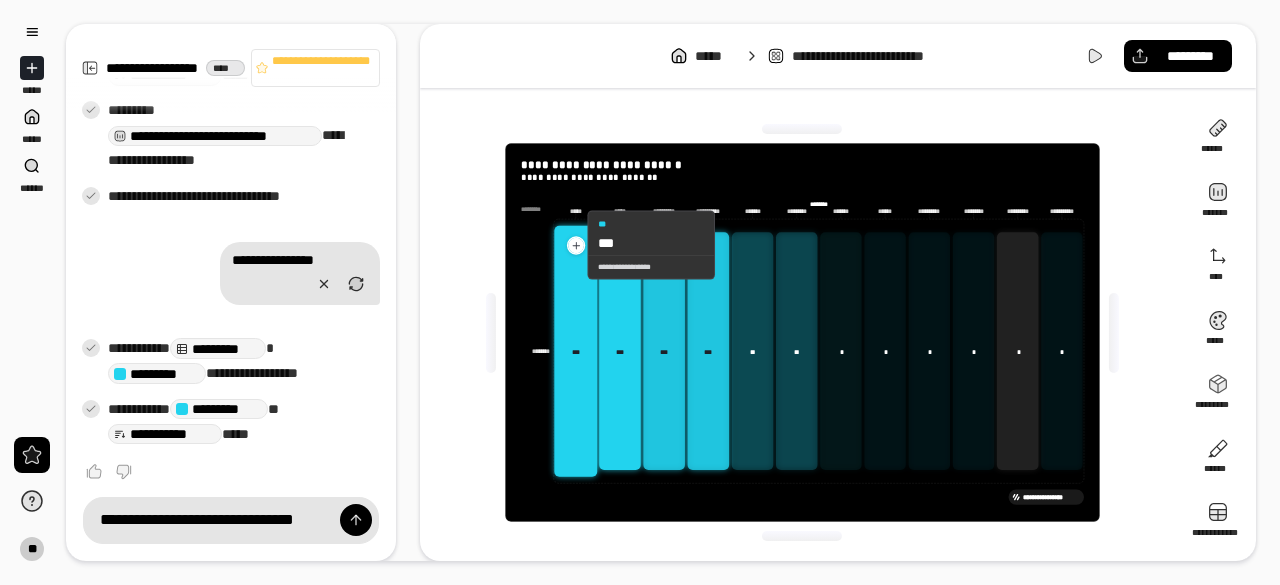 click 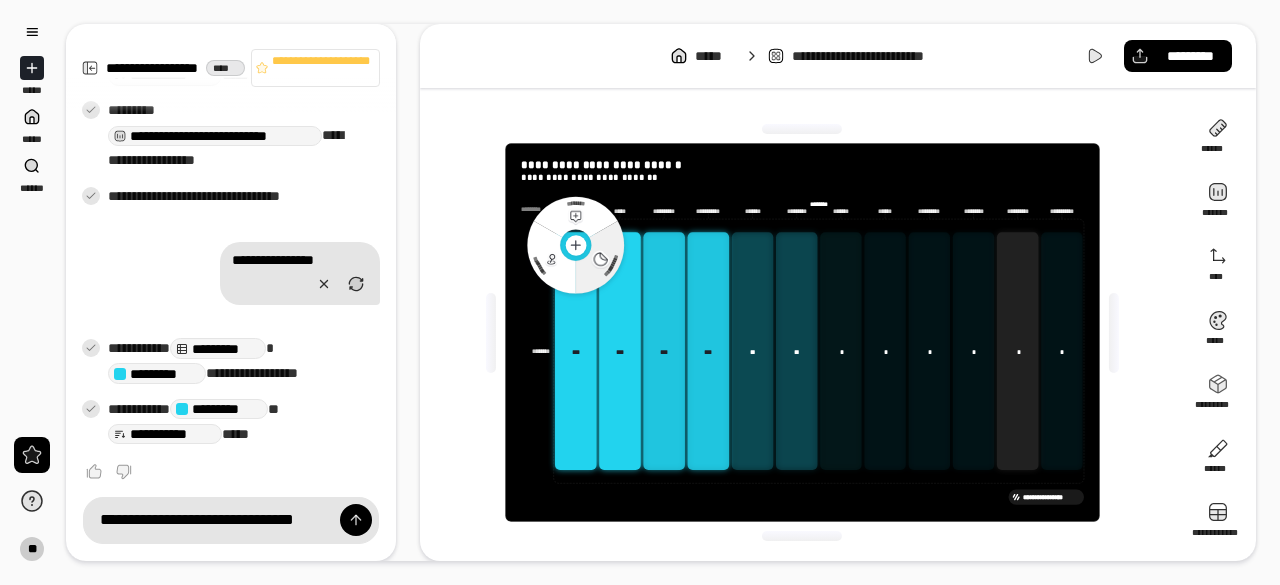 click 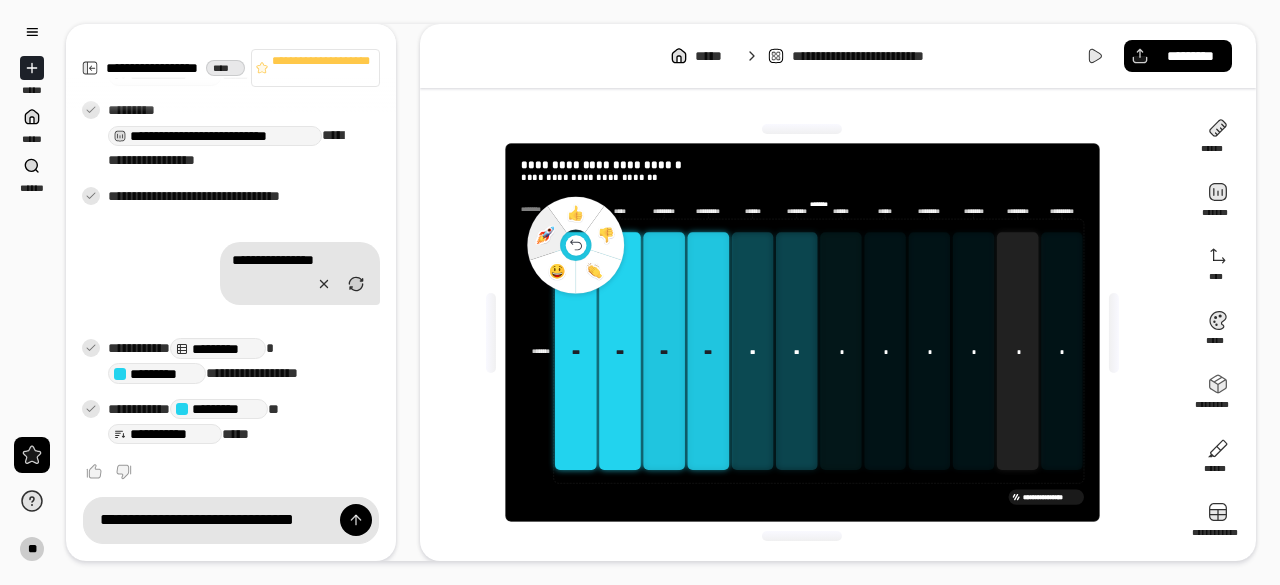 click 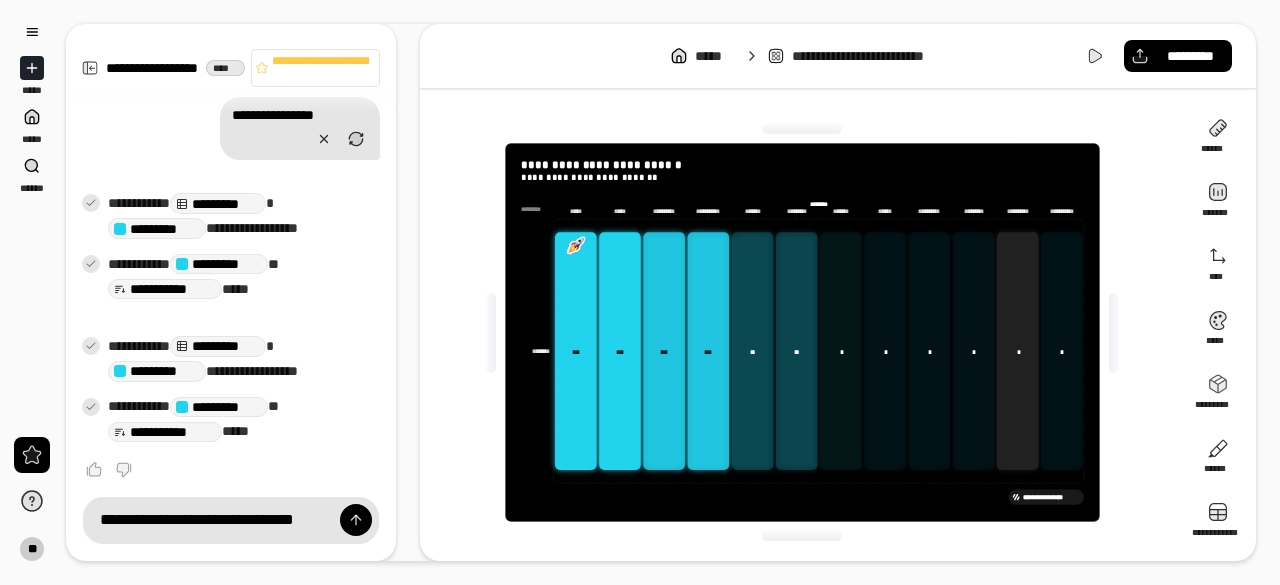 scroll, scrollTop: 534, scrollLeft: 0, axis: vertical 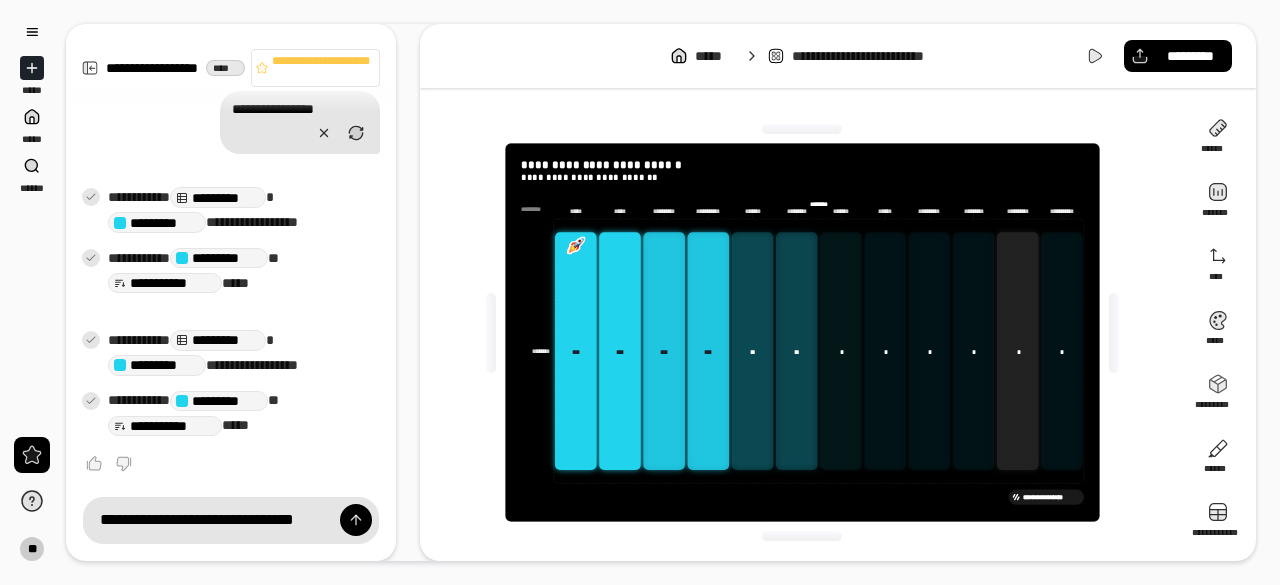 click at bounding box center (575, 245) 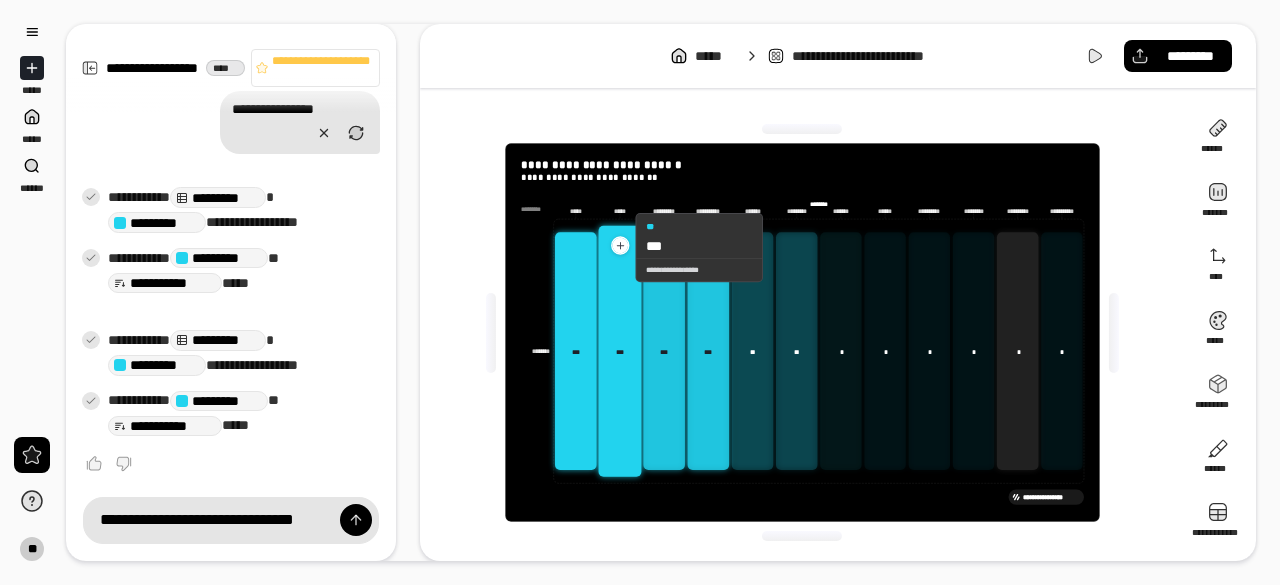 click 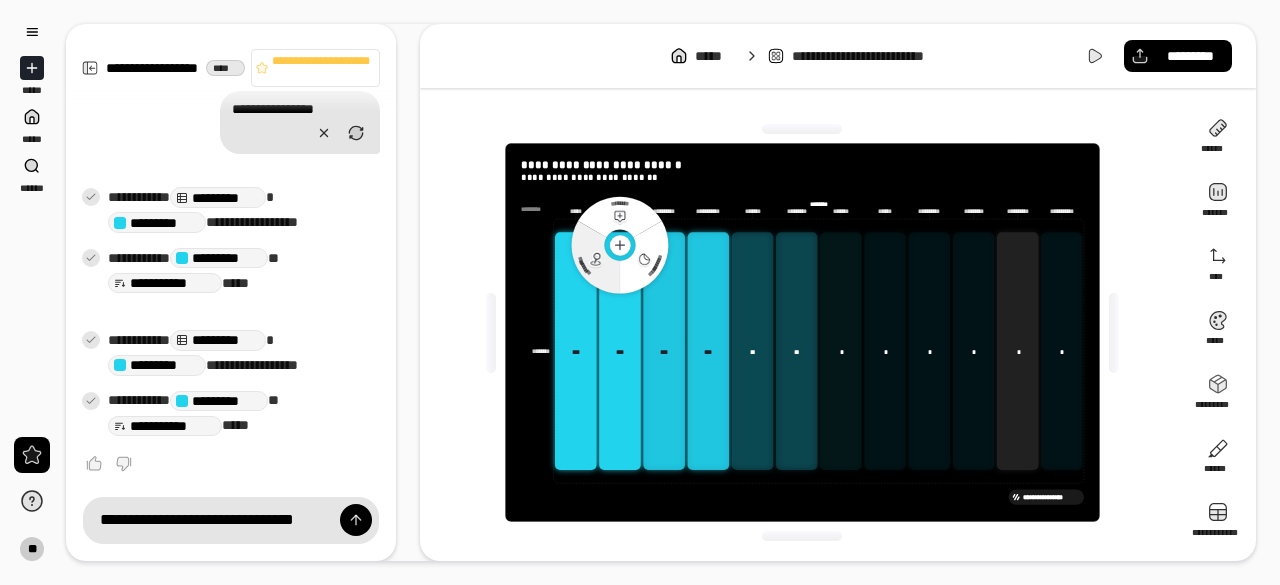 click 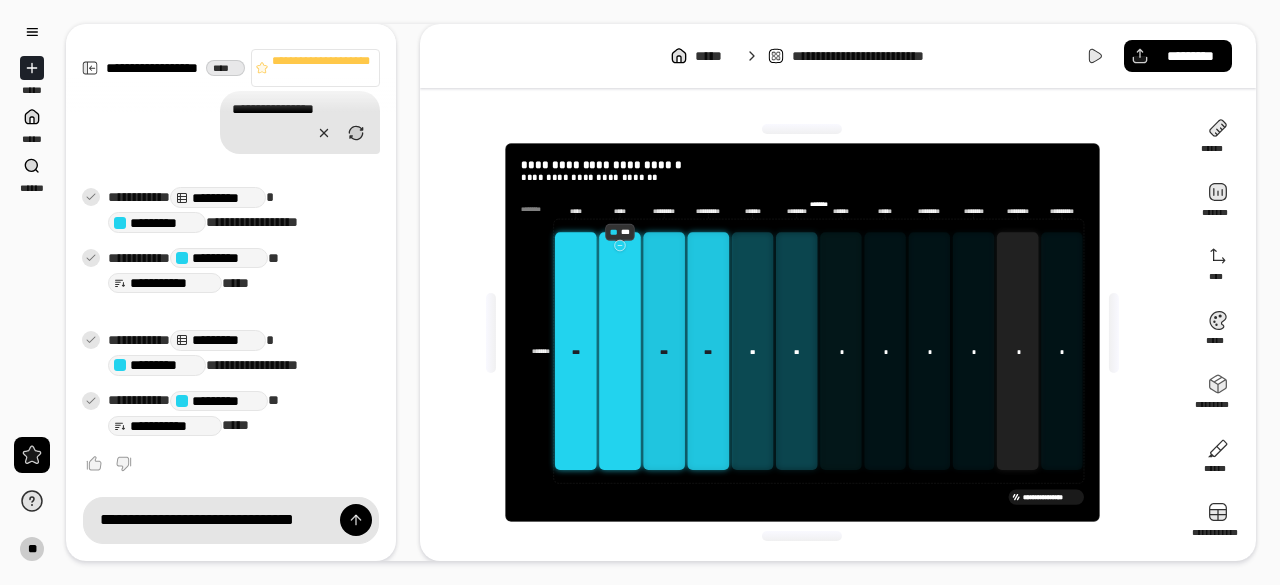 click 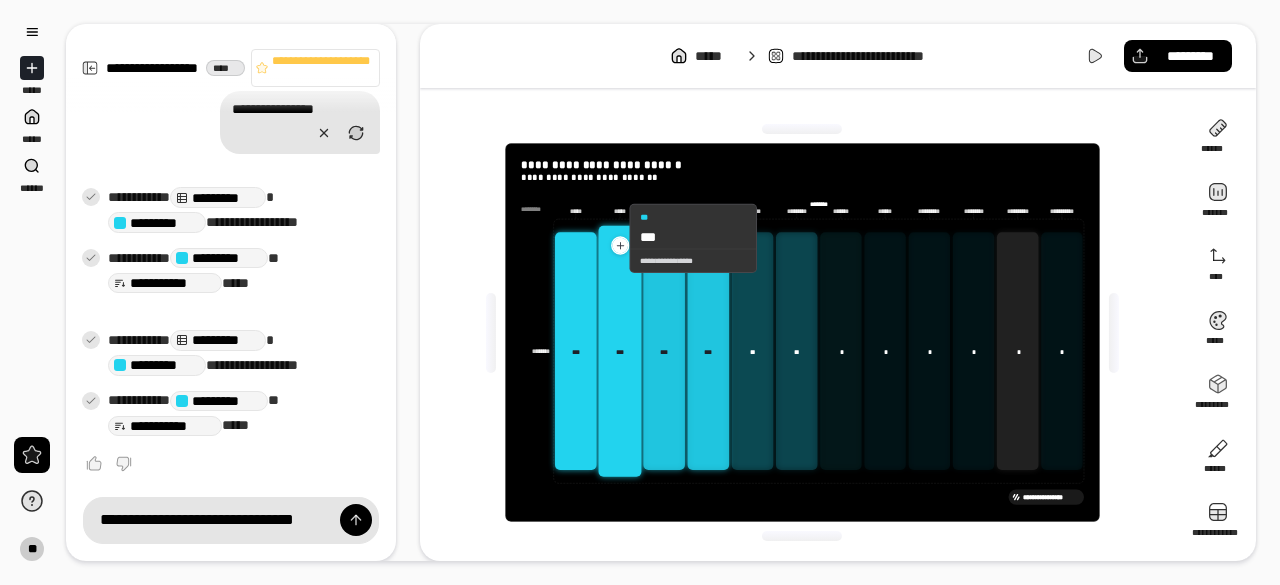 click 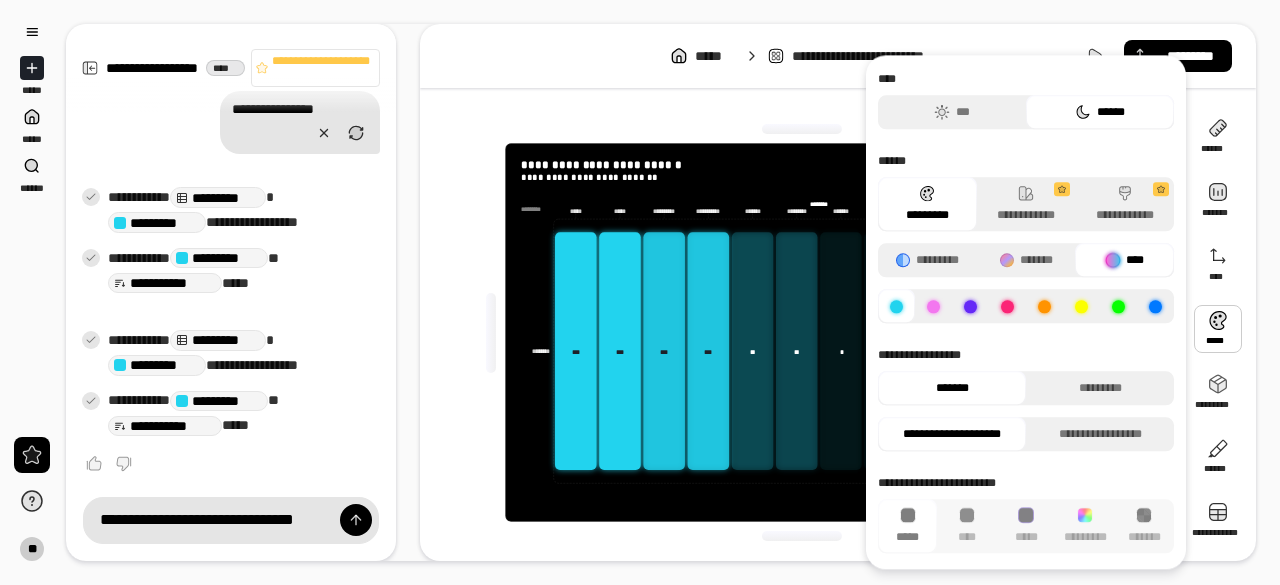 click at bounding box center [1218, 329] 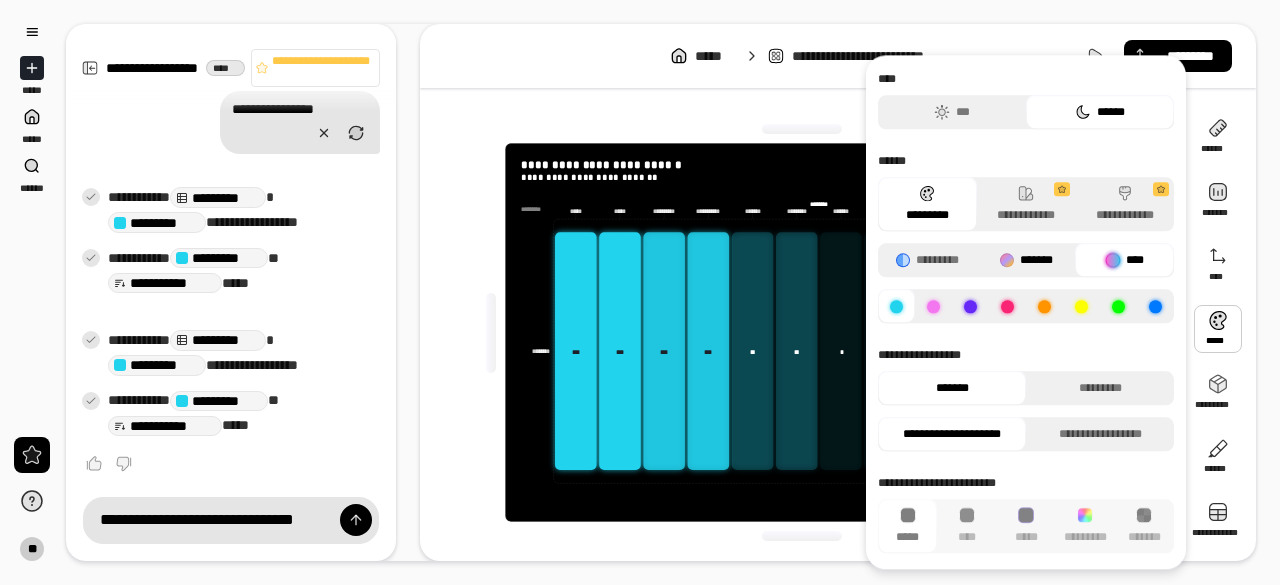 click on "*******" at bounding box center [1036, 260] 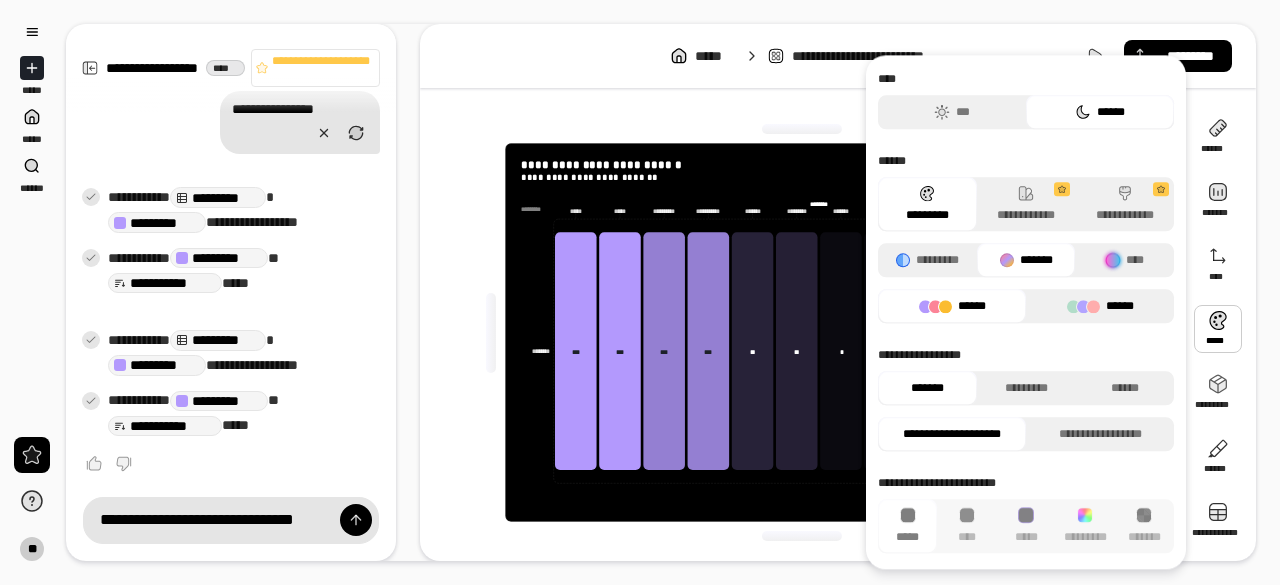 click on "******" at bounding box center [1100, 306] 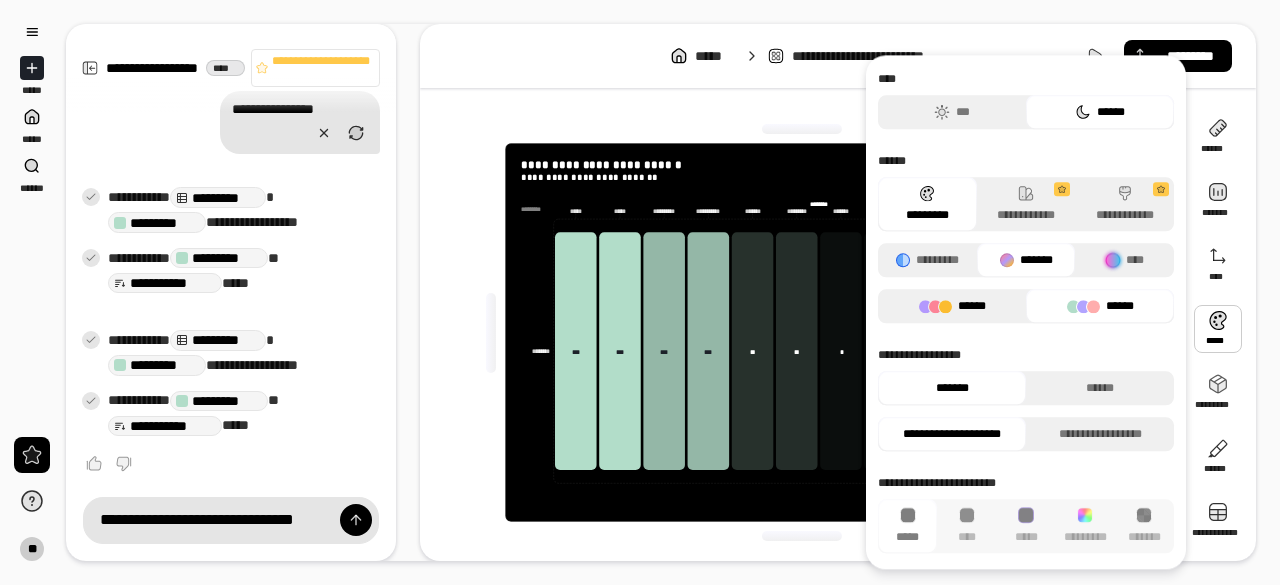 click on "******" at bounding box center [972, 306] 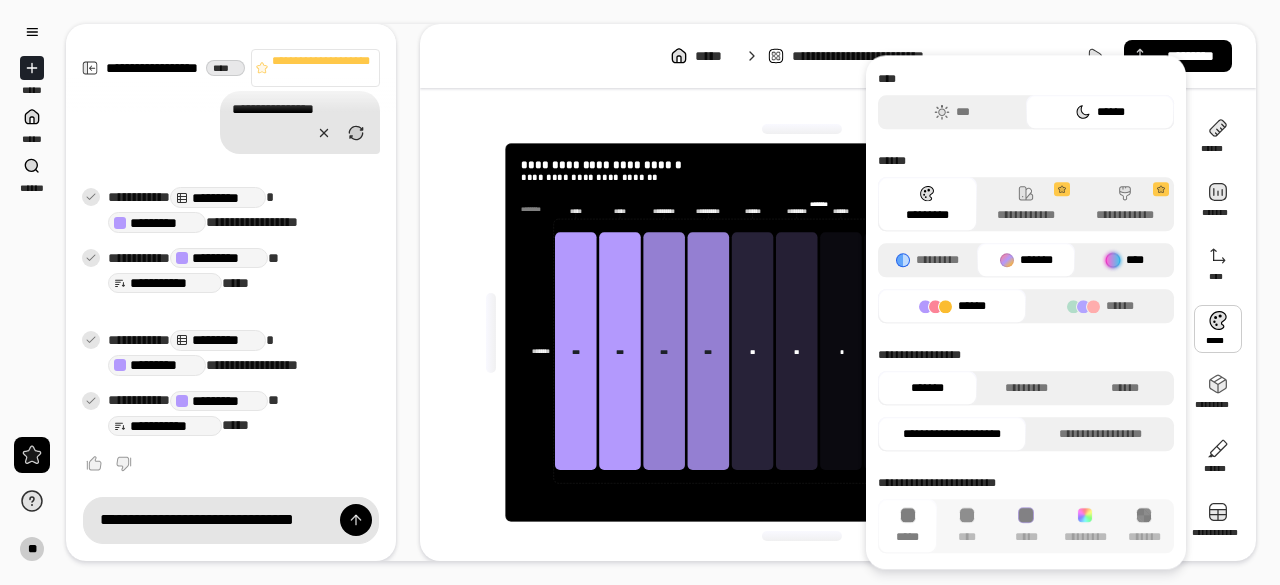 click on "****" at bounding box center [1135, 260] 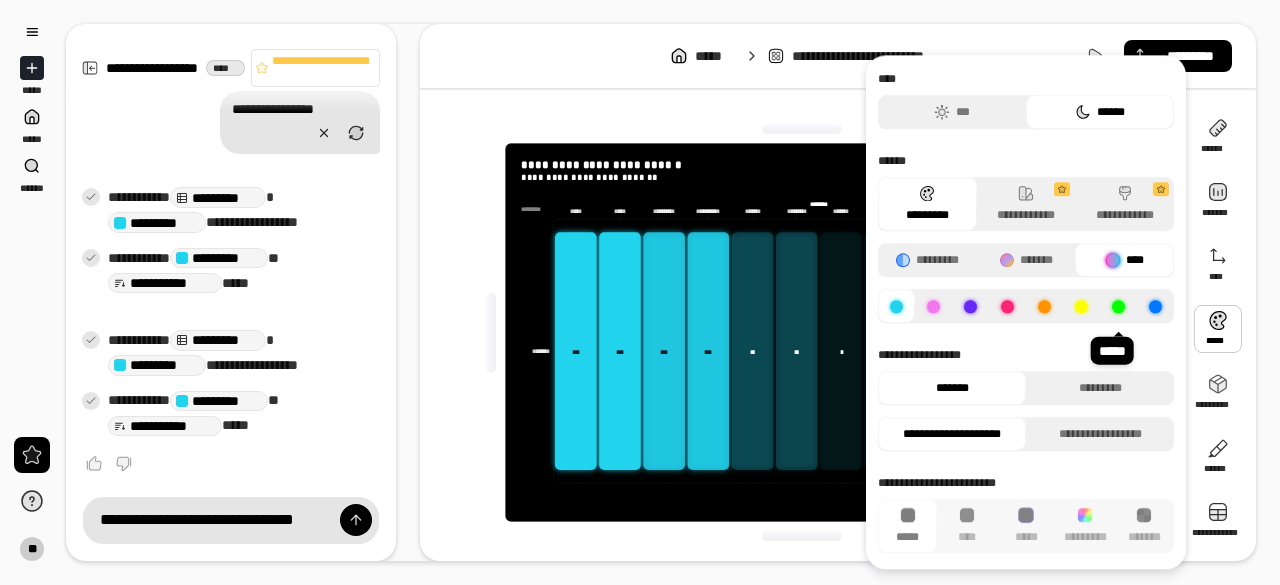 click at bounding box center [1118, 306] 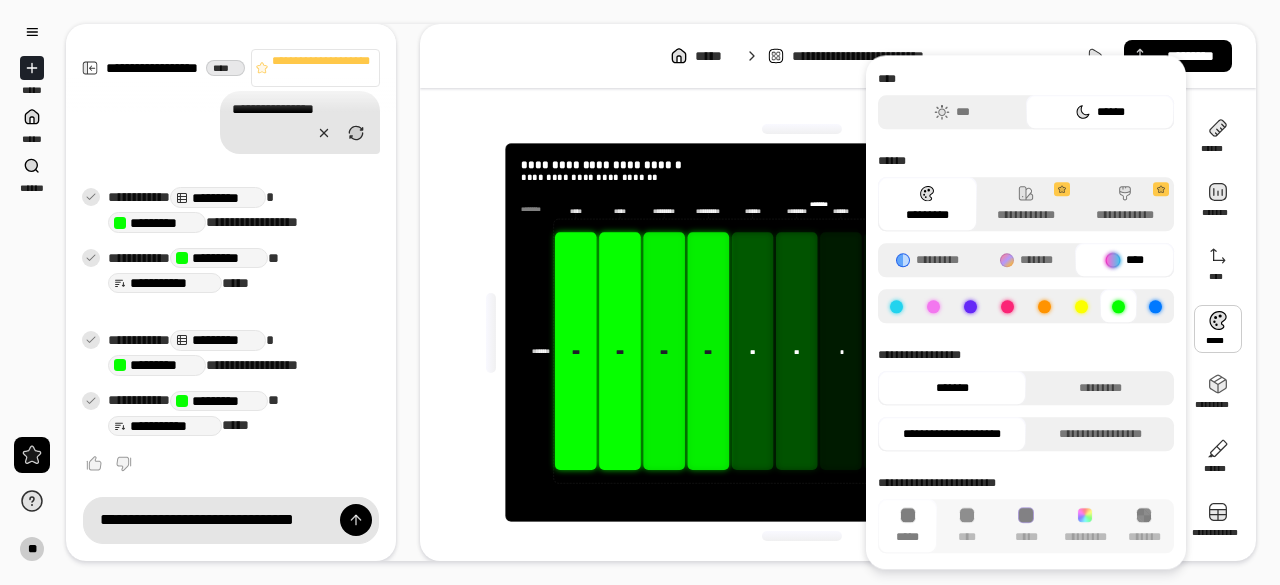 click 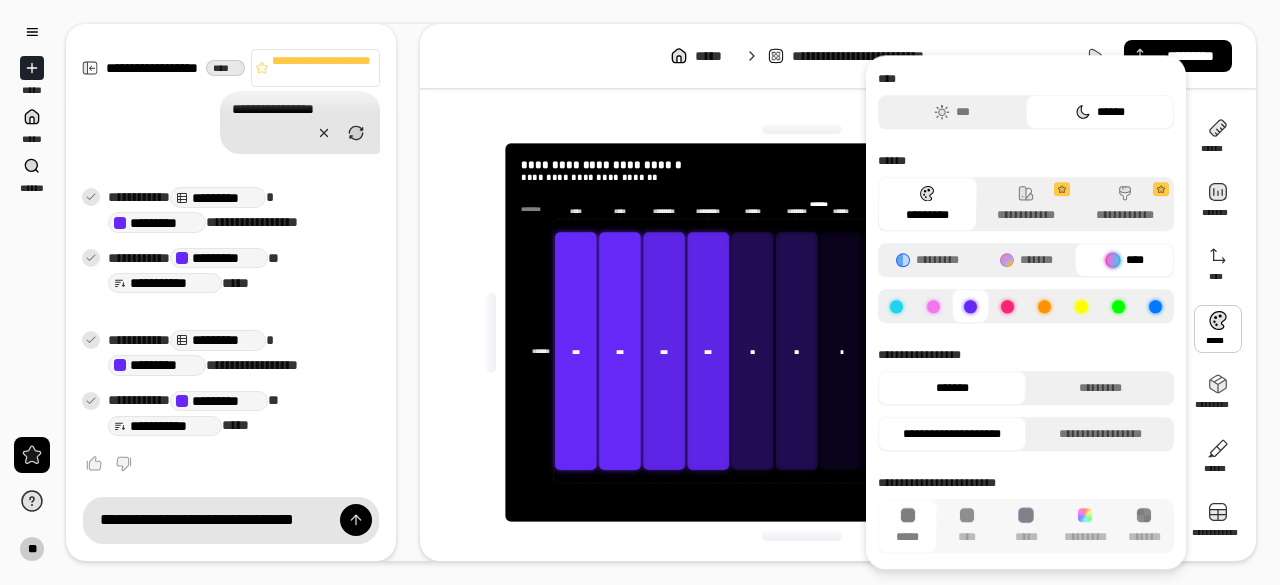 click at bounding box center [1155, 306] 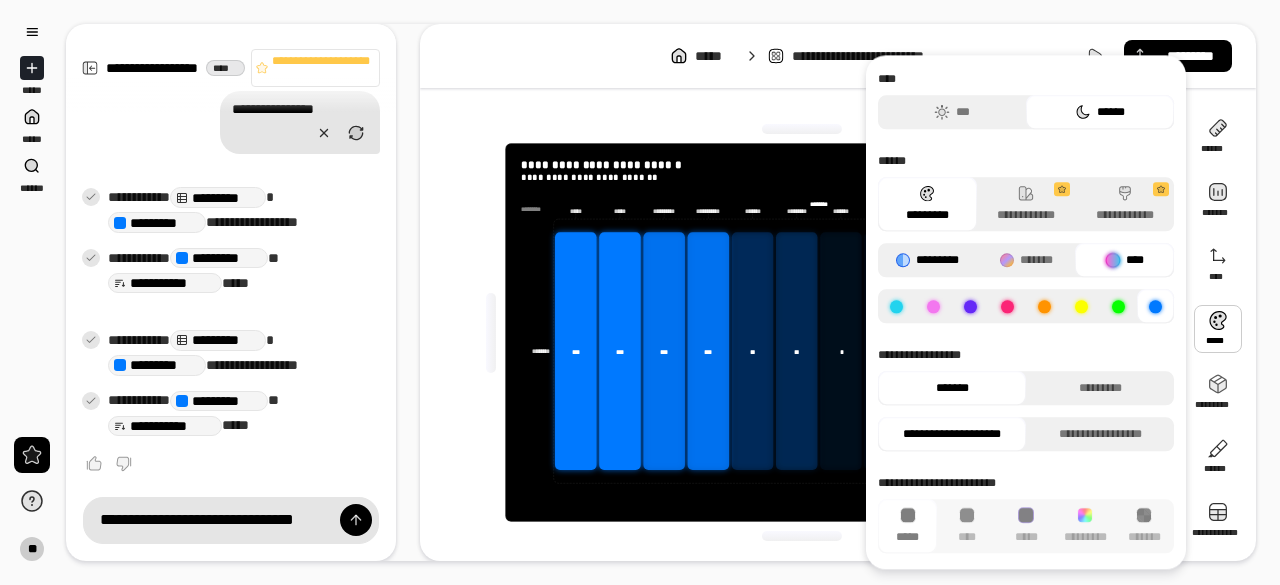 click on "*********" at bounding box center (927, 260) 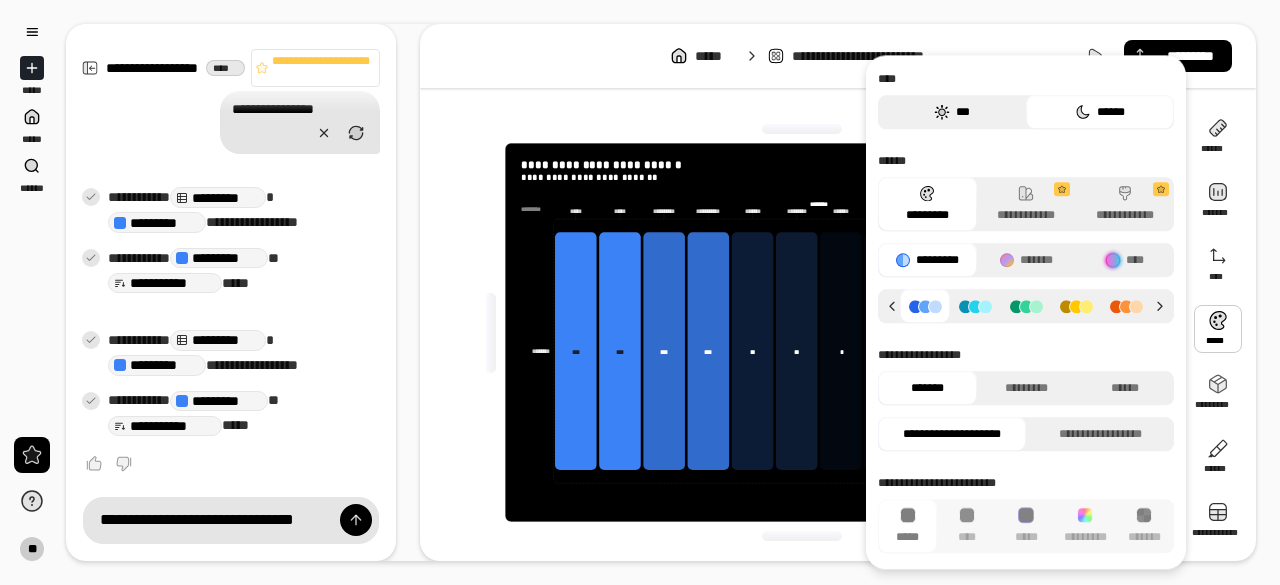 click on "***" at bounding box center (952, 112) 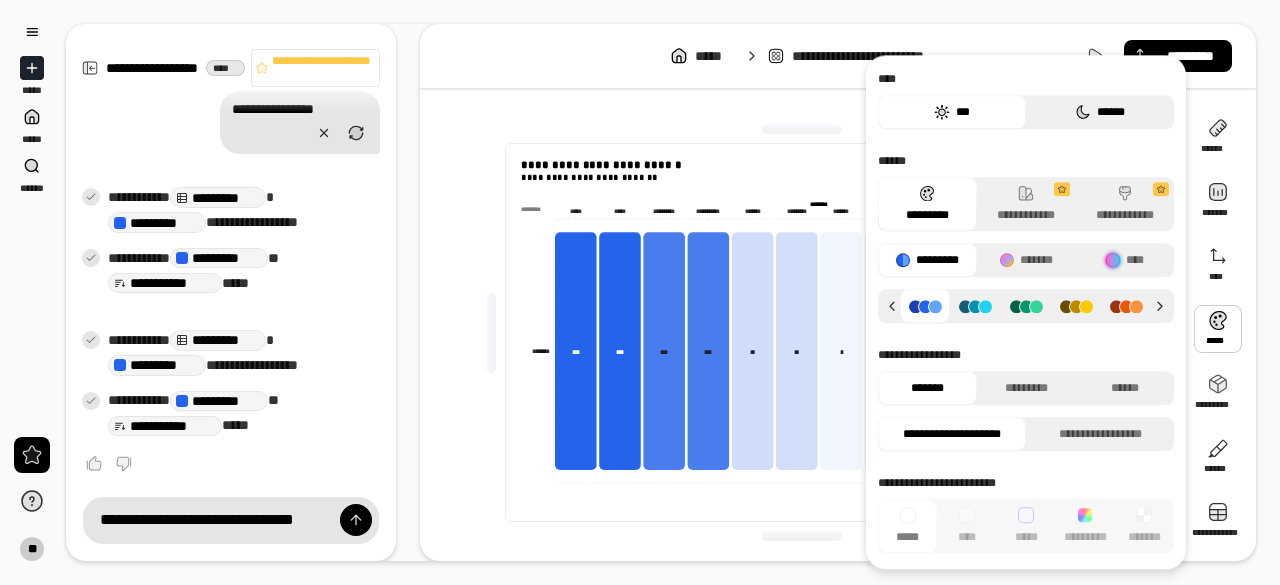click on "******" at bounding box center [1100, 112] 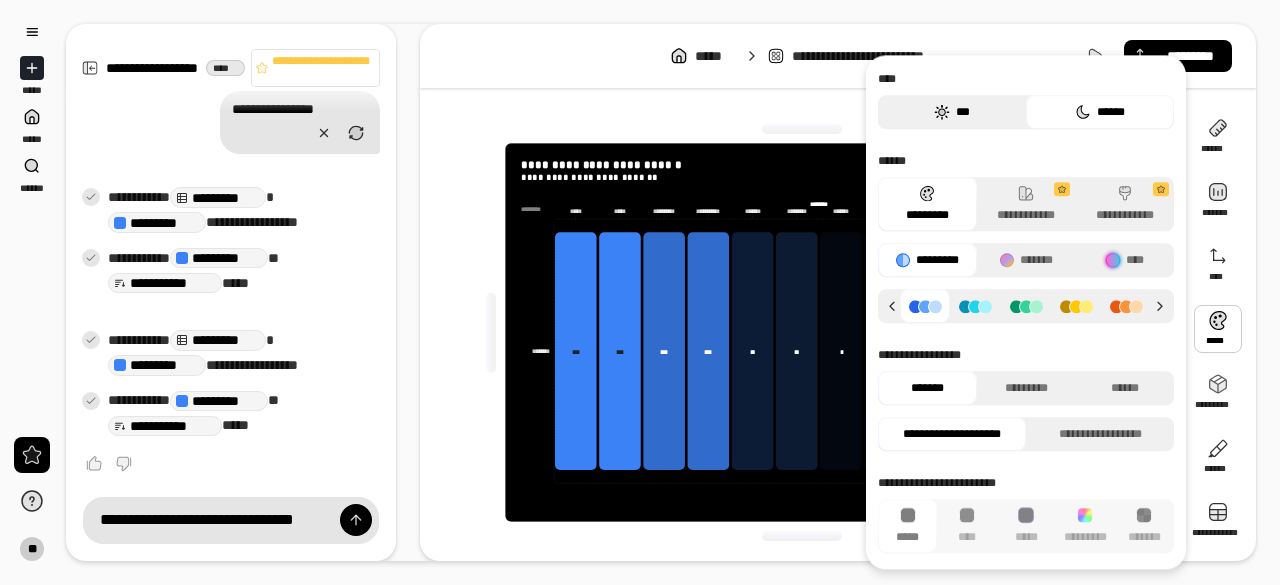 click on "***" at bounding box center [963, 112] 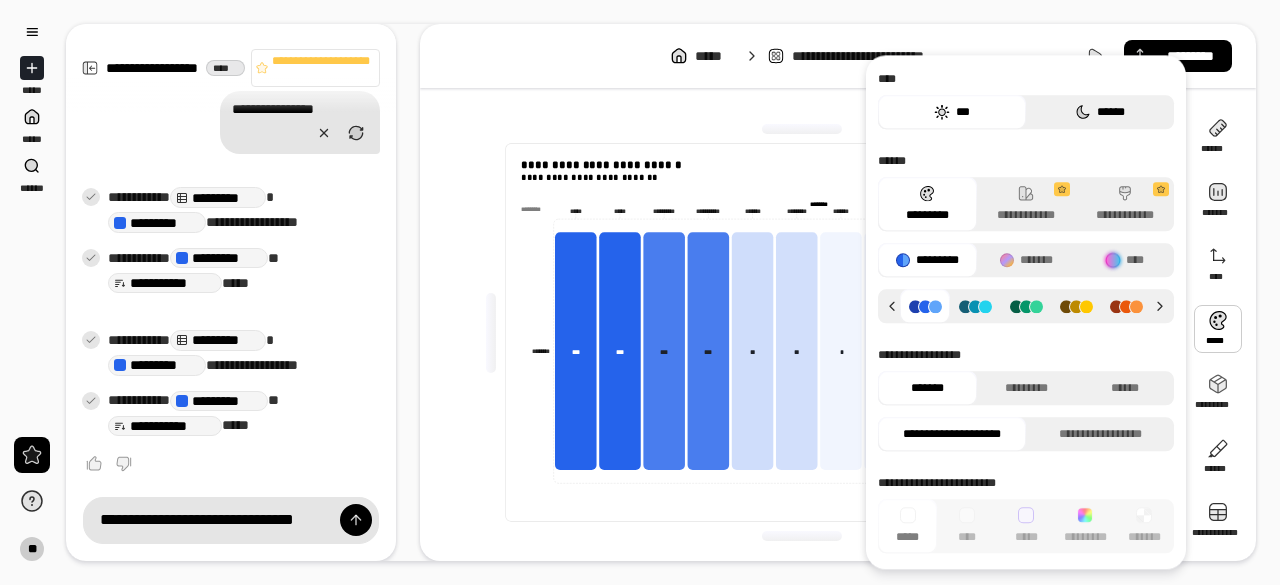 click on "******" at bounding box center [1100, 112] 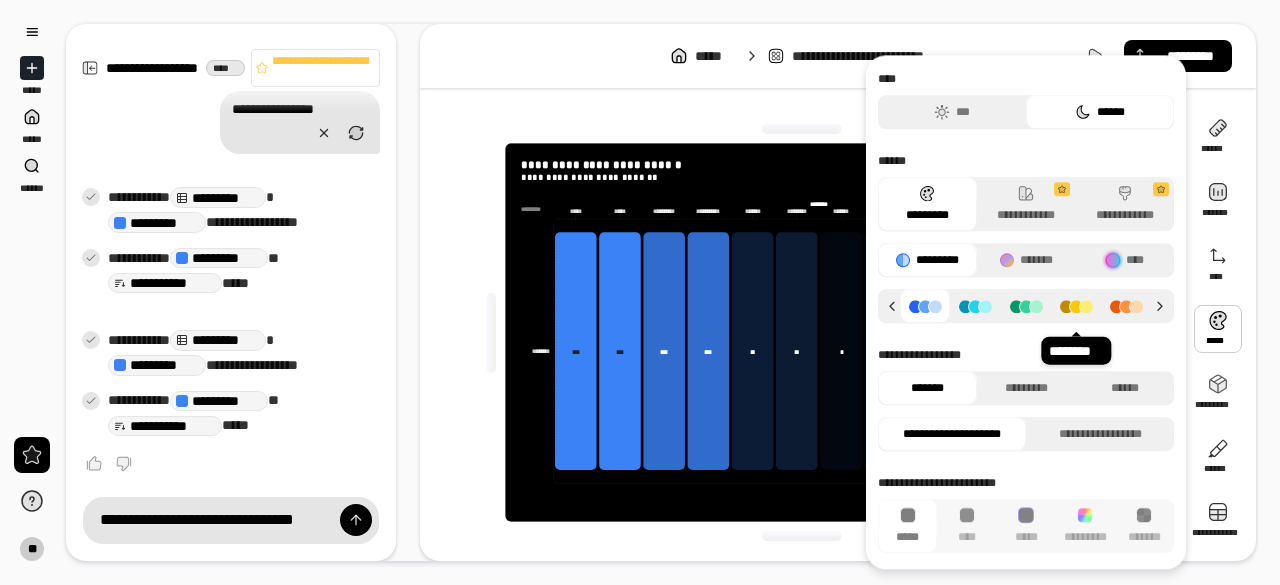 click at bounding box center [1076, 306] 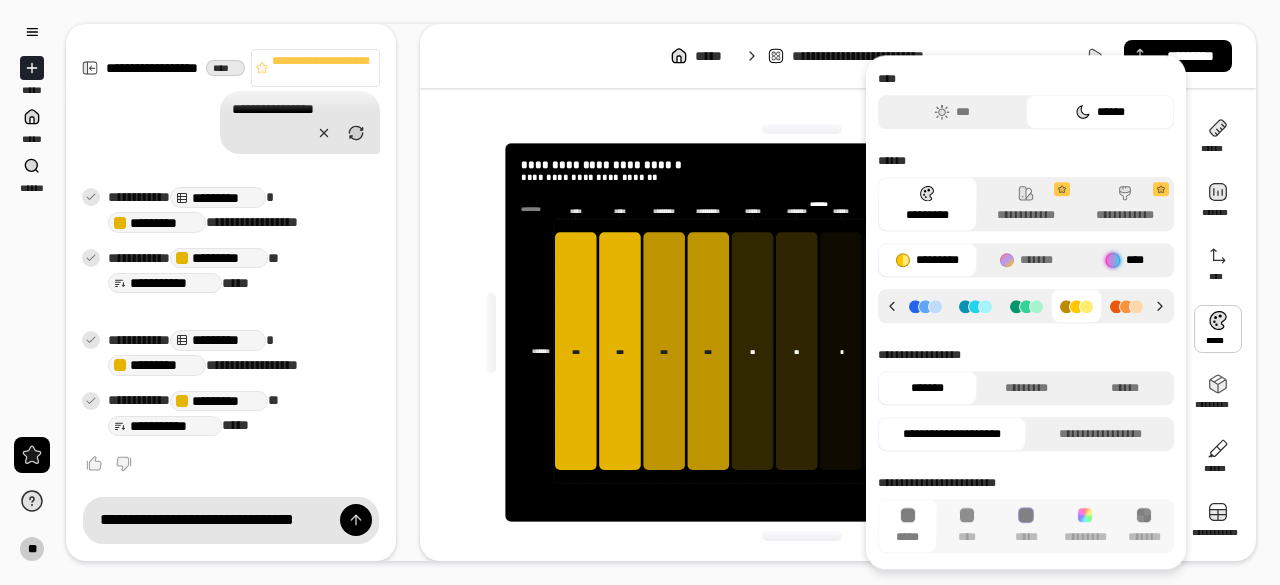 click on "****" at bounding box center [1135, 260] 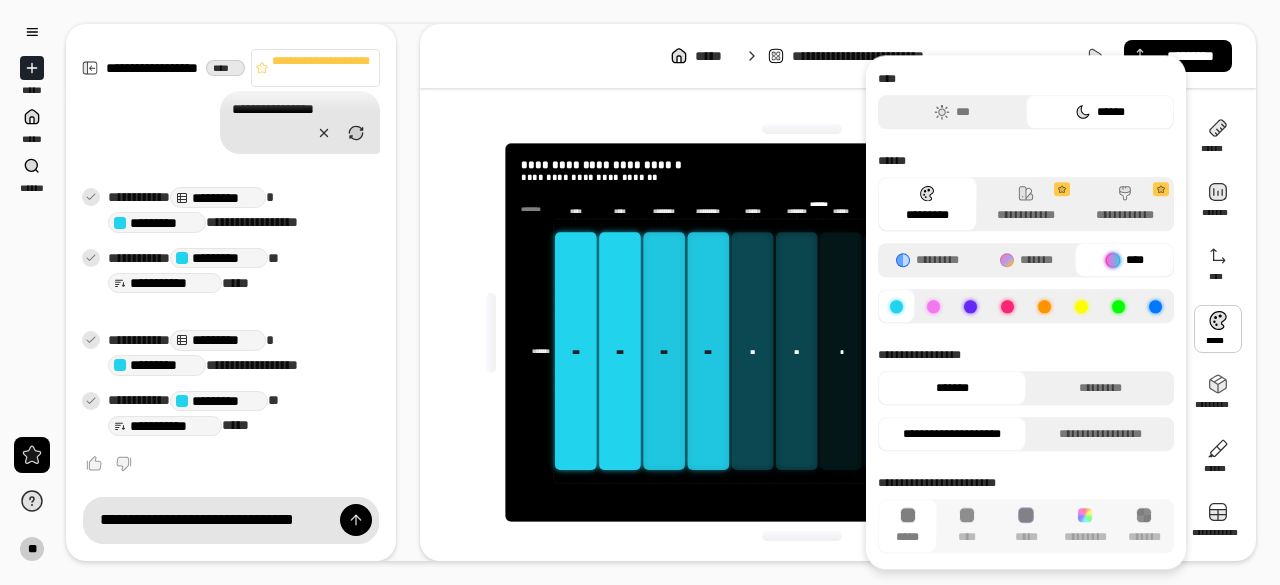 click at bounding box center [1155, 306] 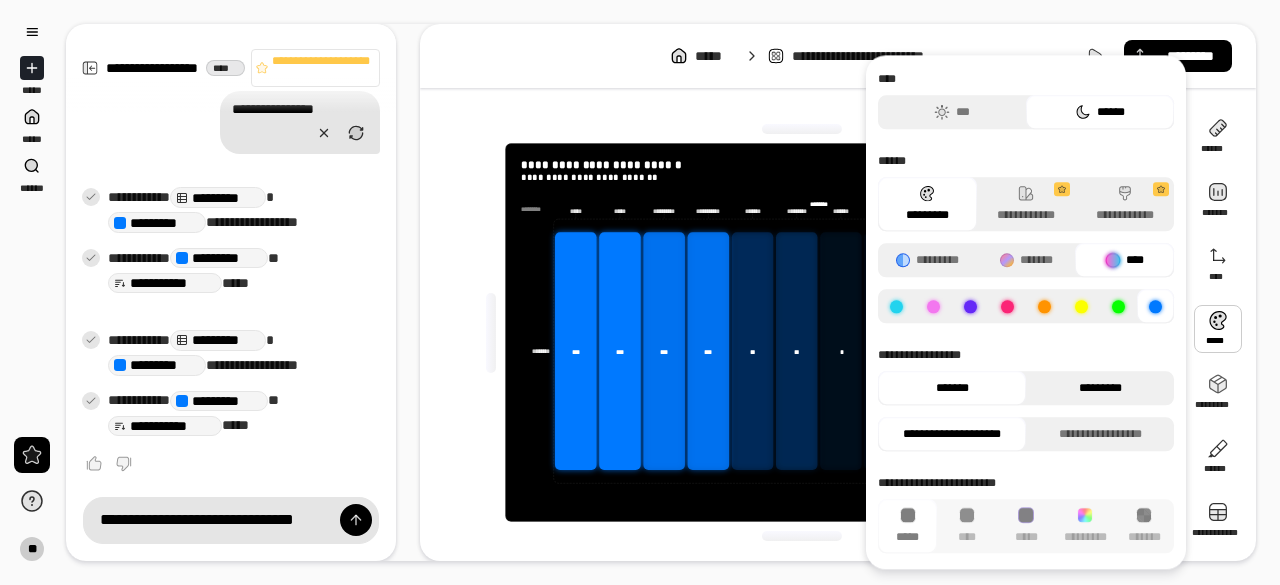 click on "*********" at bounding box center [1100, 388] 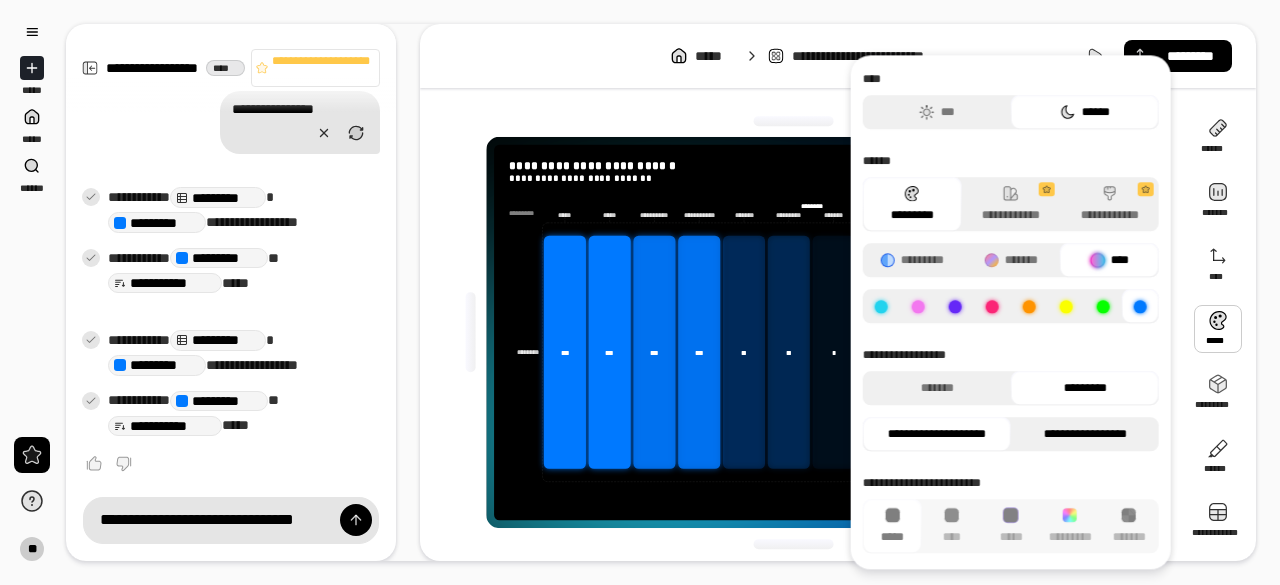 click on "**********" at bounding box center (1085, 434) 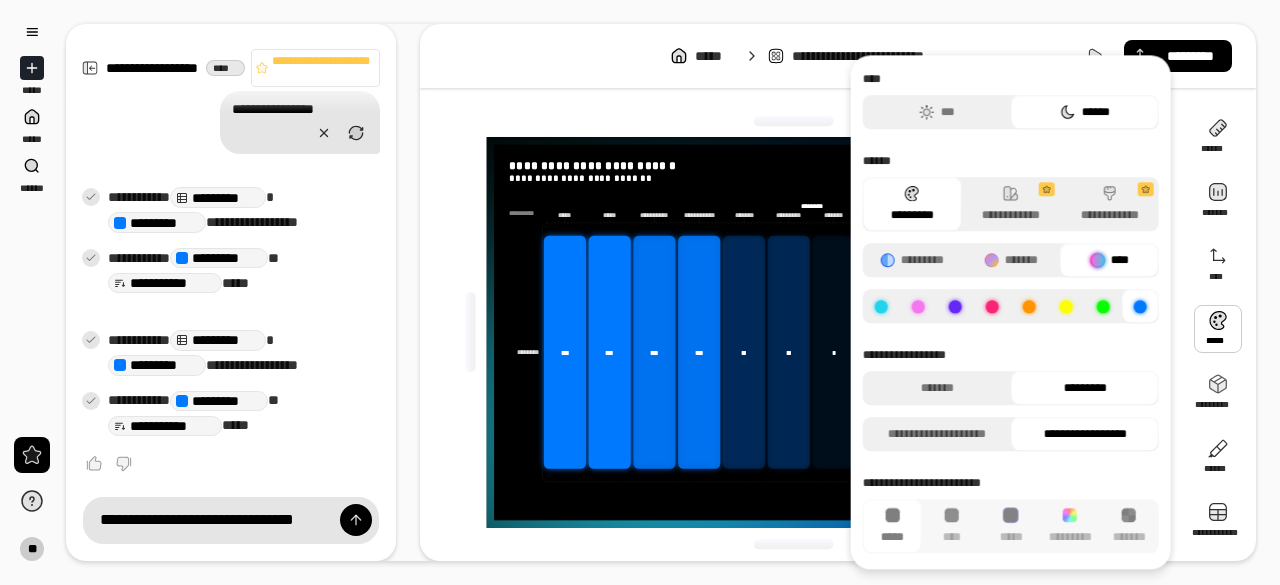 click on "**********" at bounding box center (1085, 434) 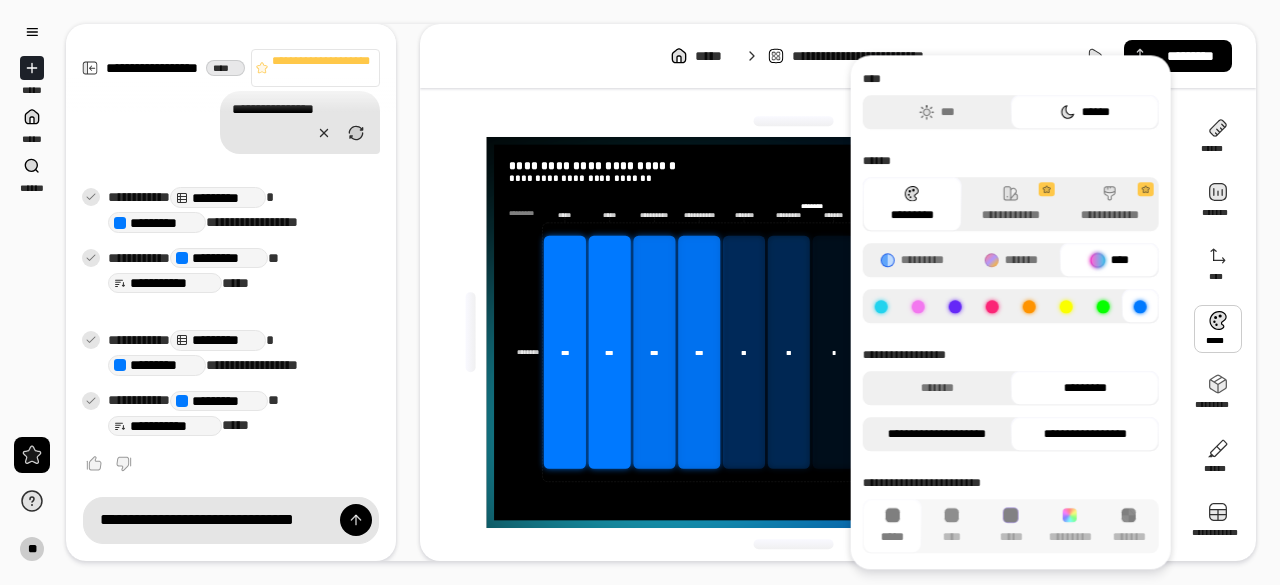 click on "**********" at bounding box center (937, 434) 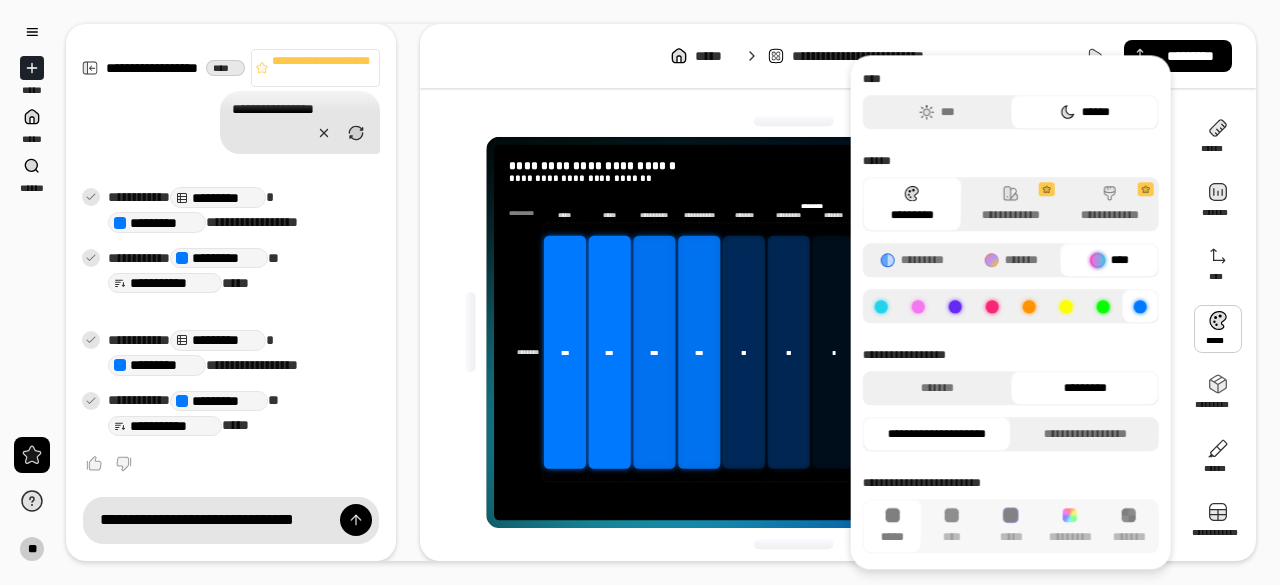 click on "*********" at bounding box center (911, 215) 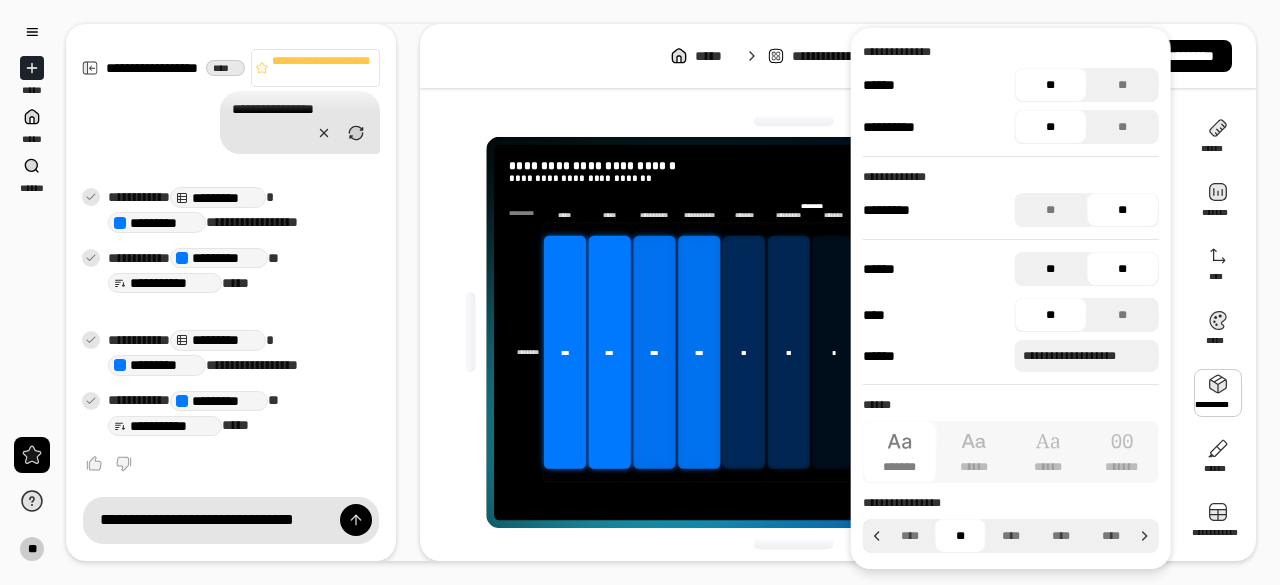 click on "**" at bounding box center [1050, 269] 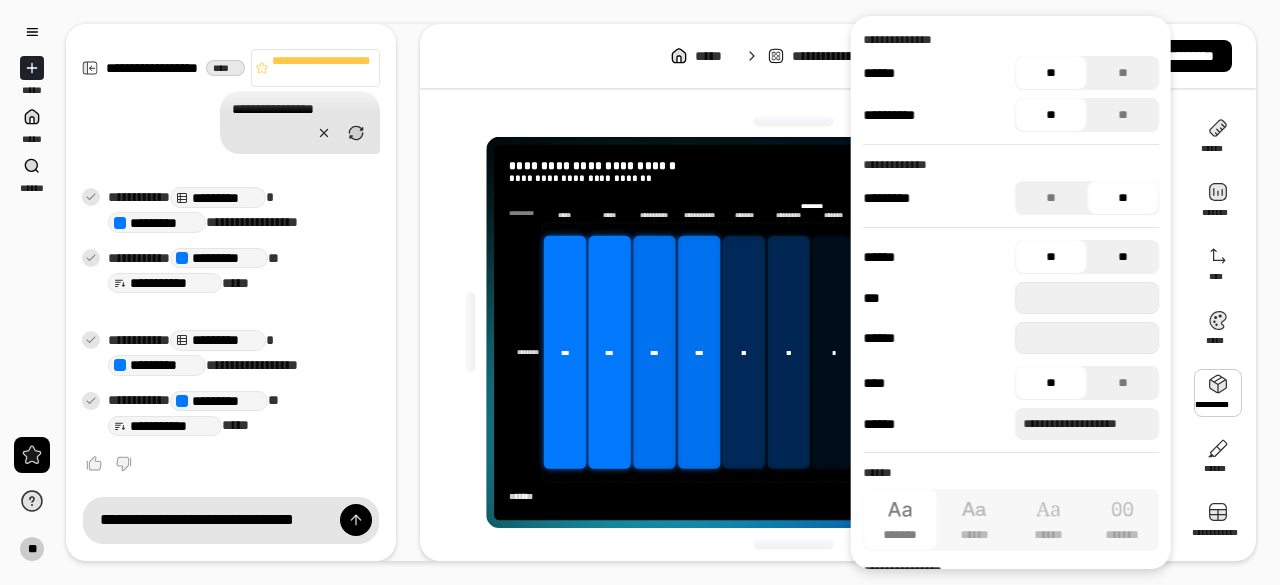 click on "**" at bounding box center [1123, 257] 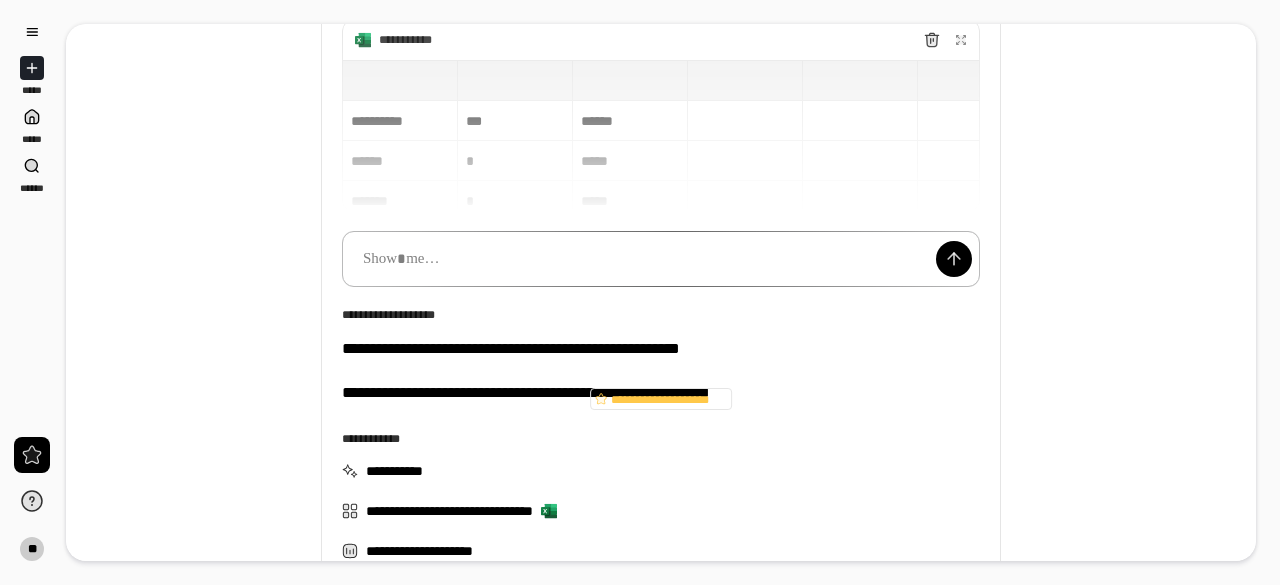 scroll, scrollTop: 137, scrollLeft: 0, axis: vertical 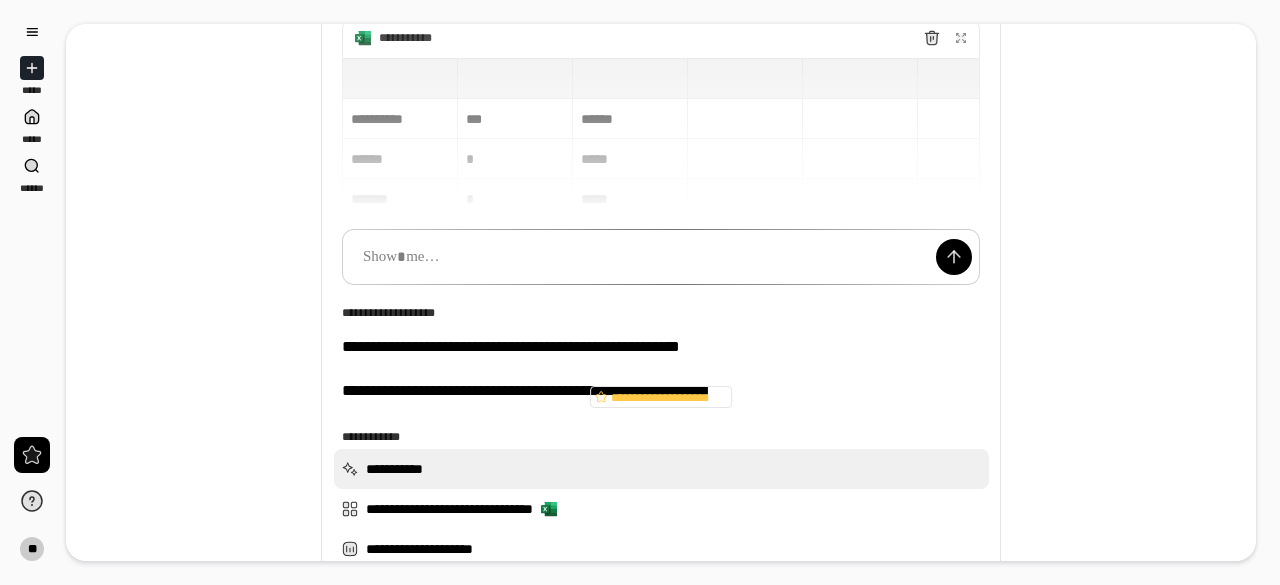 click on "**********" at bounding box center (661, 469) 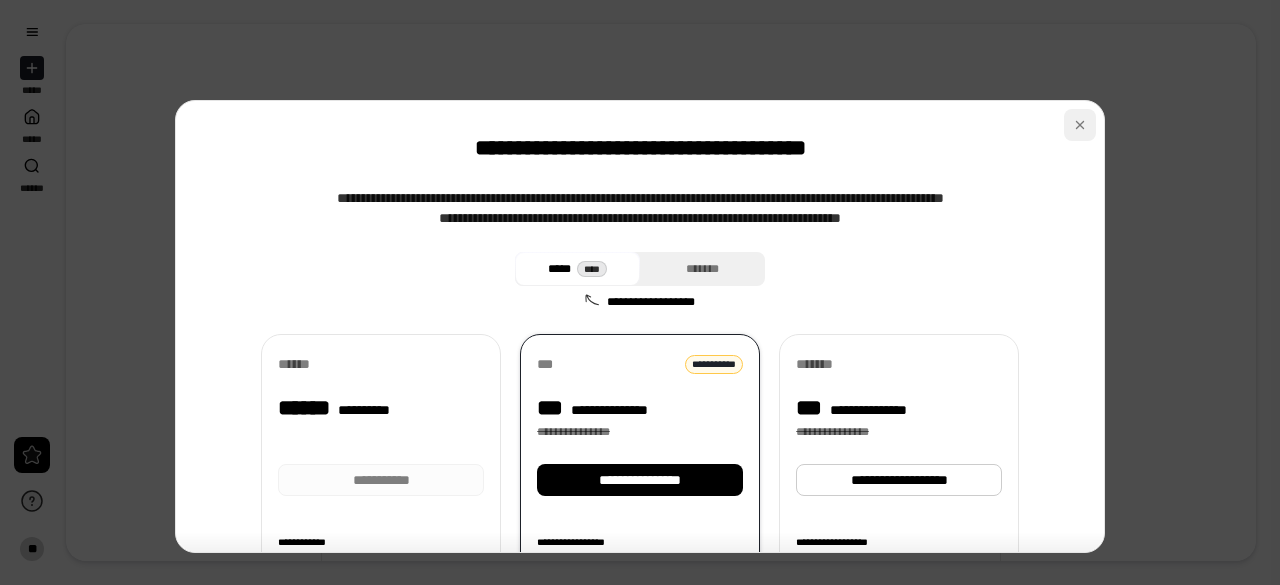 click at bounding box center (1080, 125) 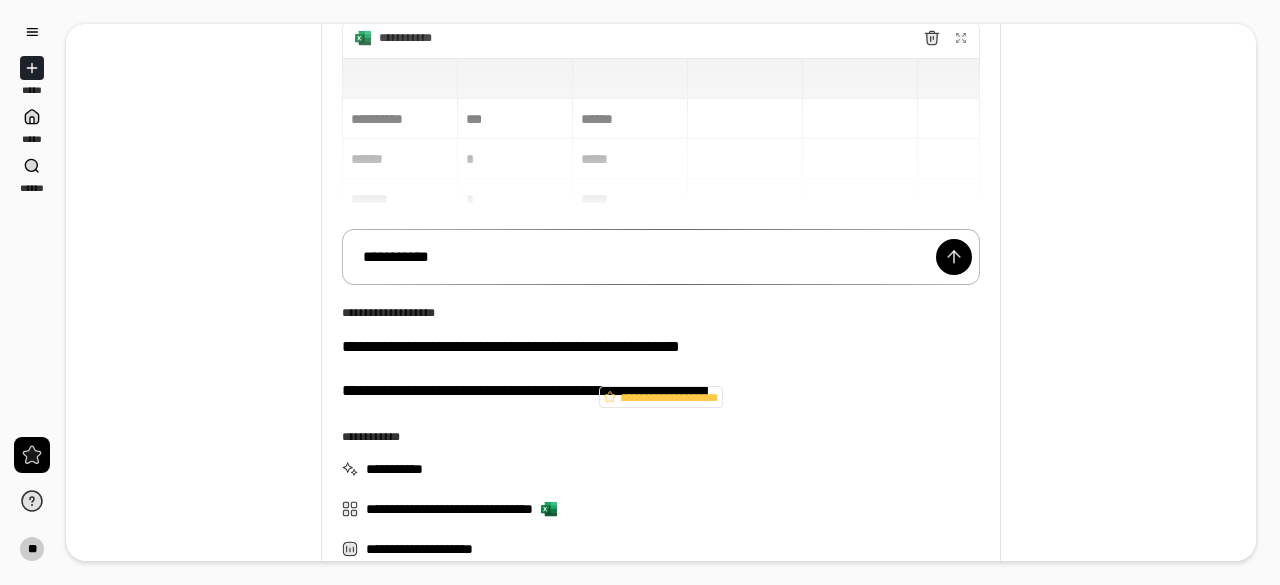 scroll, scrollTop: 138, scrollLeft: 0, axis: vertical 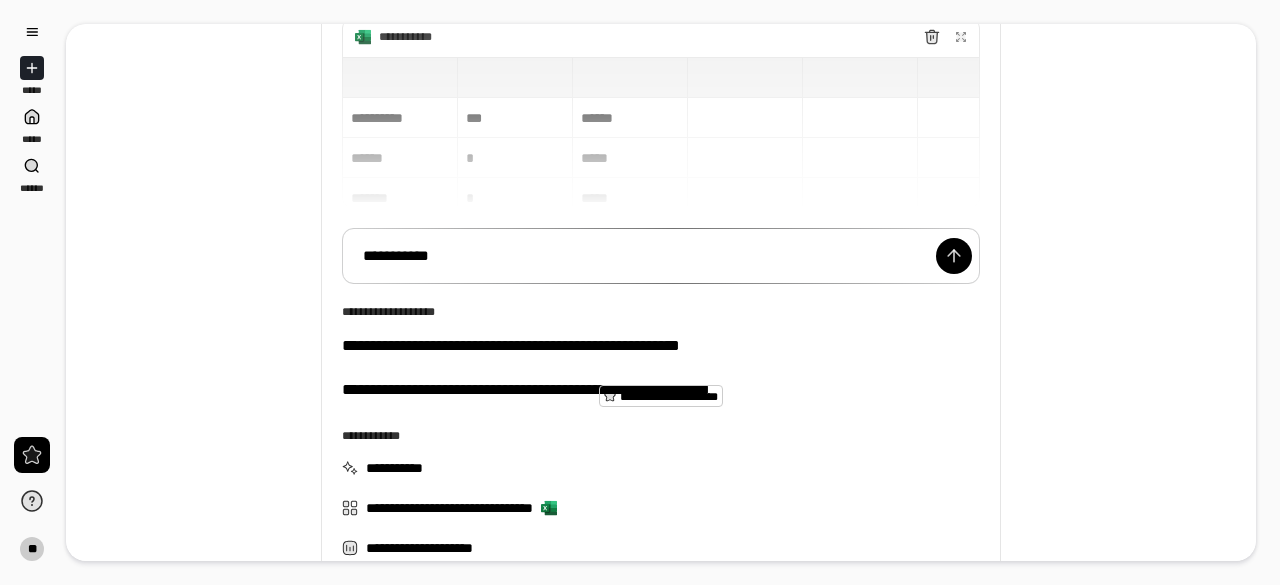 click on "**********" at bounding box center [669, 397] 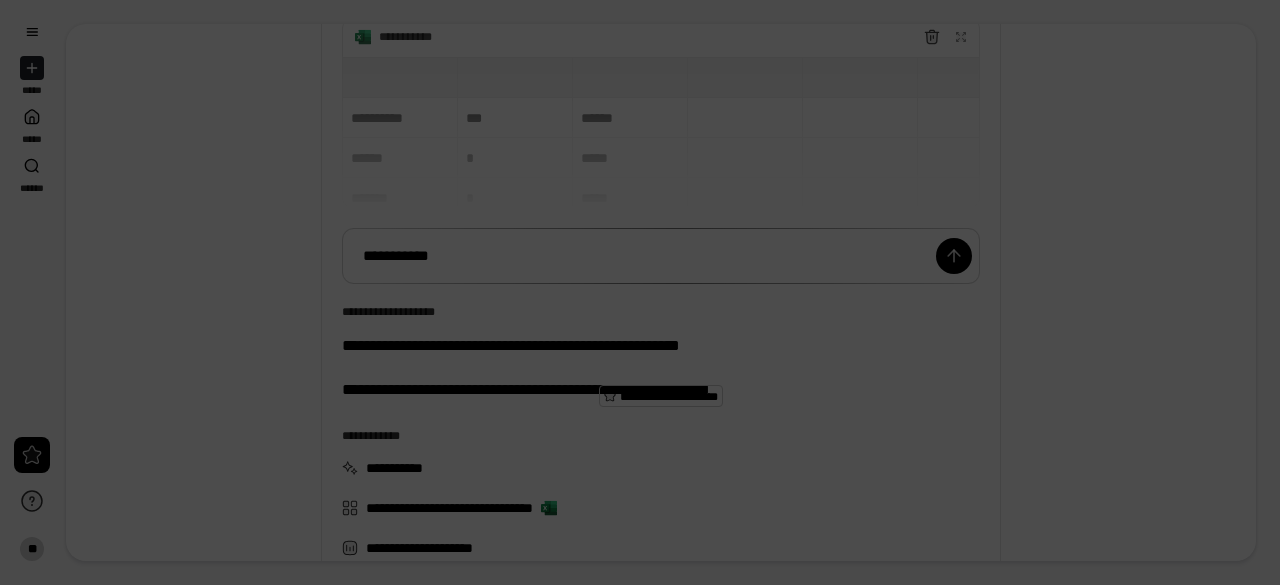 scroll, scrollTop: 14, scrollLeft: 0, axis: vertical 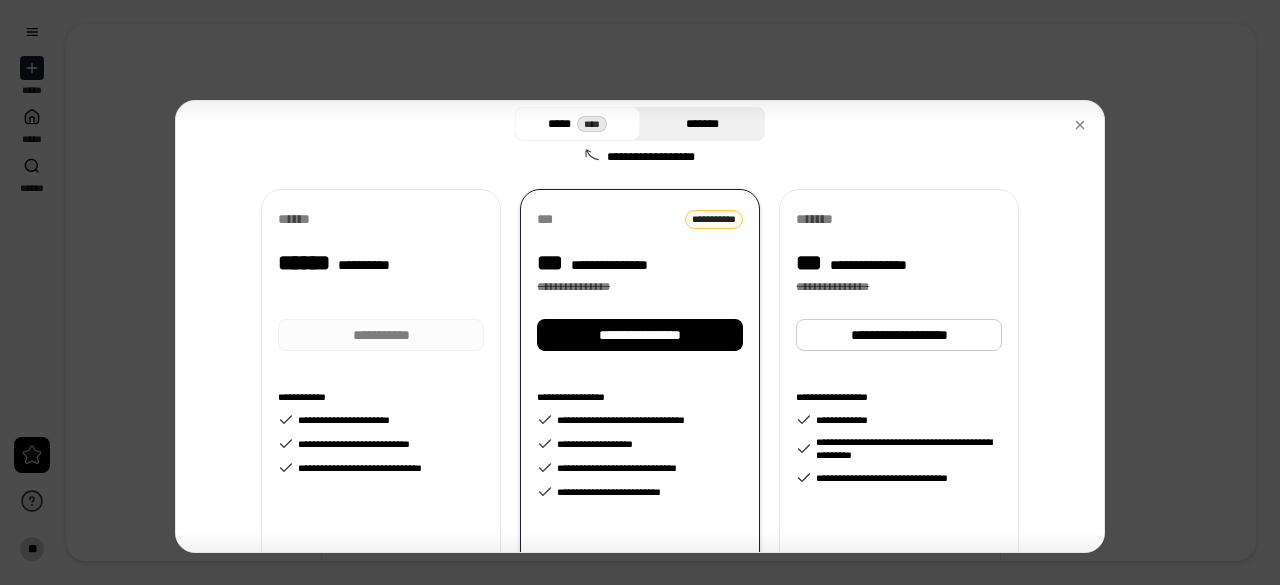 click on "*******" at bounding box center [702, 124] 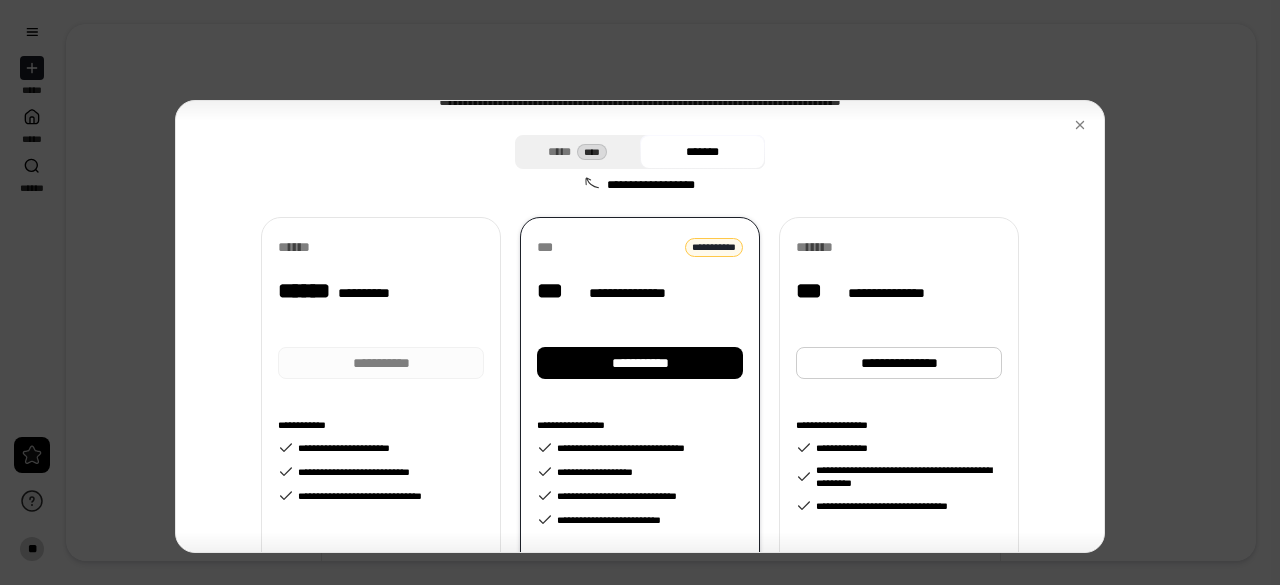 scroll, scrollTop: 116, scrollLeft: 0, axis: vertical 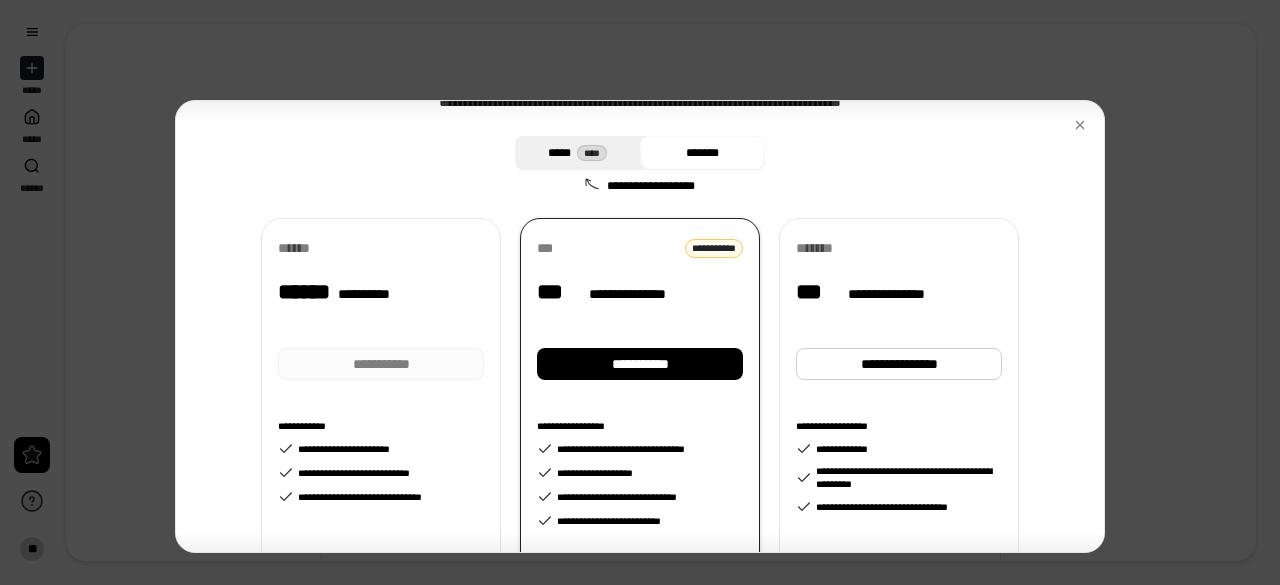 click on "***** ****" at bounding box center (577, 153) 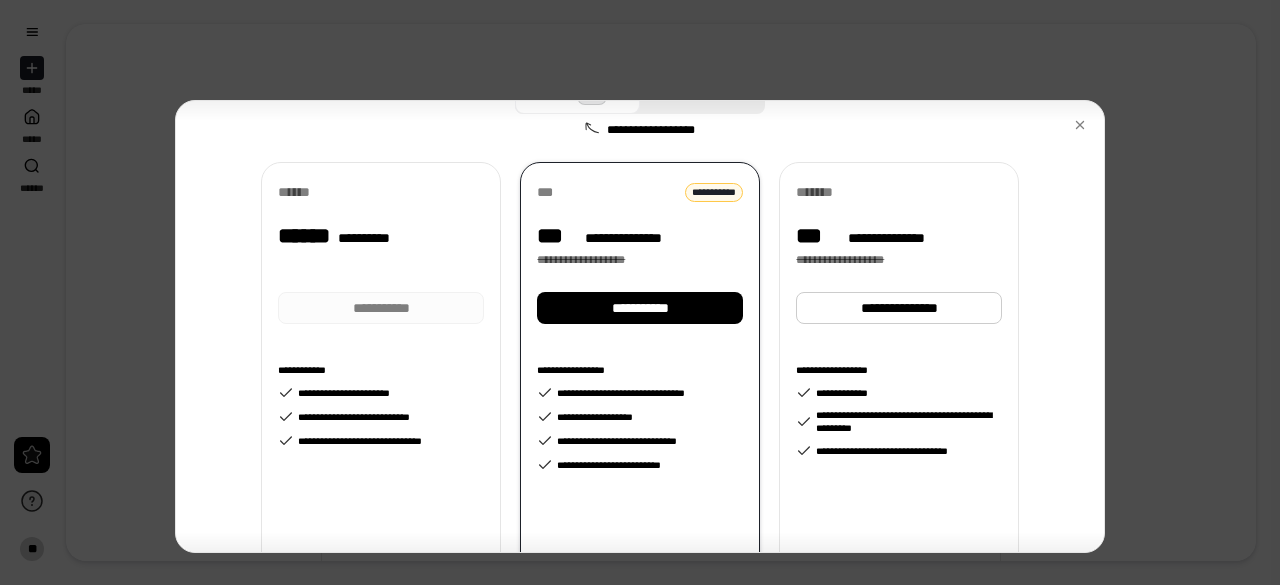 scroll, scrollTop: 174, scrollLeft: 0, axis: vertical 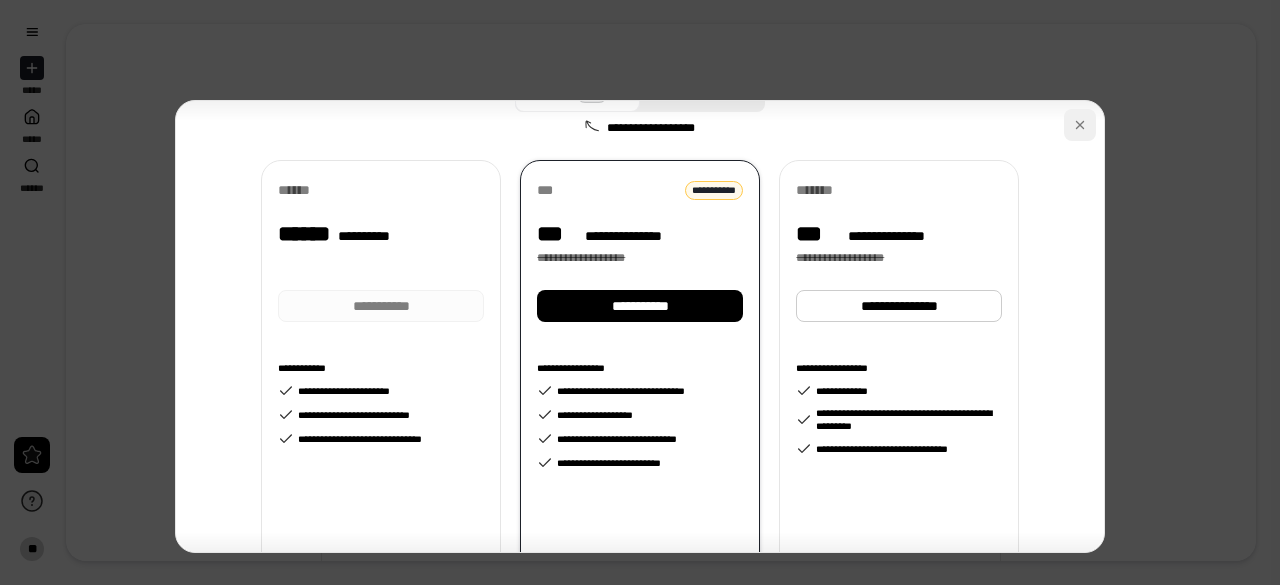 click at bounding box center [1080, 125] 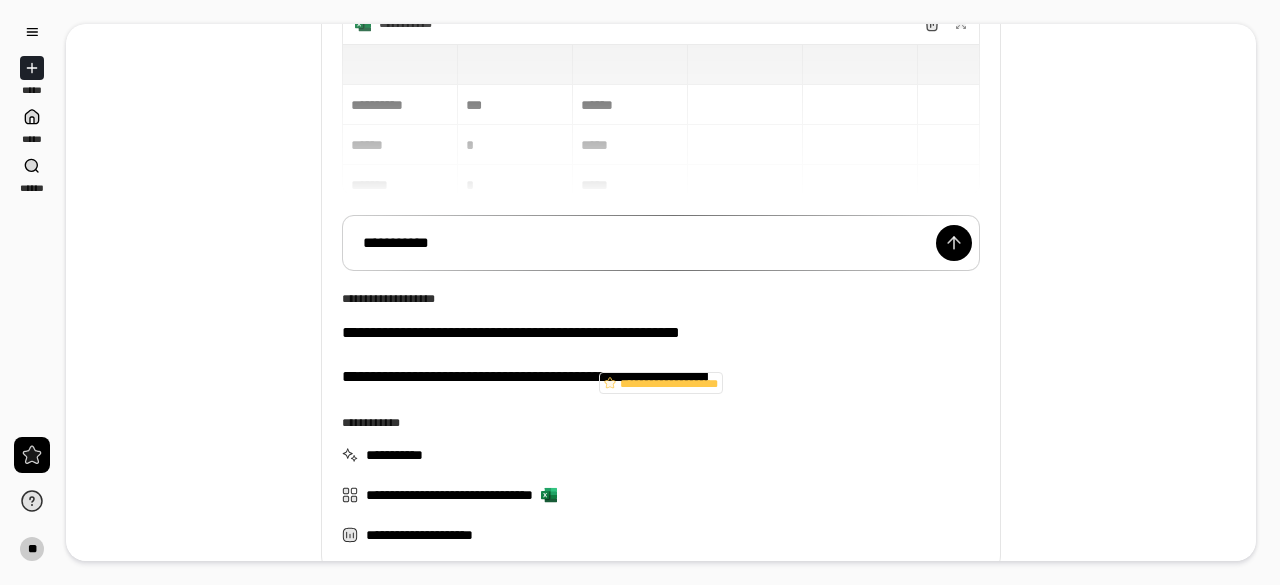 scroll, scrollTop: 158, scrollLeft: 0, axis: vertical 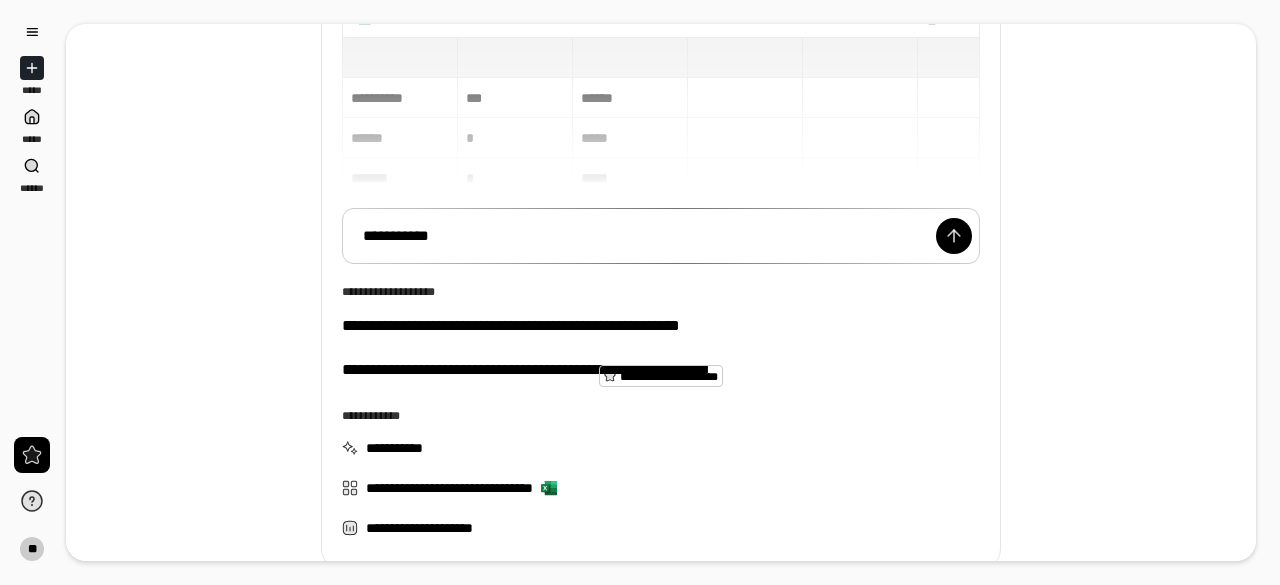 click on "**********" at bounding box center (669, 377) 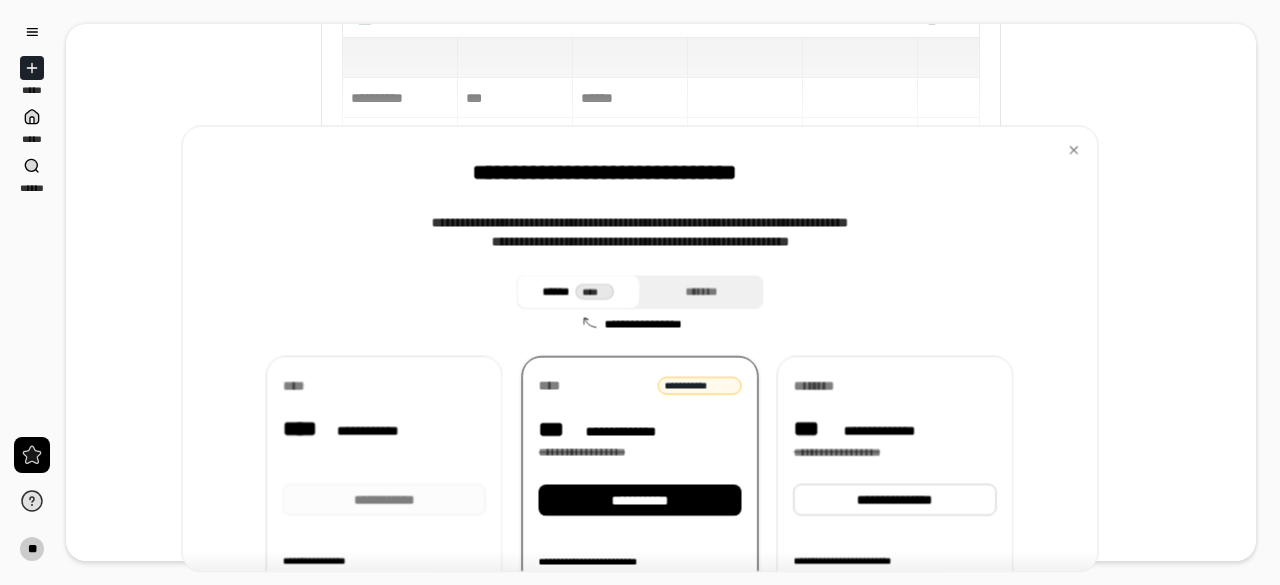 scroll, scrollTop: 0, scrollLeft: 0, axis: both 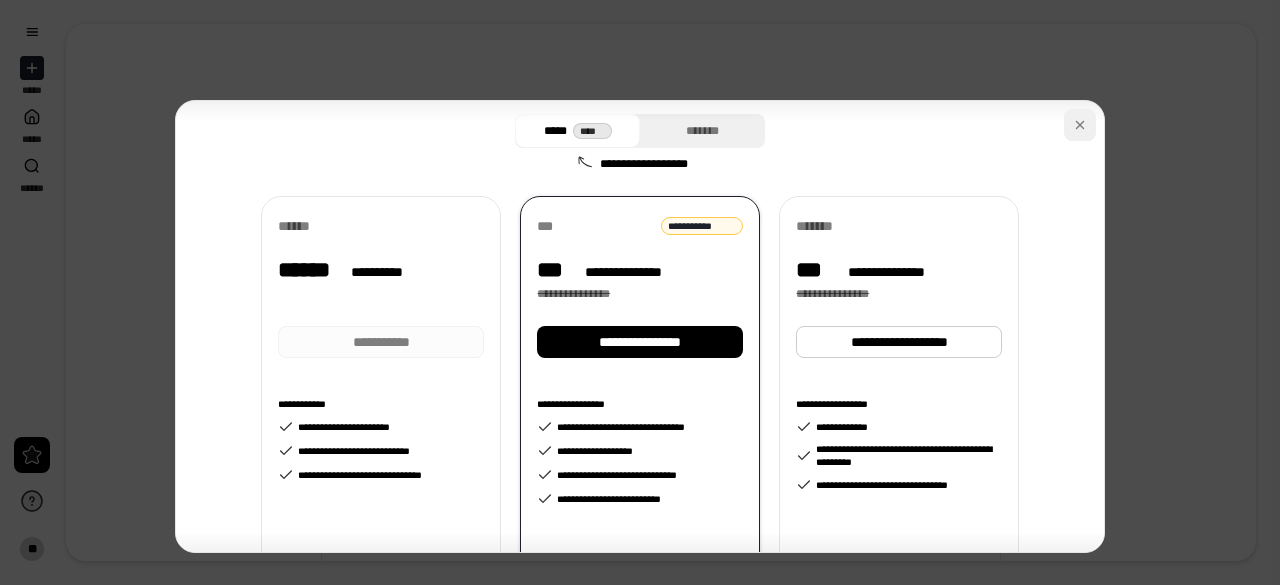 click at bounding box center (1080, 125) 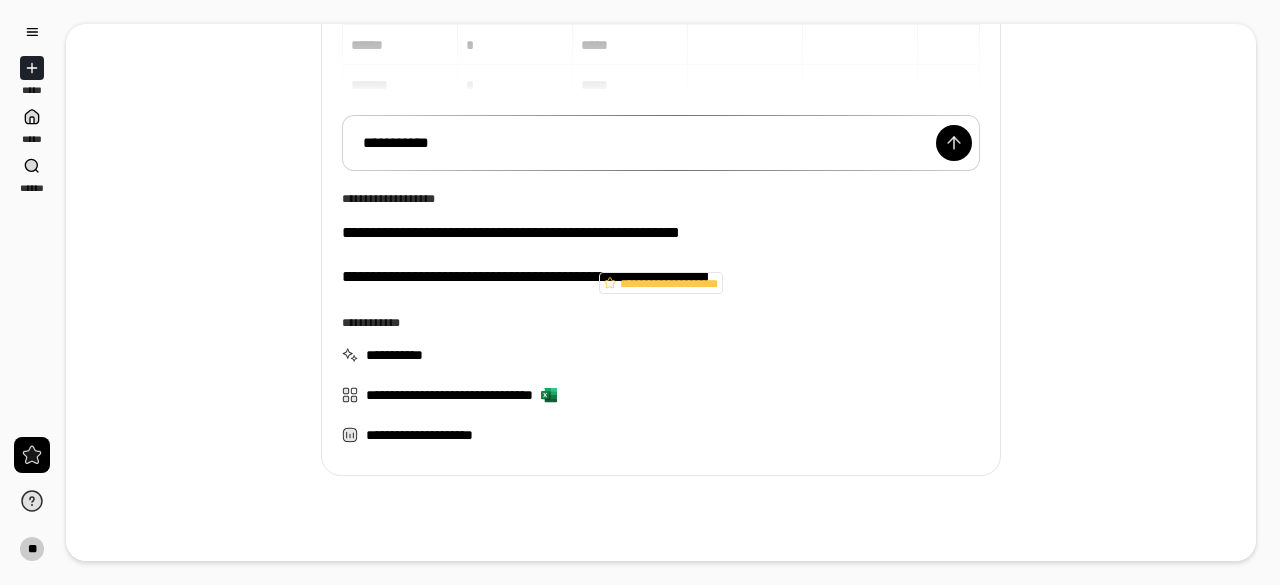 scroll, scrollTop: 284, scrollLeft: 0, axis: vertical 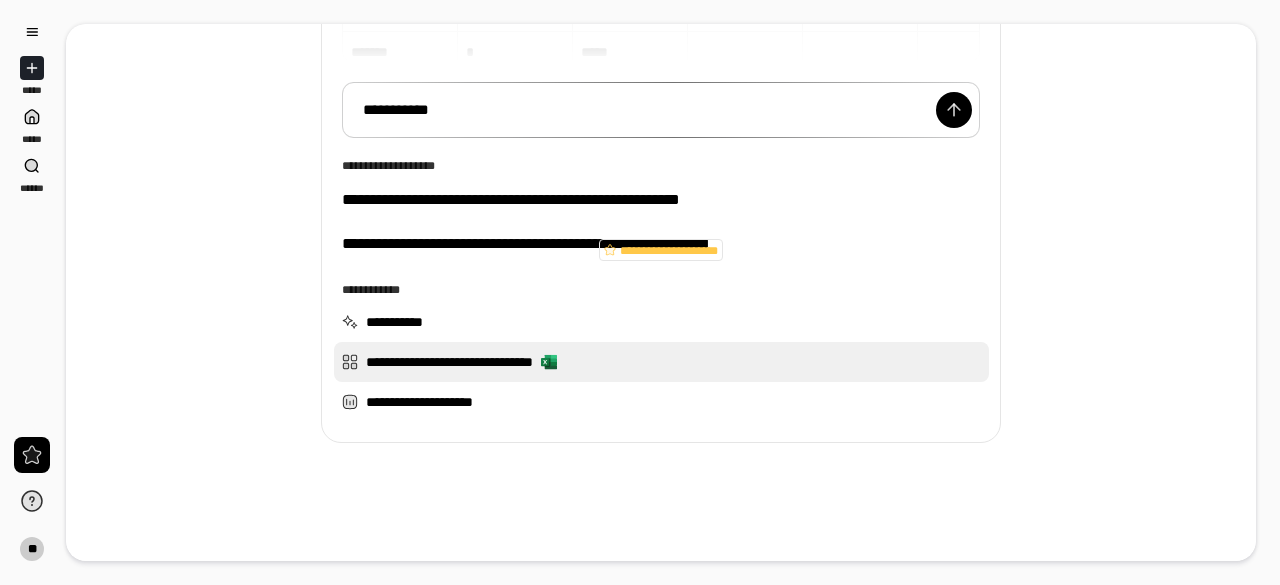 click on "**********" at bounding box center (661, 362) 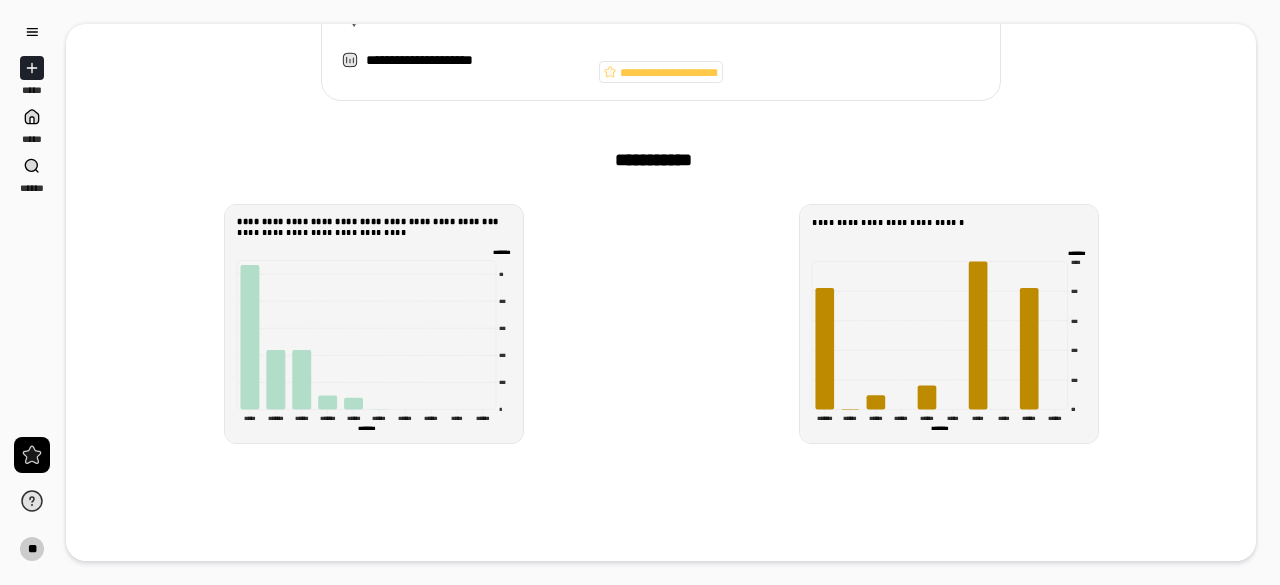 scroll, scrollTop: 0, scrollLeft: 0, axis: both 